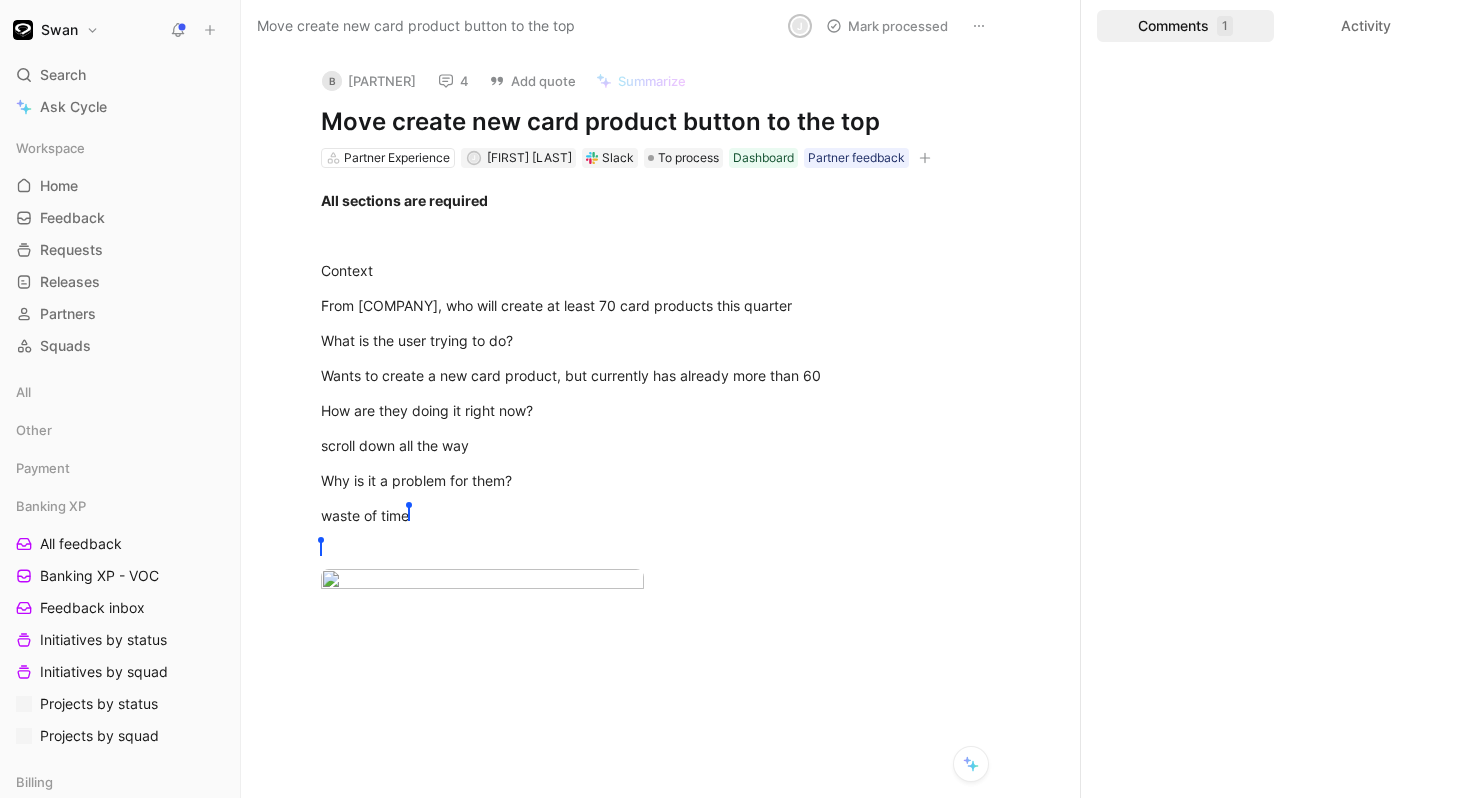 scroll, scrollTop: 0, scrollLeft: 0, axis: both 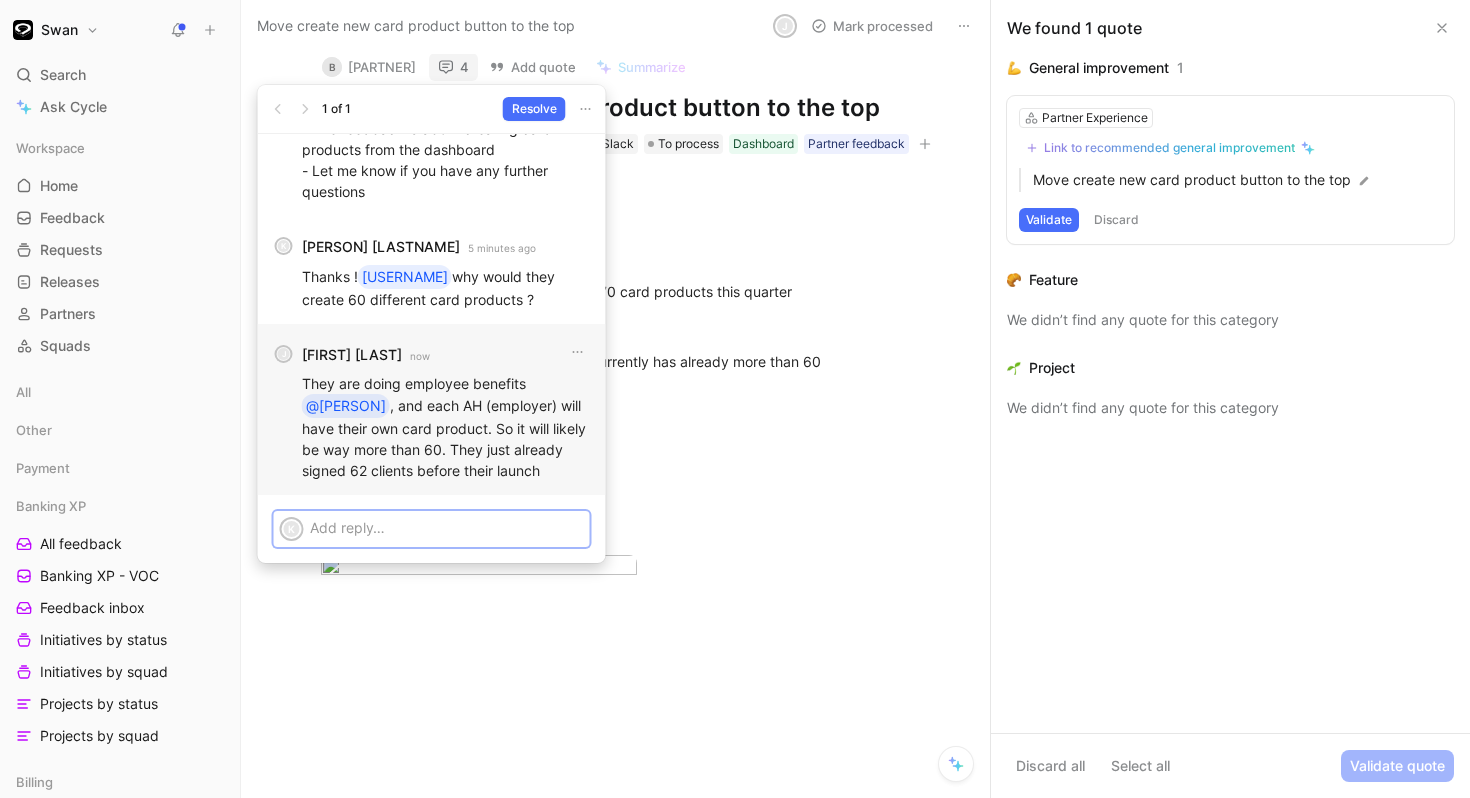 click on "They are doing employee benefits @ [LAST], and each AH (employer) will have their own card product. So it will likely be way more than 60. They just already signed 62 clients before their launch" at bounding box center [446, 427] 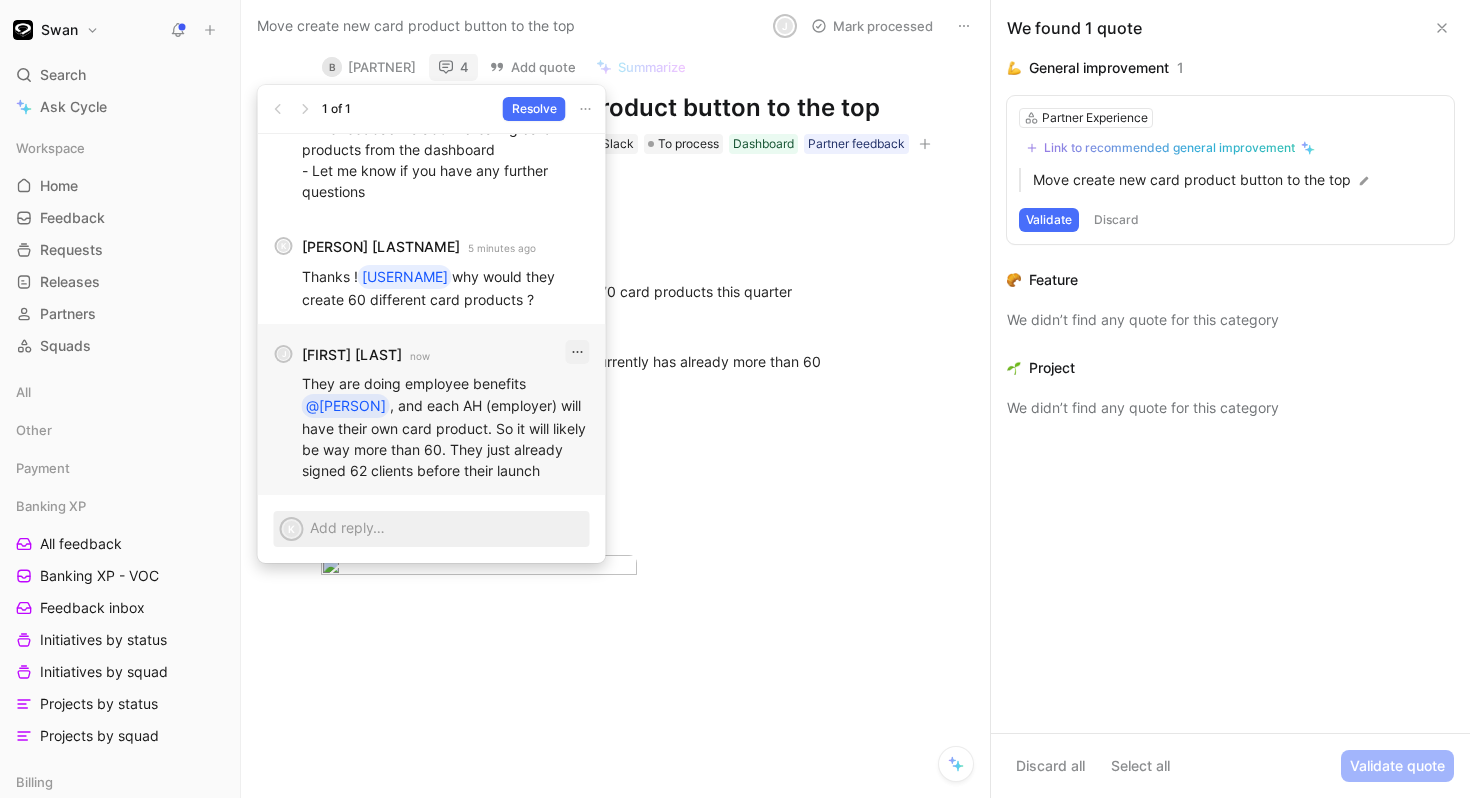 click 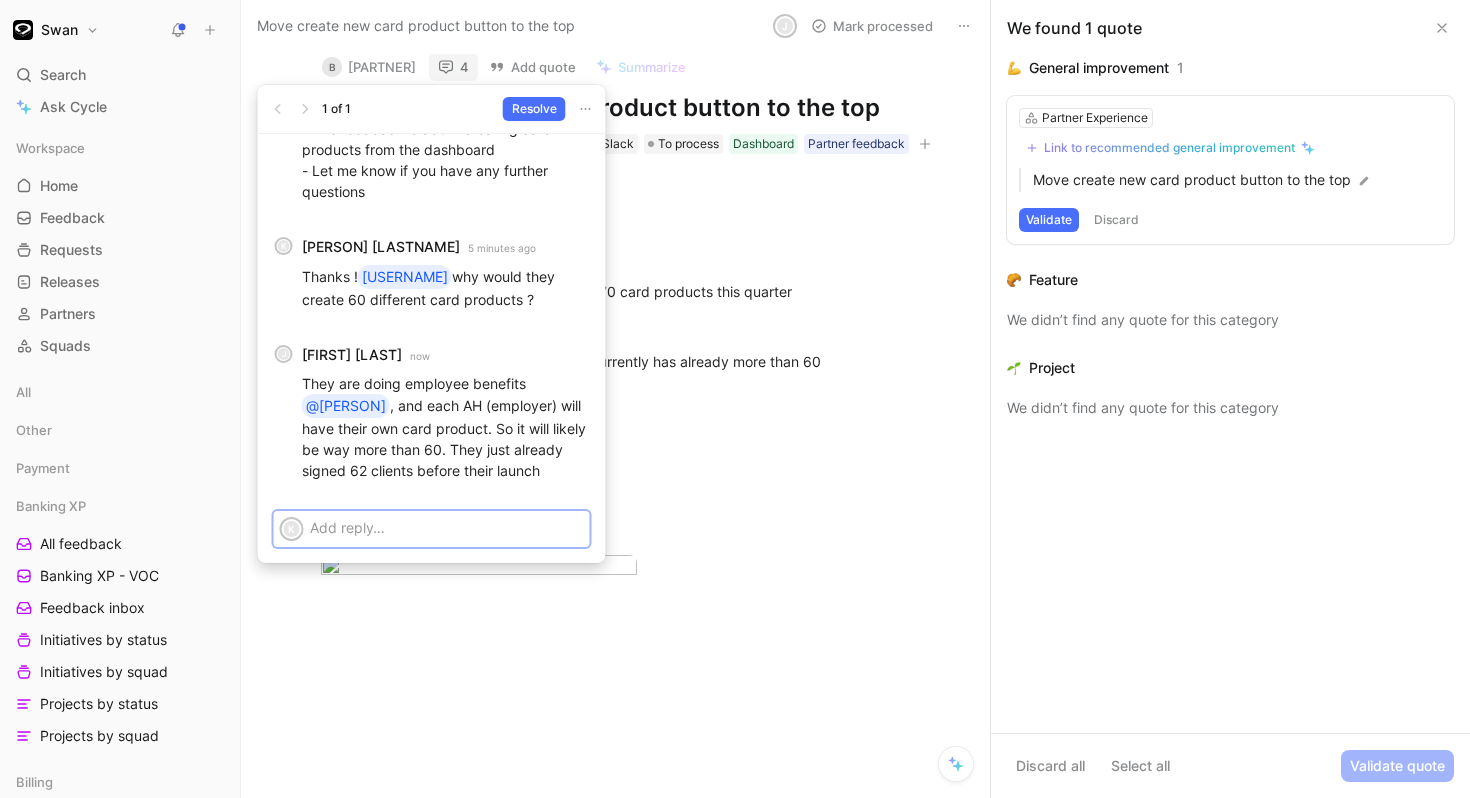 click at bounding box center (447, 527) 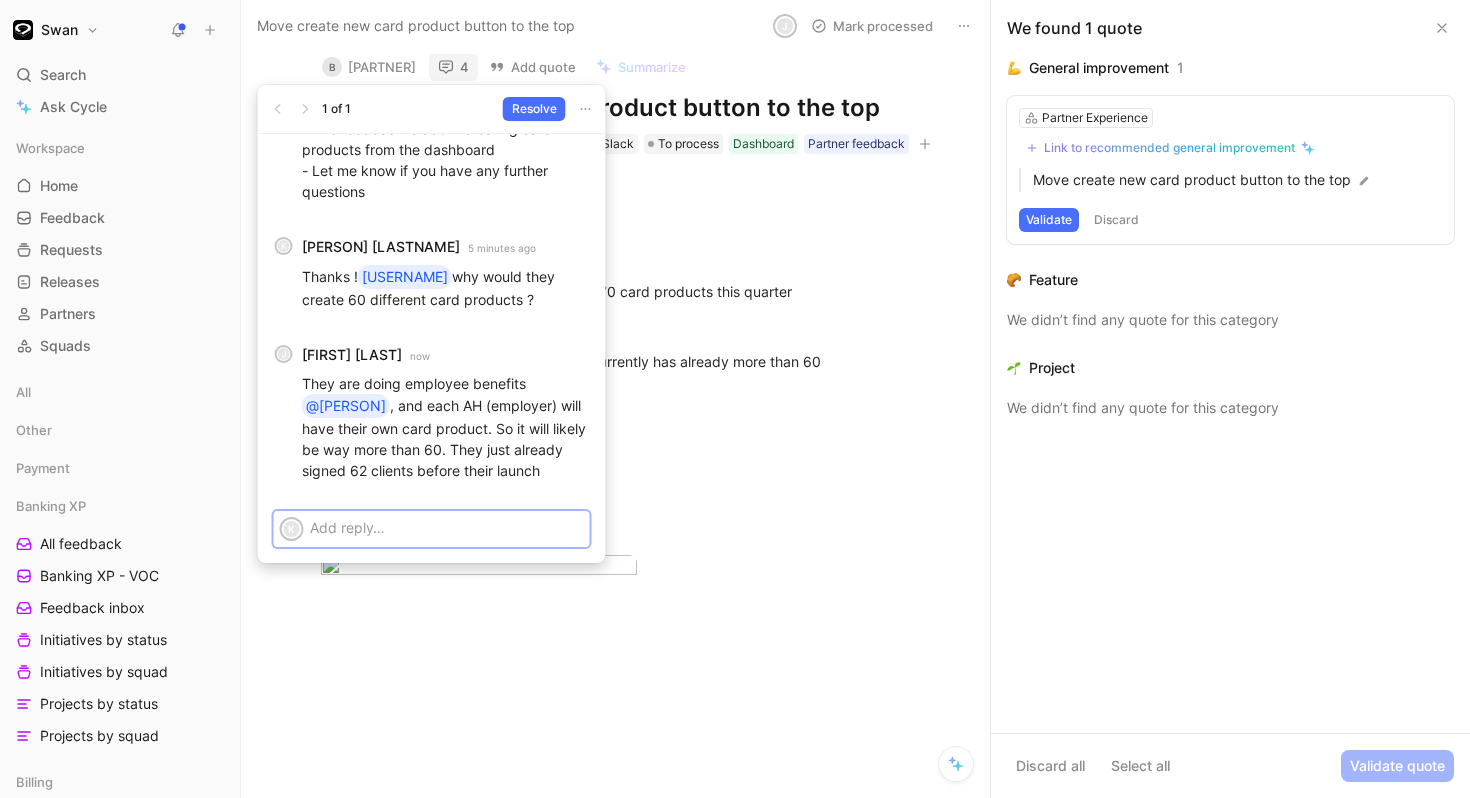 type 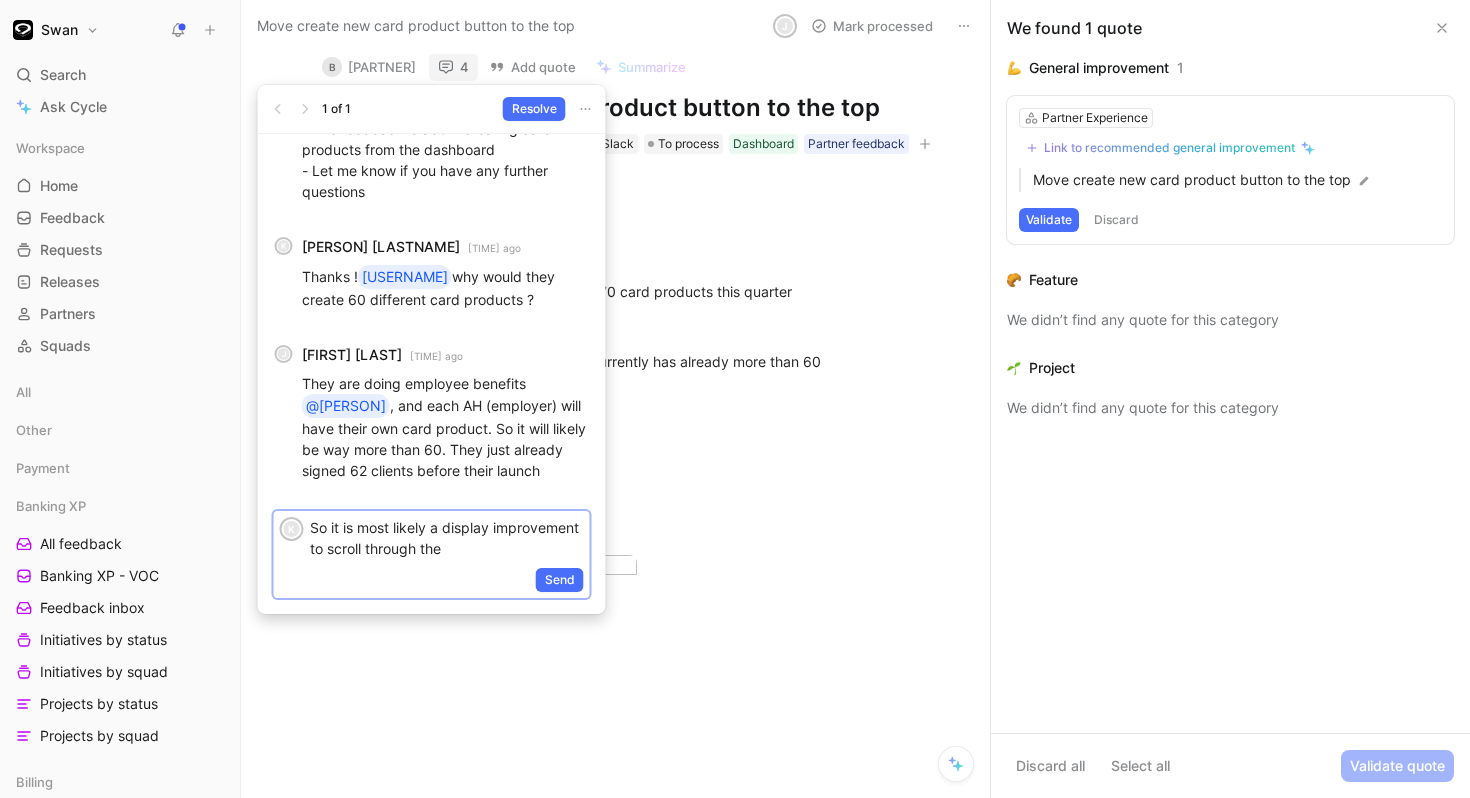 click on "So it is most likely a display improvement to scroll through the" at bounding box center [447, 538] 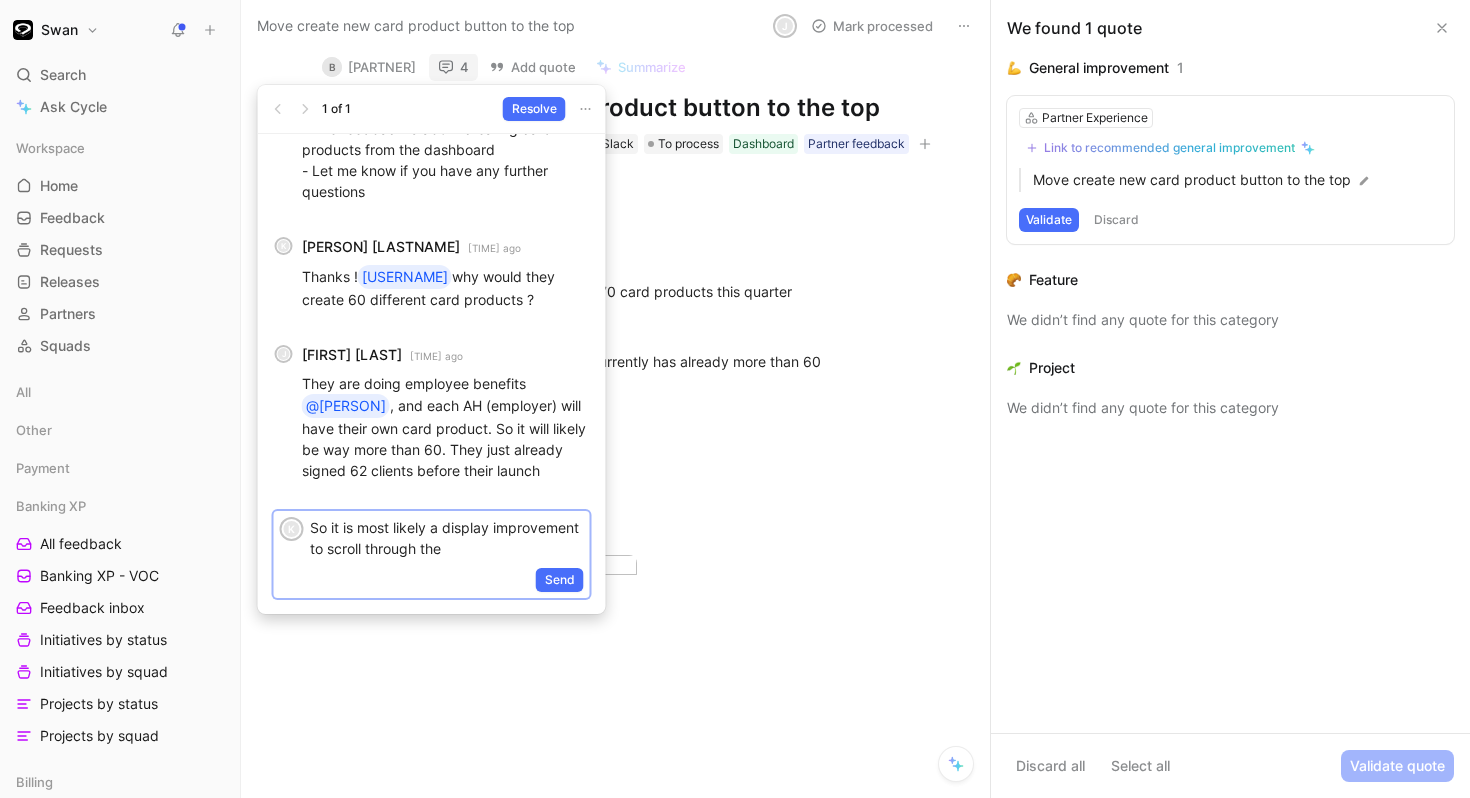 drag, startPoint x: 544, startPoint y: 547, endPoint x: 501, endPoint y: 547, distance: 43 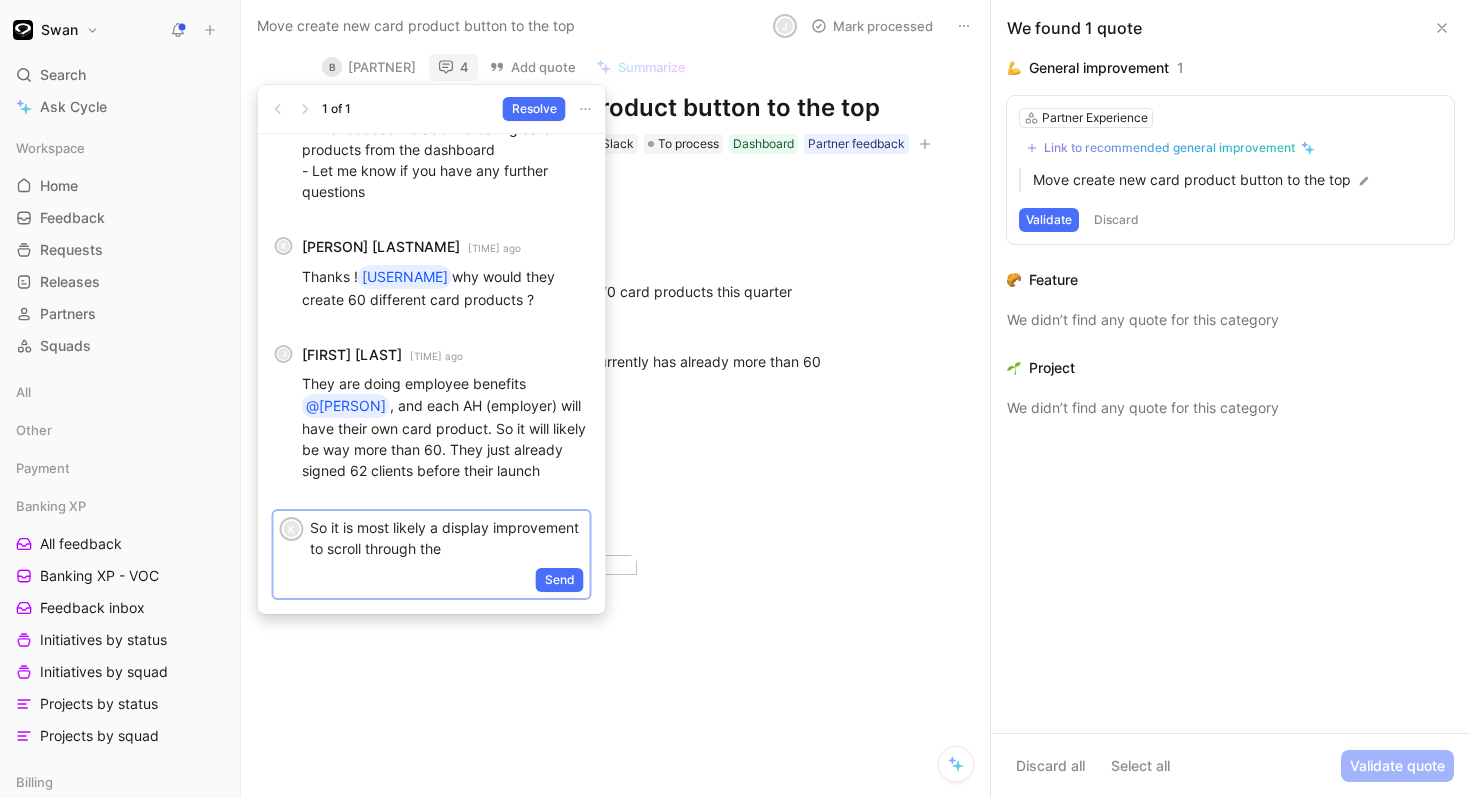 click on "So it is most likely a display improvement to scroll through the" at bounding box center (447, 538) 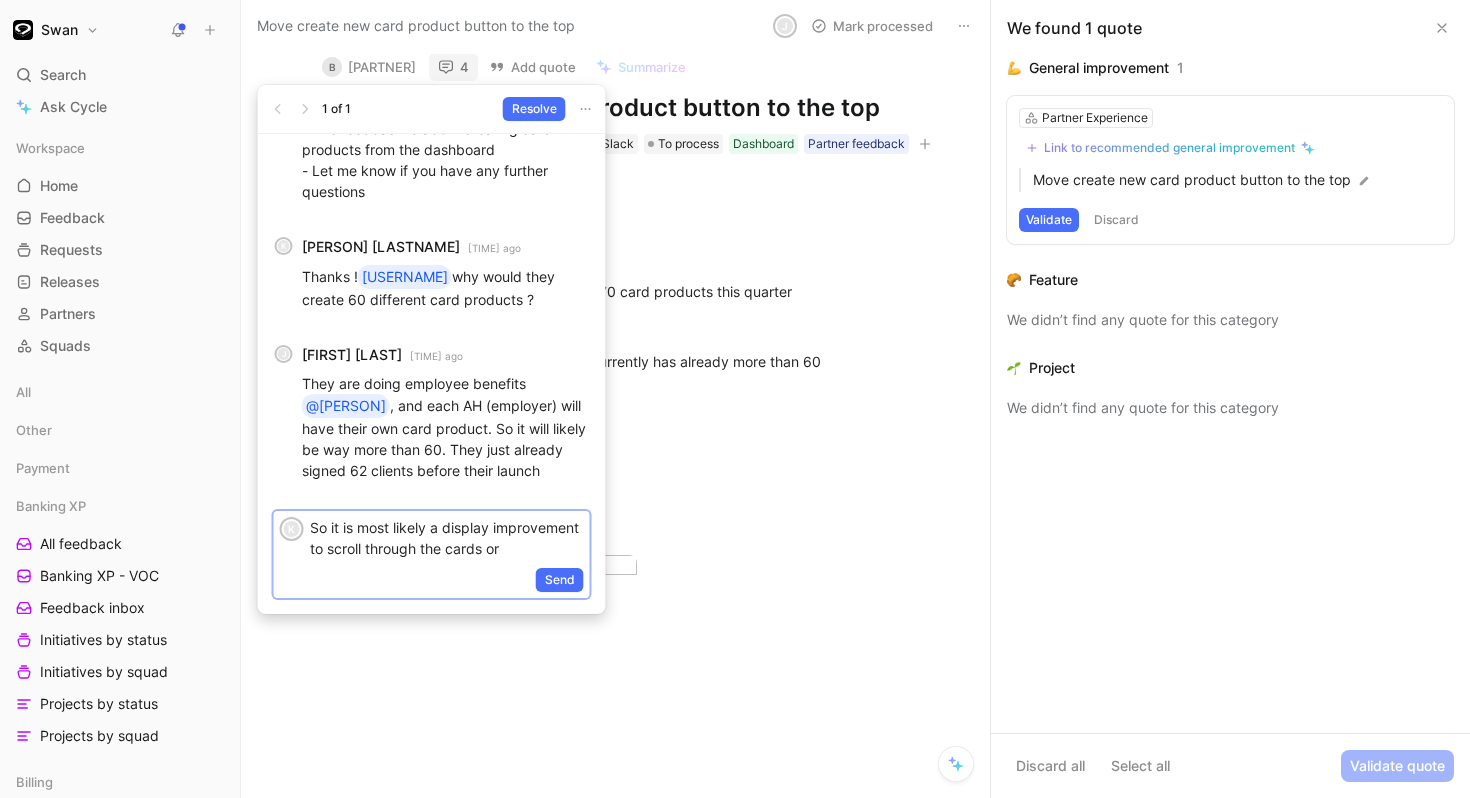 drag, startPoint x: 427, startPoint y: 576, endPoint x: 317, endPoint y: 571, distance: 110.11358 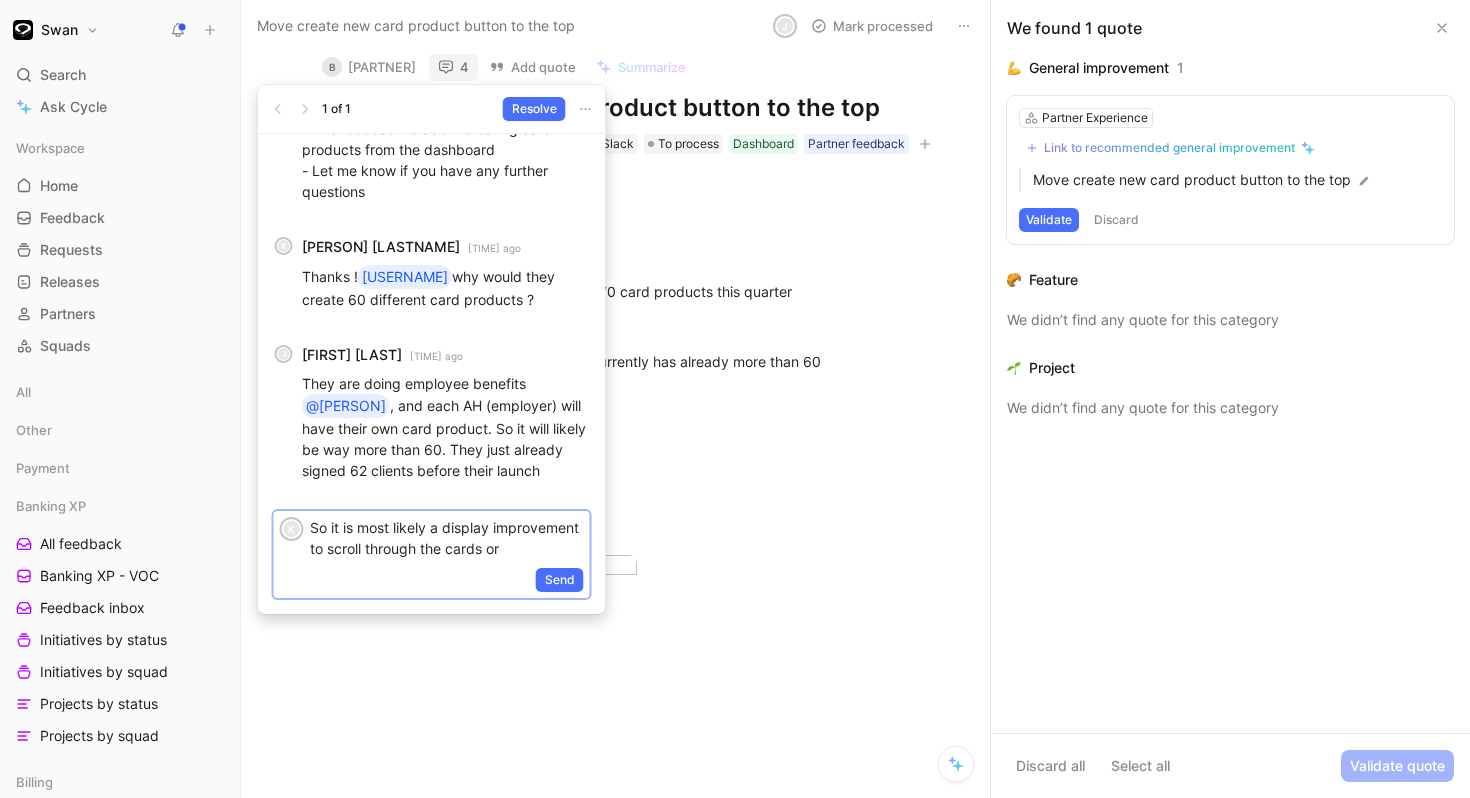 click on "So it is most likely a display improvement to scroll through the cards or" at bounding box center [447, 538] 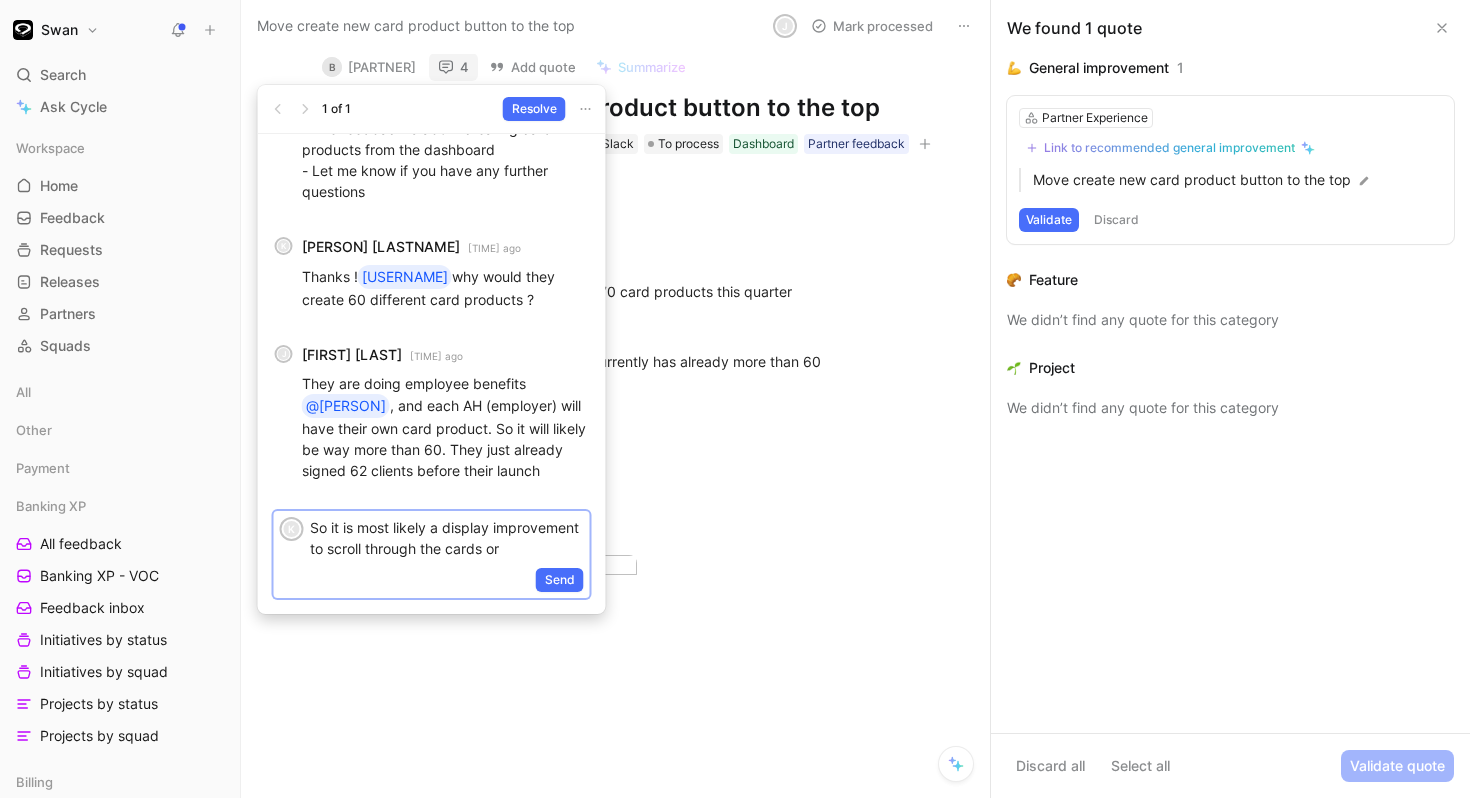 drag, startPoint x: 402, startPoint y: 570, endPoint x: 394, endPoint y: 550, distance: 21.540659 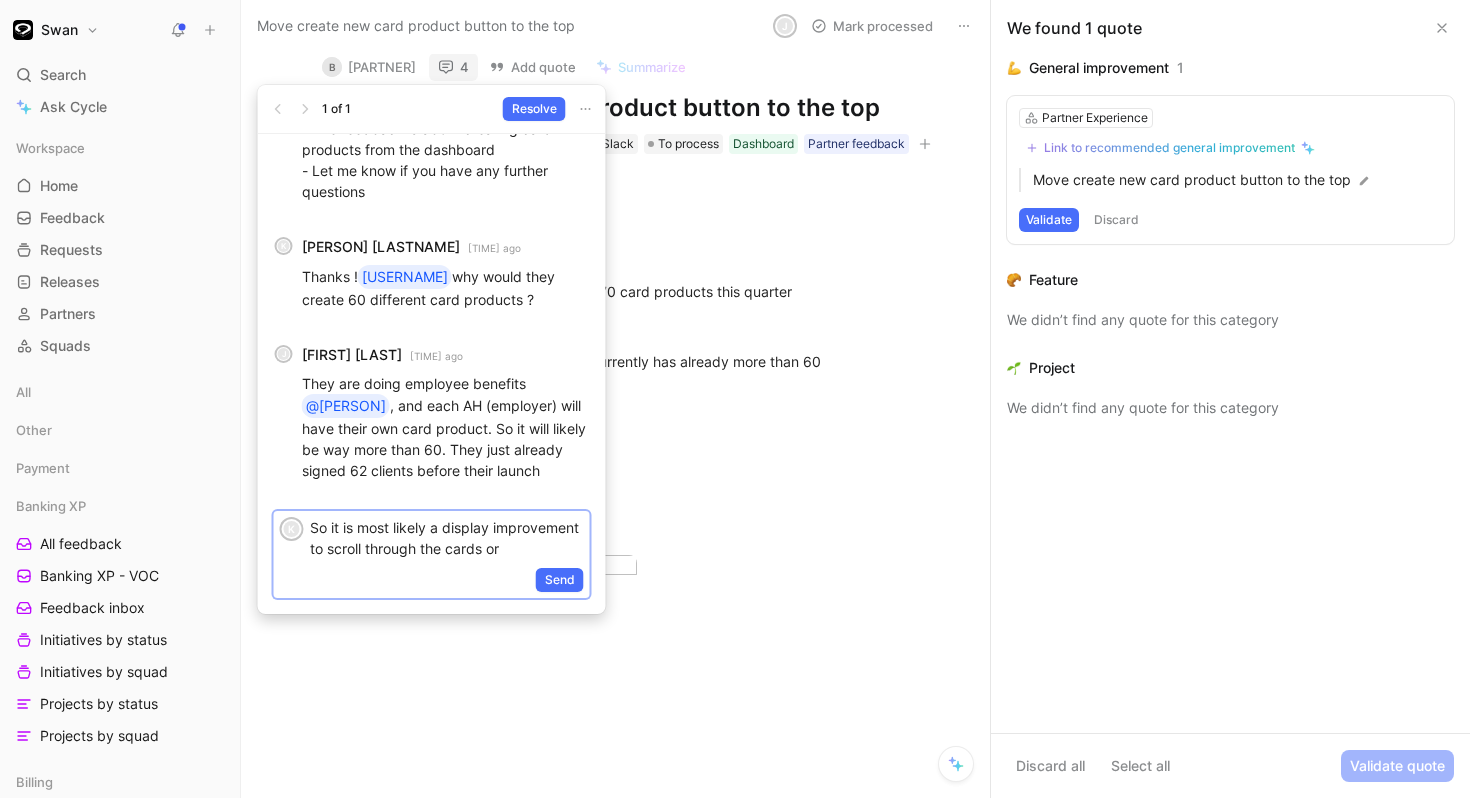 click on "So it is most likely a display improvement to scroll through the cards or" at bounding box center [447, 538] 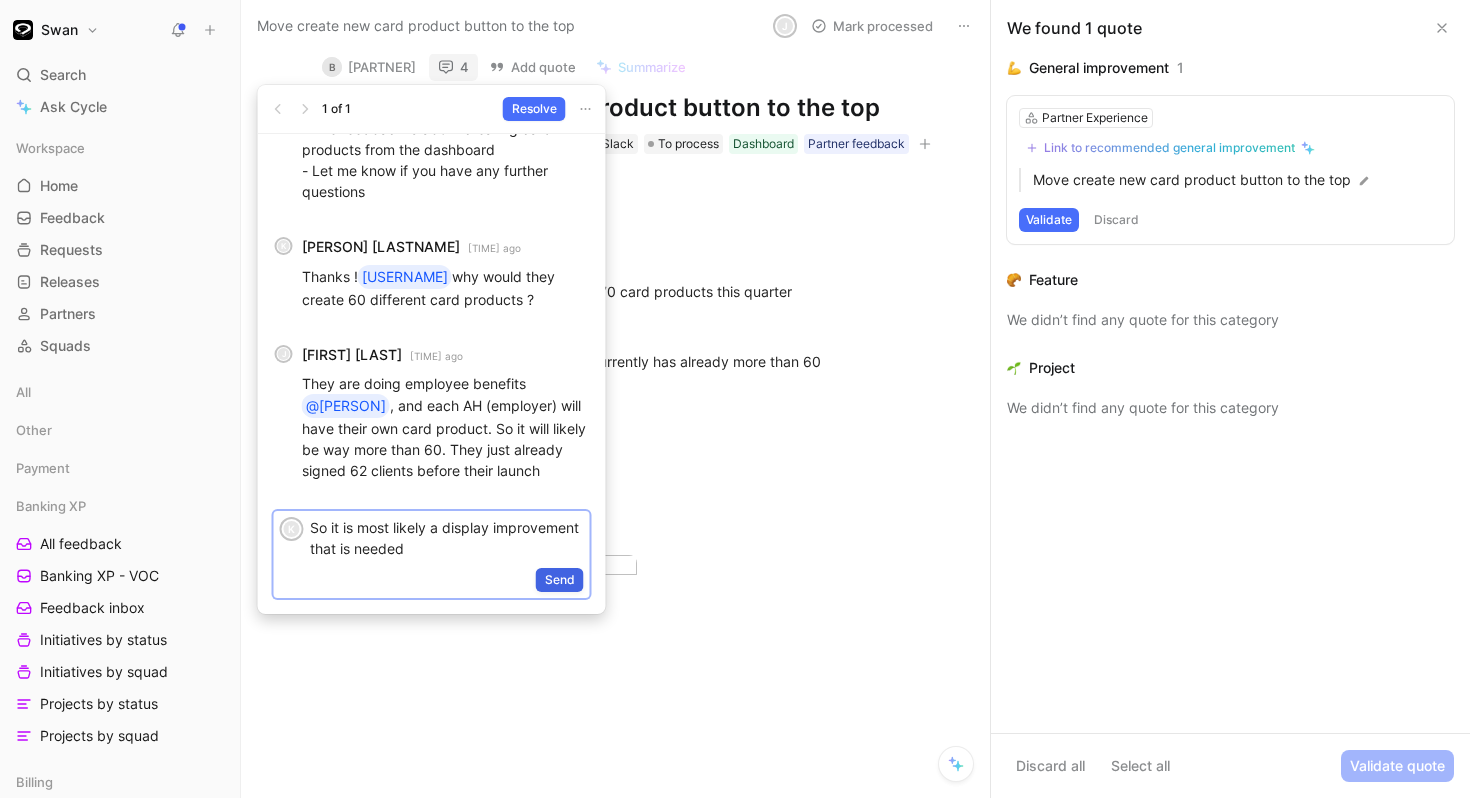 click on "Send" at bounding box center (560, 580) 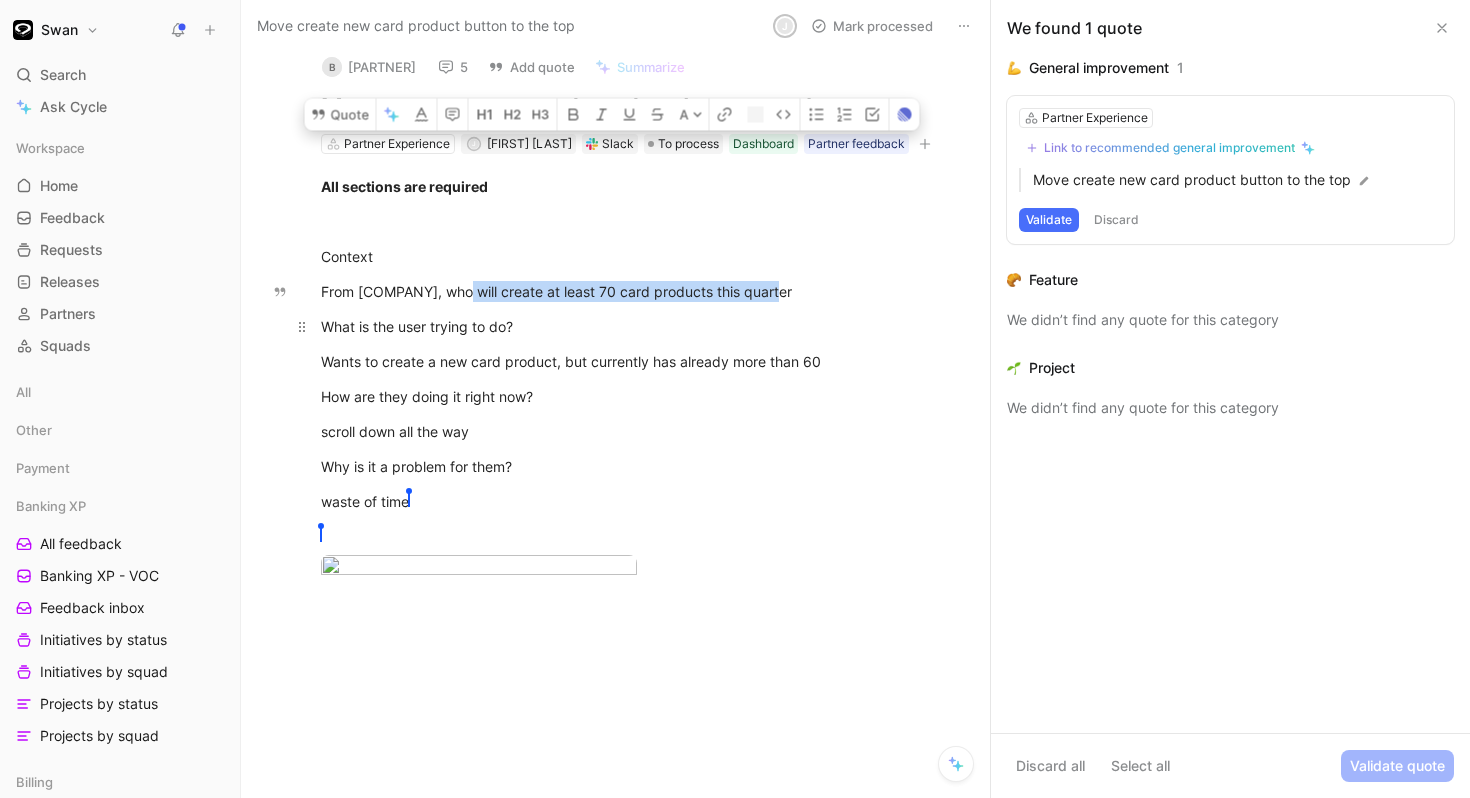 drag, startPoint x: 474, startPoint y: 318, endPoint x: 638, endPoint y: 336, distance: 164.98485 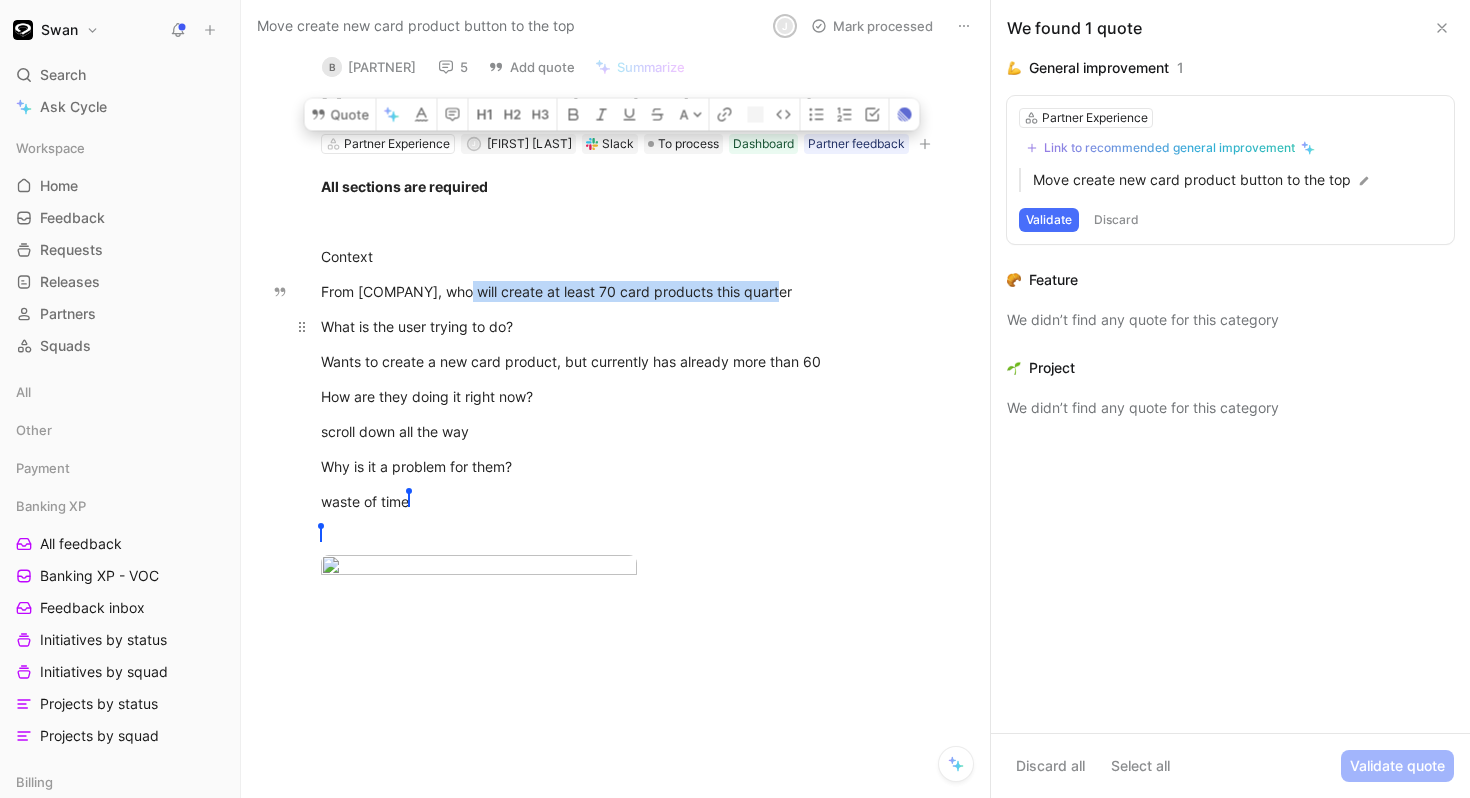 click on "All sections are required Context From [FIRST], who will create at least 70 card products this quarter What is the user trying to do? Wants to create a new card product, but currently has already more than 60 How are they doing it right now? scroll down all the way Why is it a problem for them? waste of time [LAST] [LAST]" at bounding box center (636, 393) 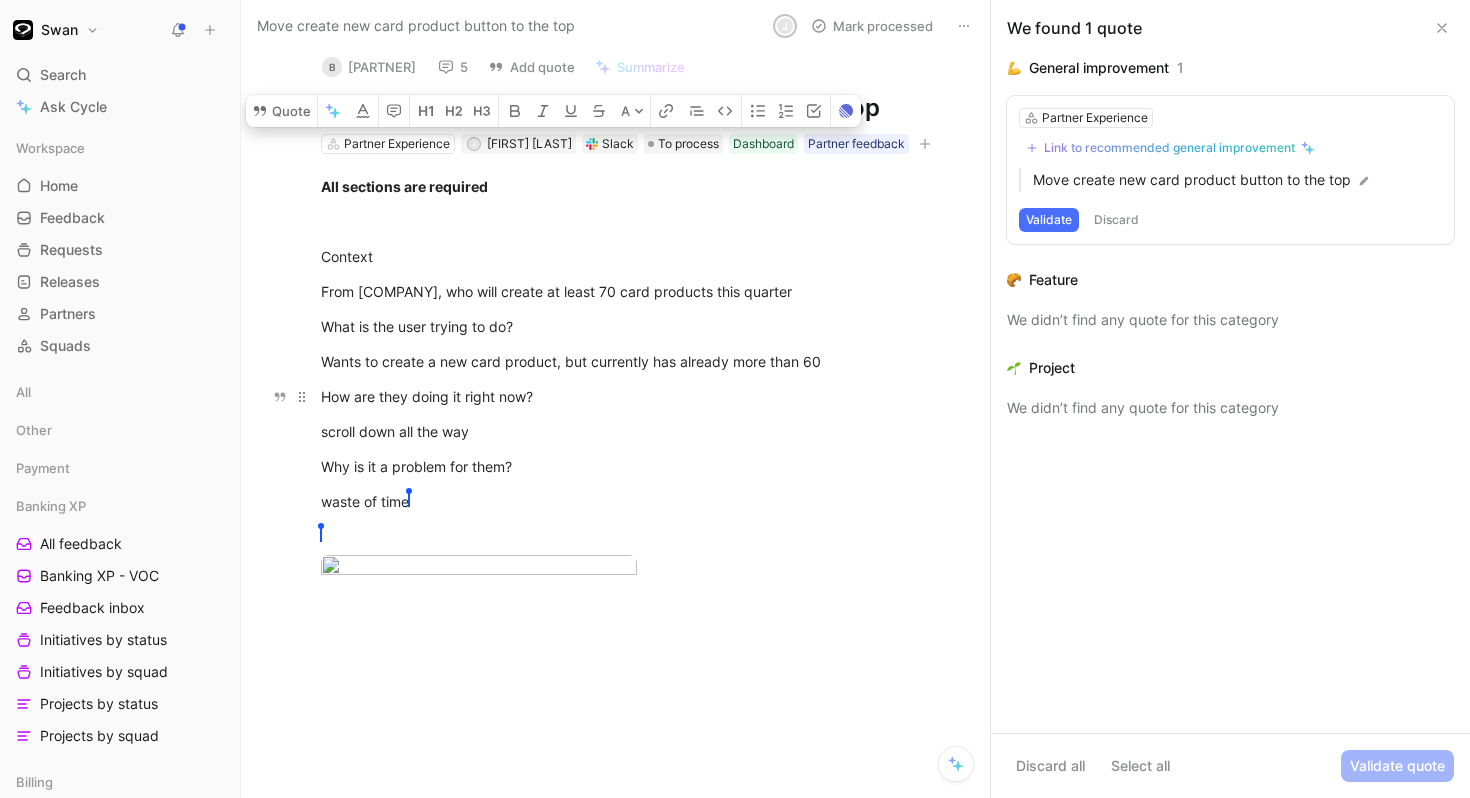 click on "How are they doing it right now?" at bounding box center (636, 396) 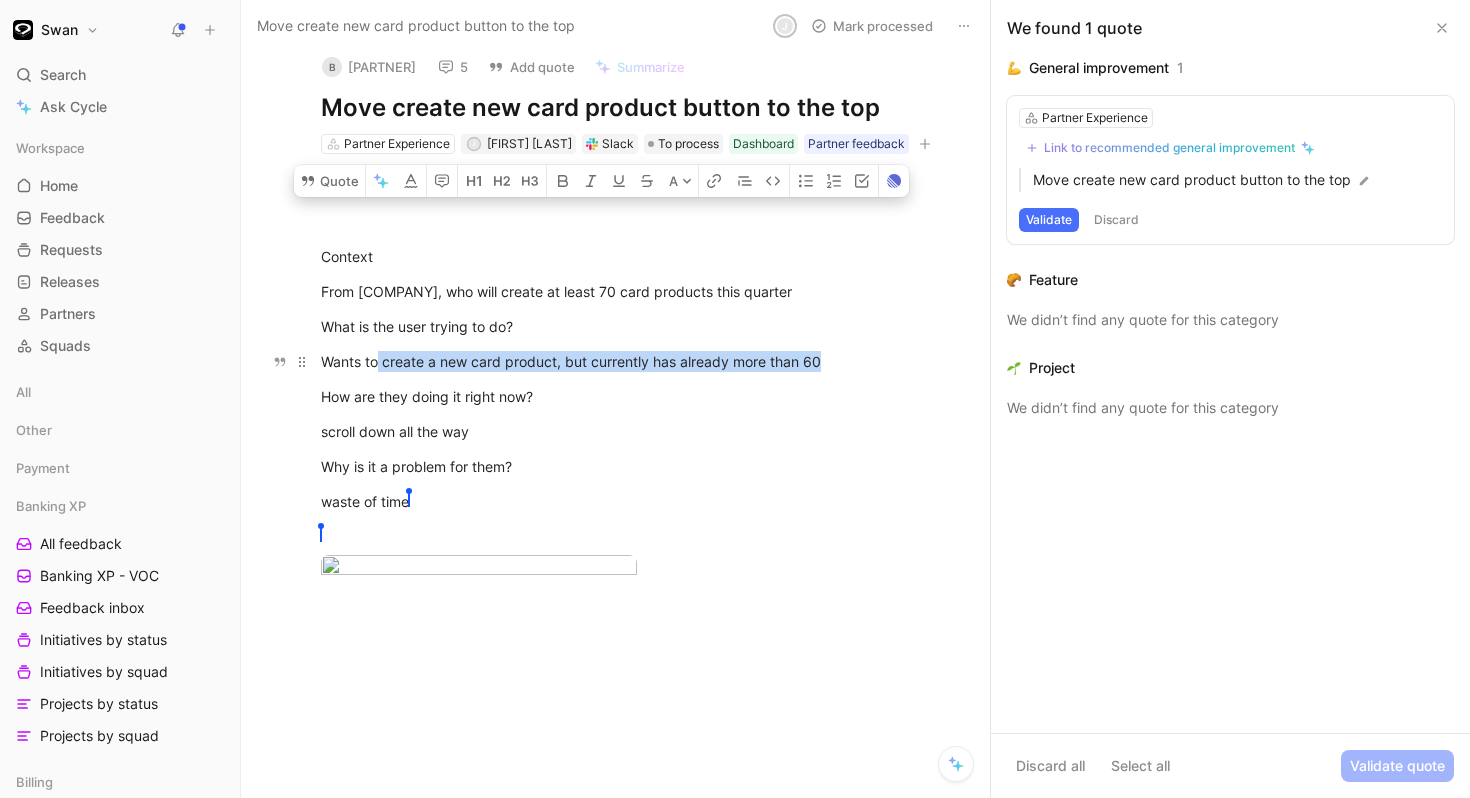drag, startPoint x: 377, startPoint y: 390, endPoint x: 762, endPoint y: 401, distance: 385.1571 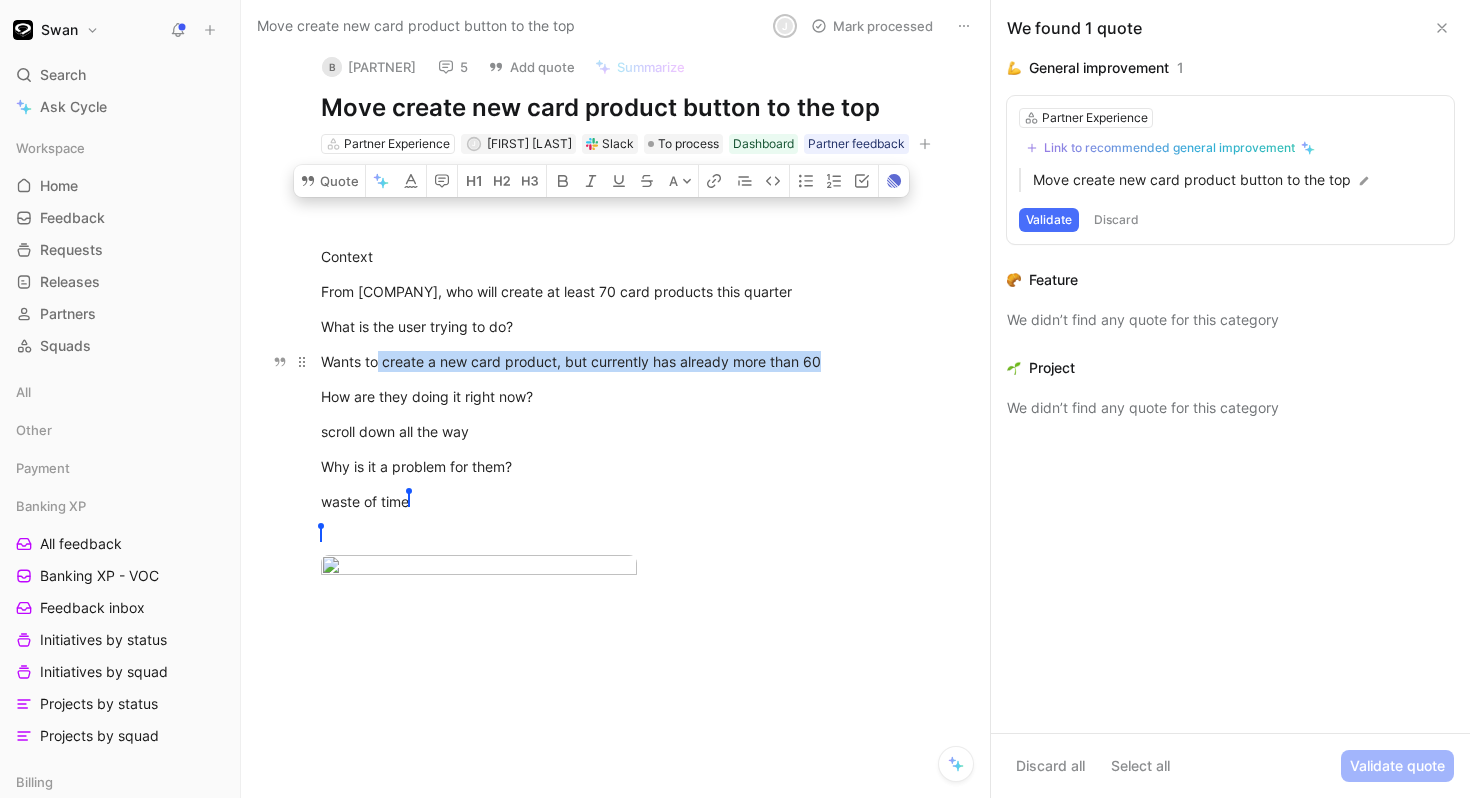 click on "Wants to create a new card product, but currently has already more than 60" at bounding box center [636, 361] 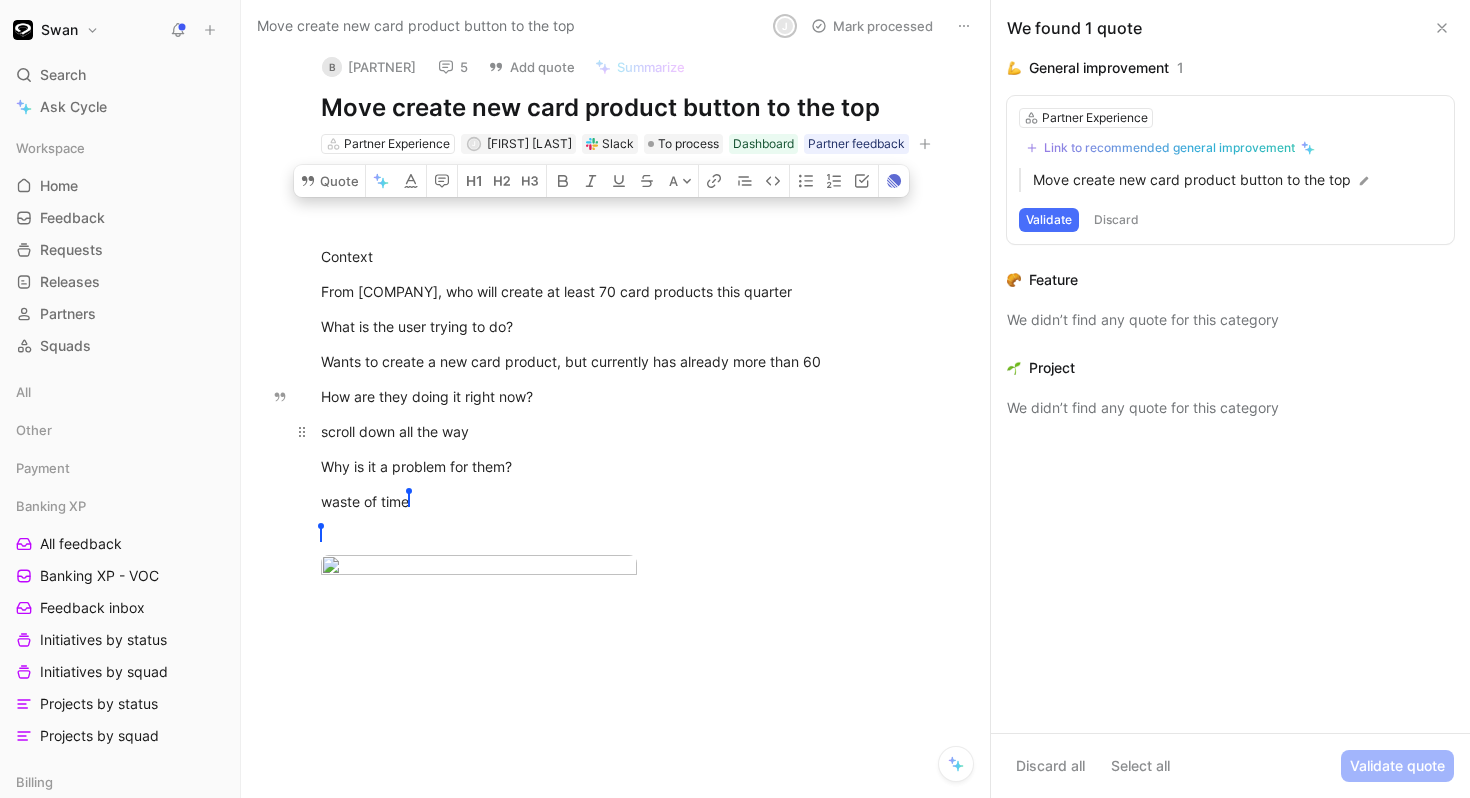 click on "scroll down all the way" at bounding box center [636, 431] 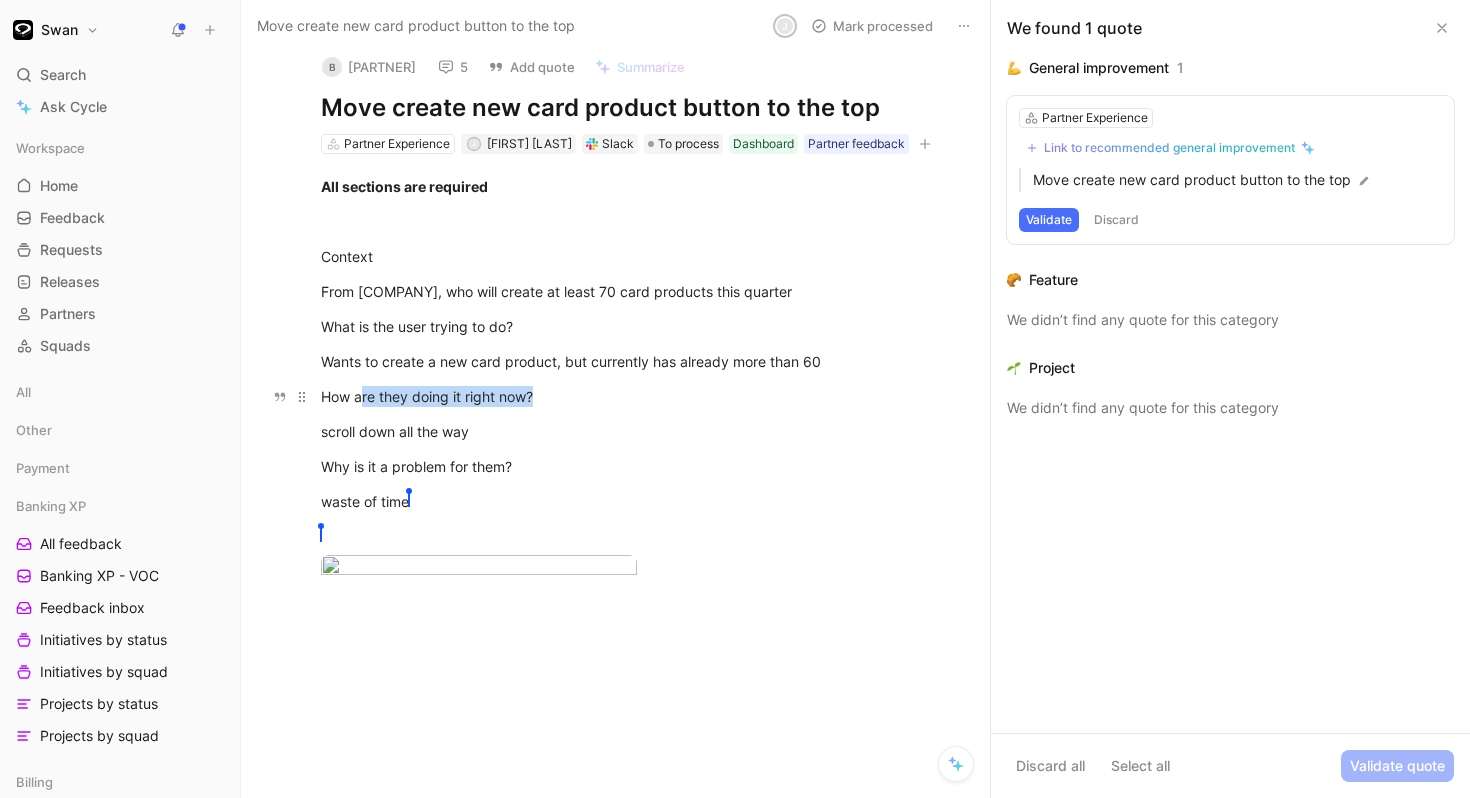 drag, startPoint x: 360, startPoint y: 428, endPoint x: 606, endPoint y: 426, distance: 246.00813 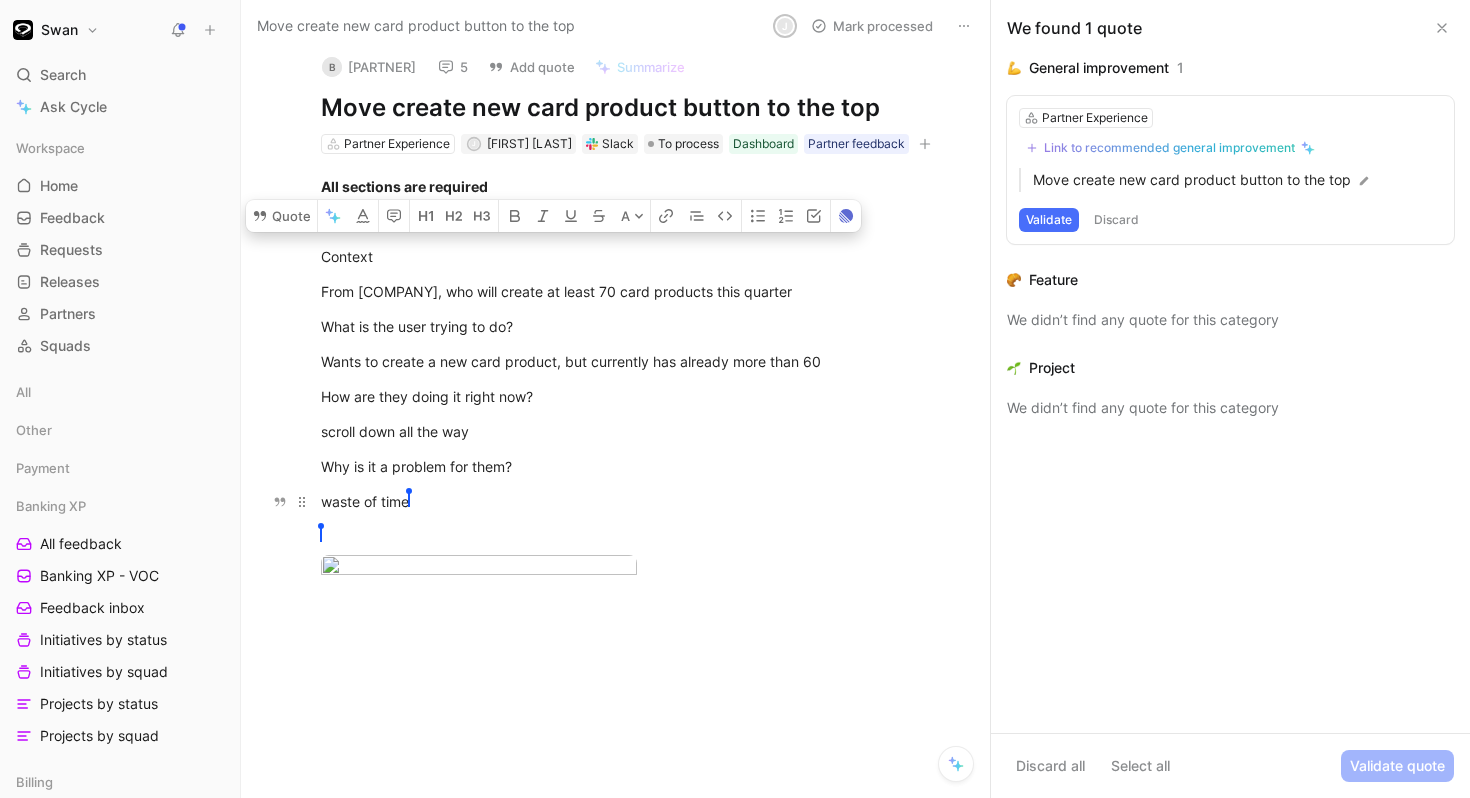 click on "waste of time [PERSON] [LASTNAME]" at bounding box center [636, 501] 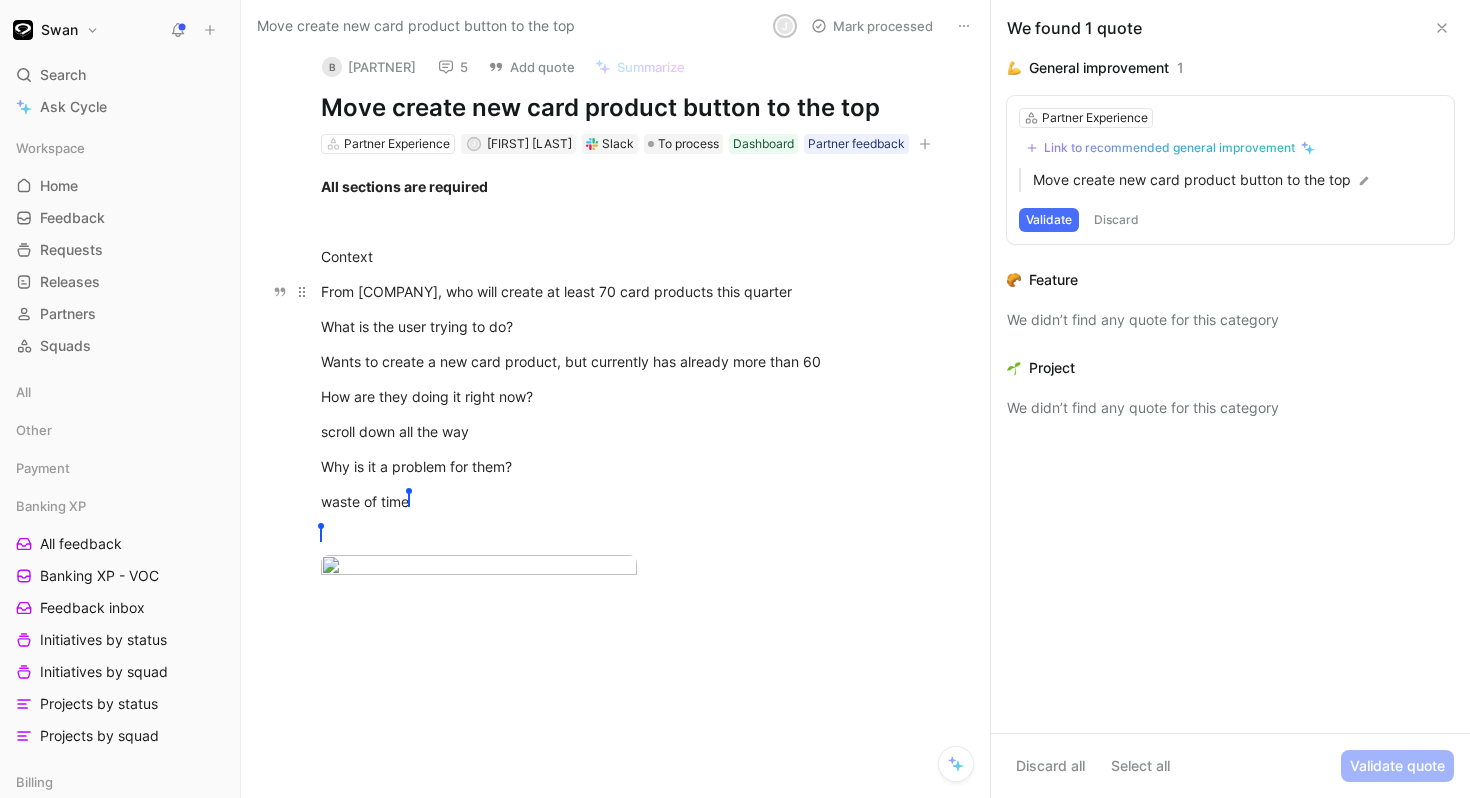 click on "From [COMPANY], who will create at least 70 card products this quarter" at bounding box center [636, 291] 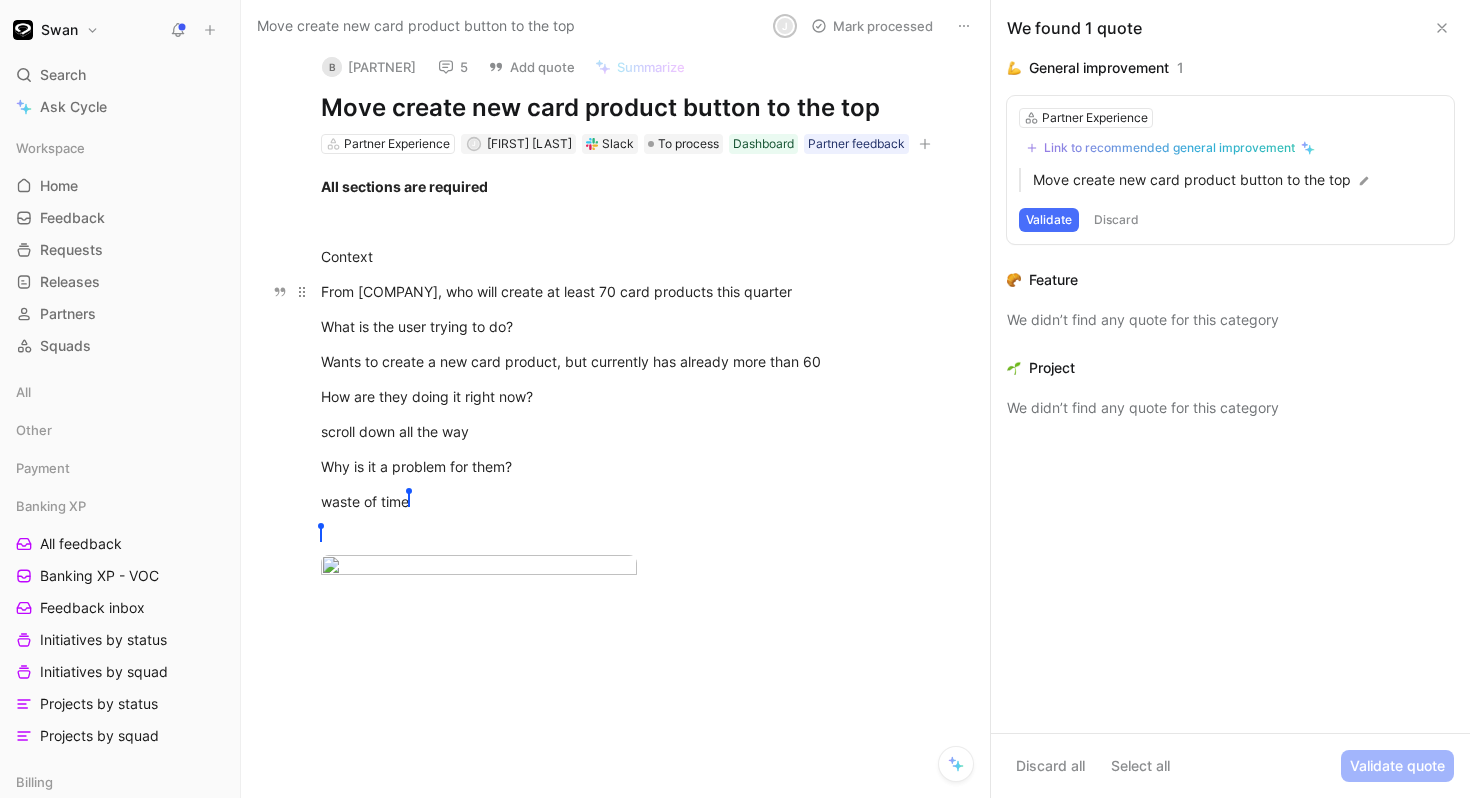click on "From [COMPANY], who will create at least 70 card products this quarter" at bounding box center (636, 291) 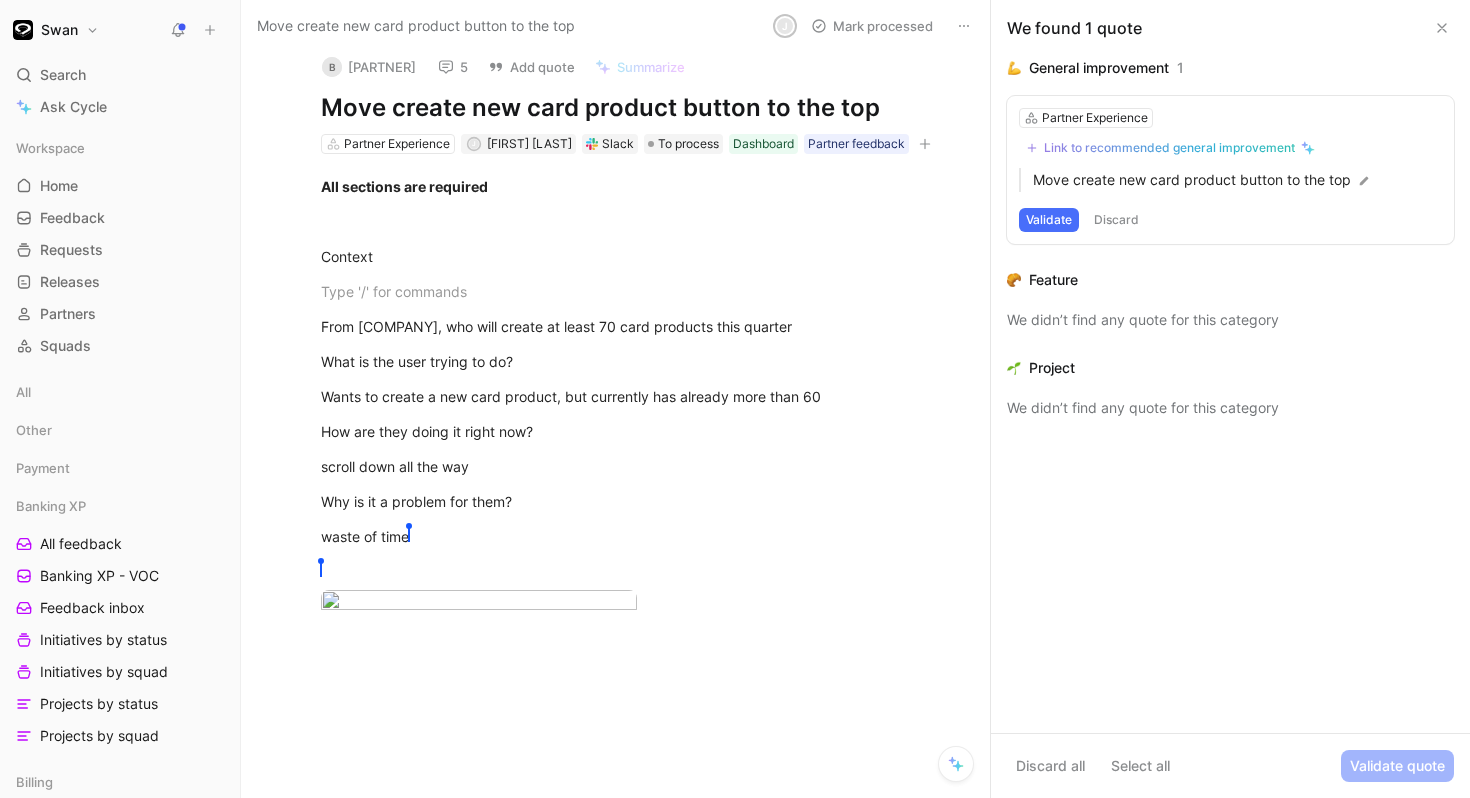 type 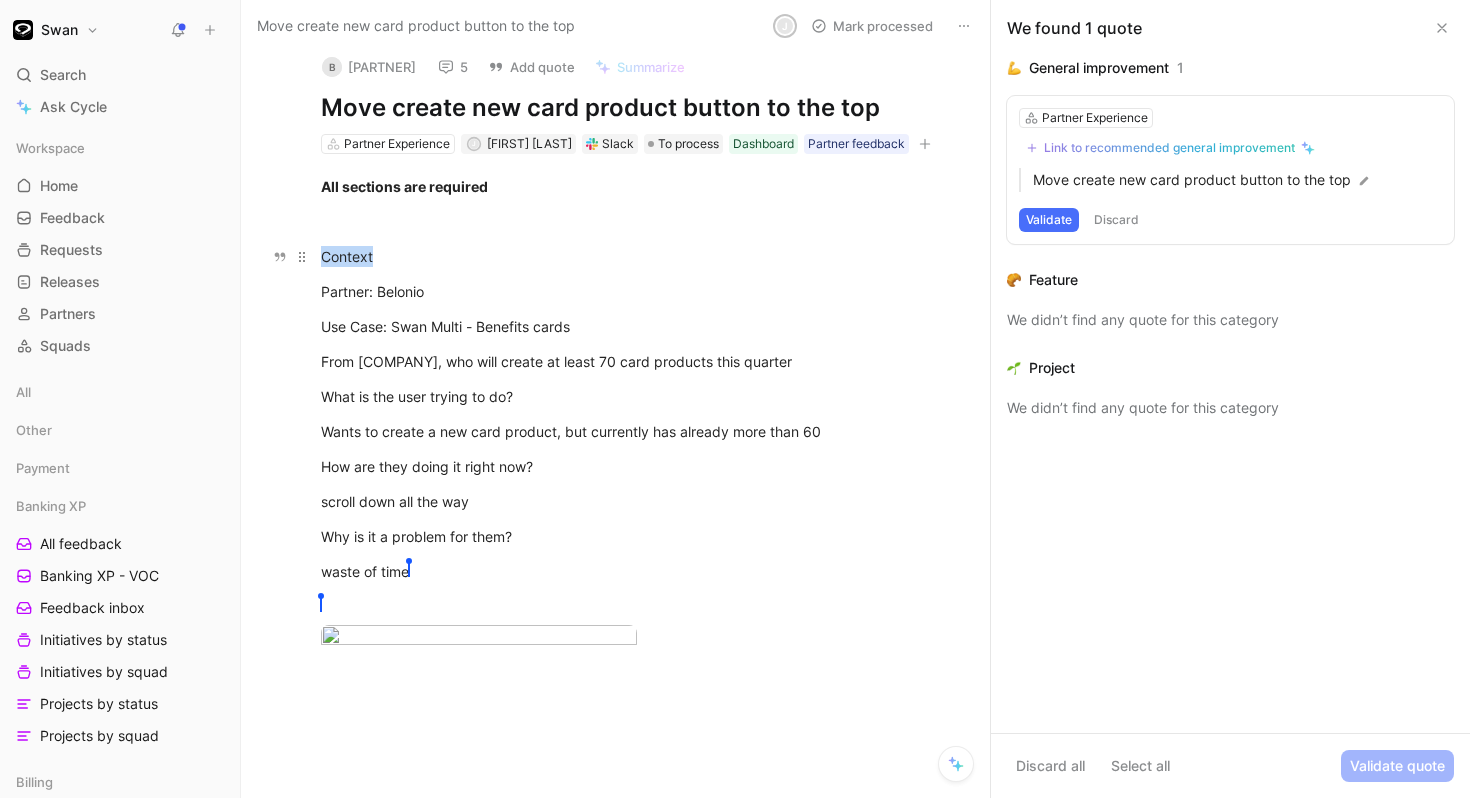 drag, startPoint x: 321, startPoint y: 282, endPoint x: 416, endPoint y: 280, distance: 95.02105 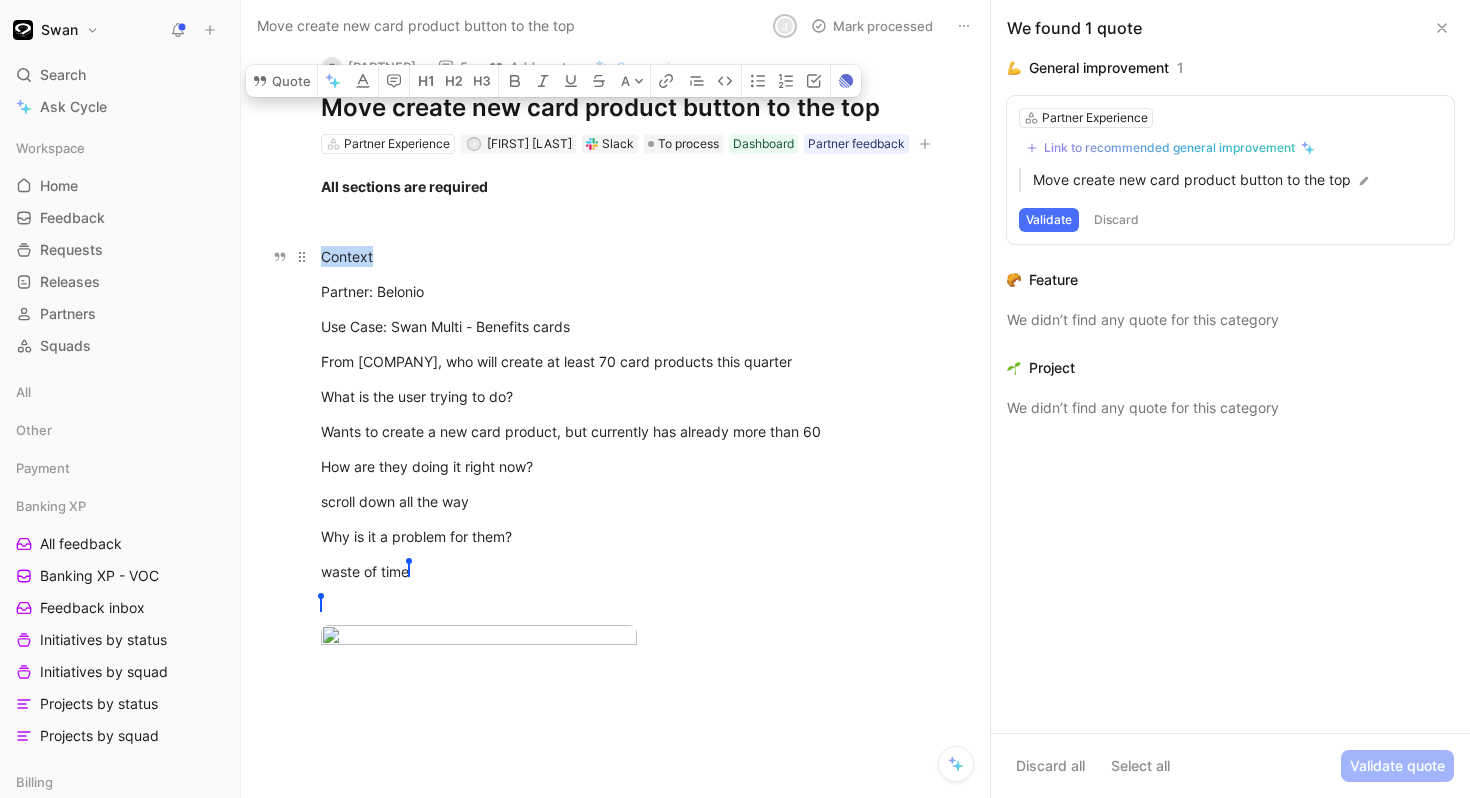 click on "Context" at bounding box center [636, 256] 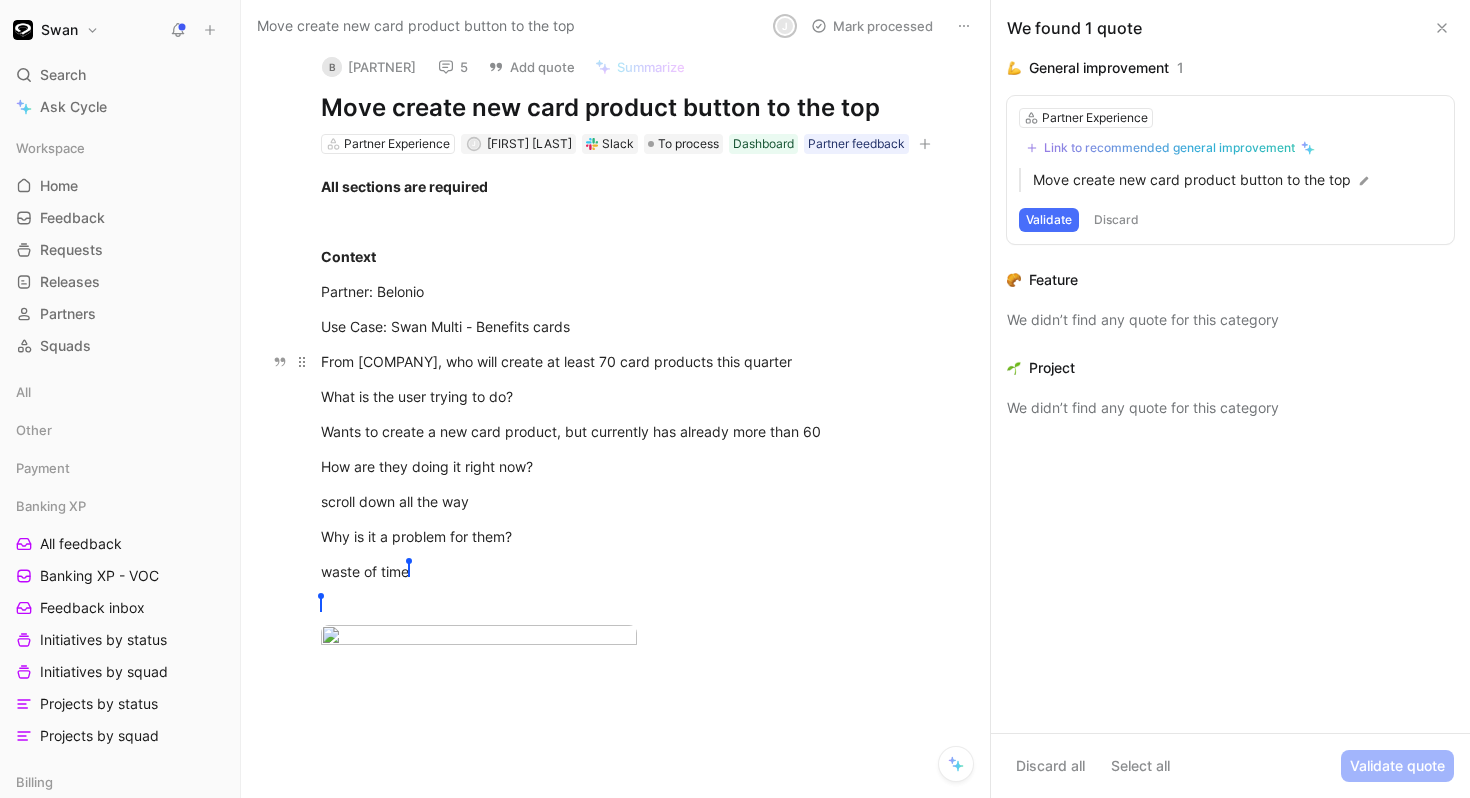 click on "From [COMPANY], who will create at least 70 card products this quarter" at bounding box center (636, 361) 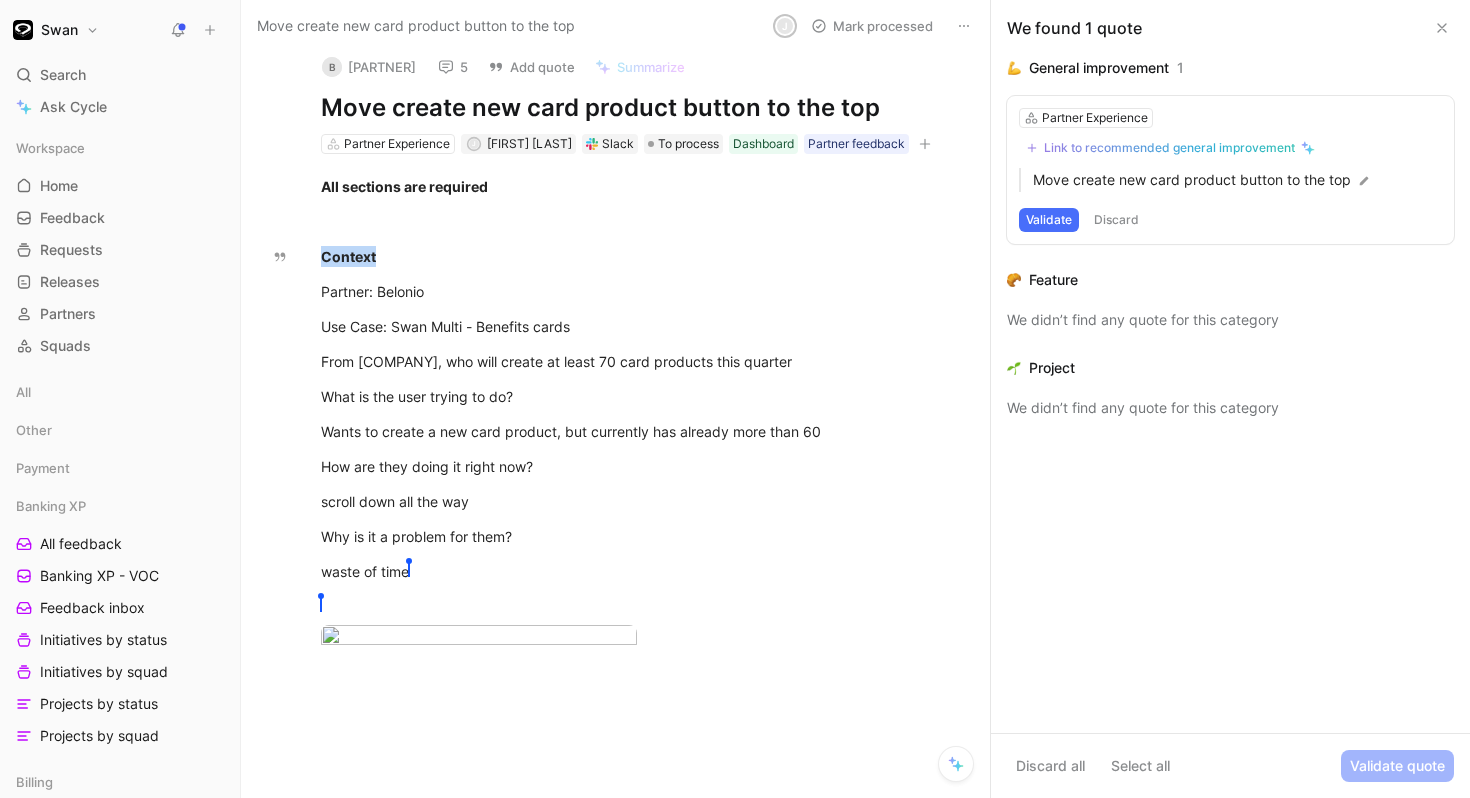 drag, startPoint x: 385, startPoint y: 280, endPoint x: 245, endPoint y: 281, distance: 140.00357 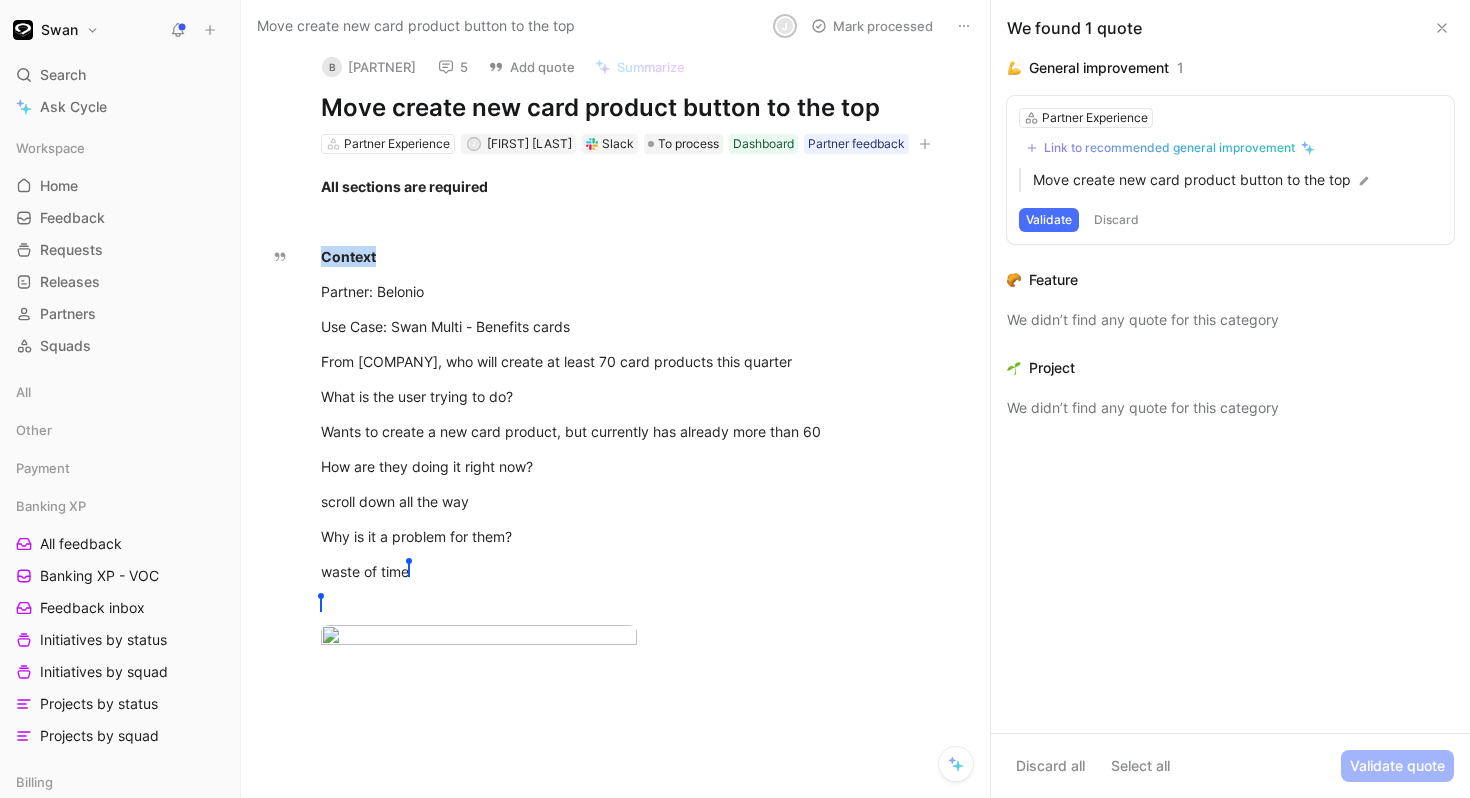 click on "B [FIRST] [TIME] Add quote Summarize Move create new card product button to the top Partner Experience J [LAST] Slack To process Dashboard Partner feedback All sections are required Context Partner: [FIRST] Use Case: [COMPANY] Multi - Benefits cards From [FIRST], who will create at least 70 card products this quarter What is the user trying to do? Wants to create a new card product, but currently has already more than 60 How are they doing it right now? scroll down all the way Why is it a problem for them? waste of time [FIRST] [LAST]" at bounding box center [615, 425] 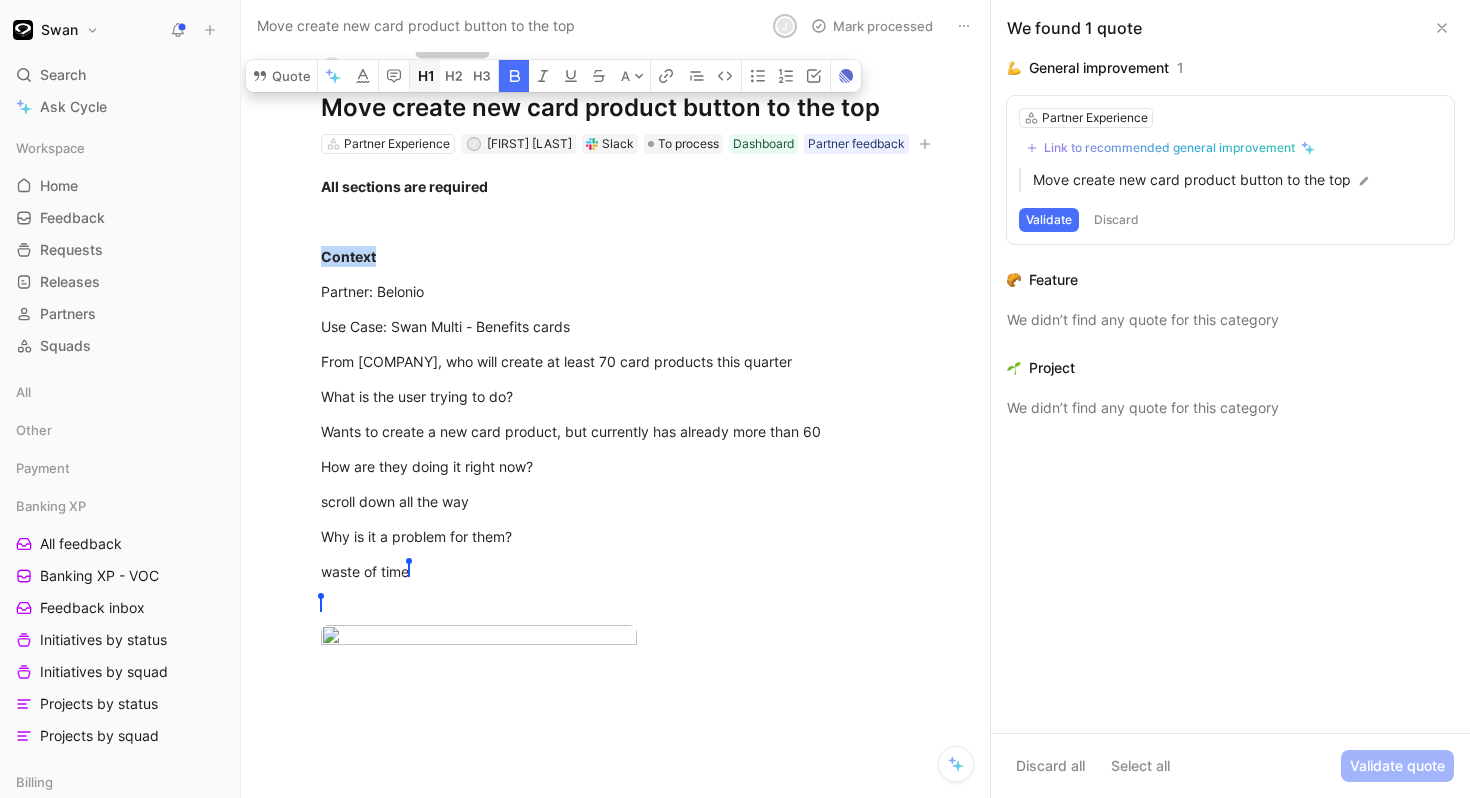click 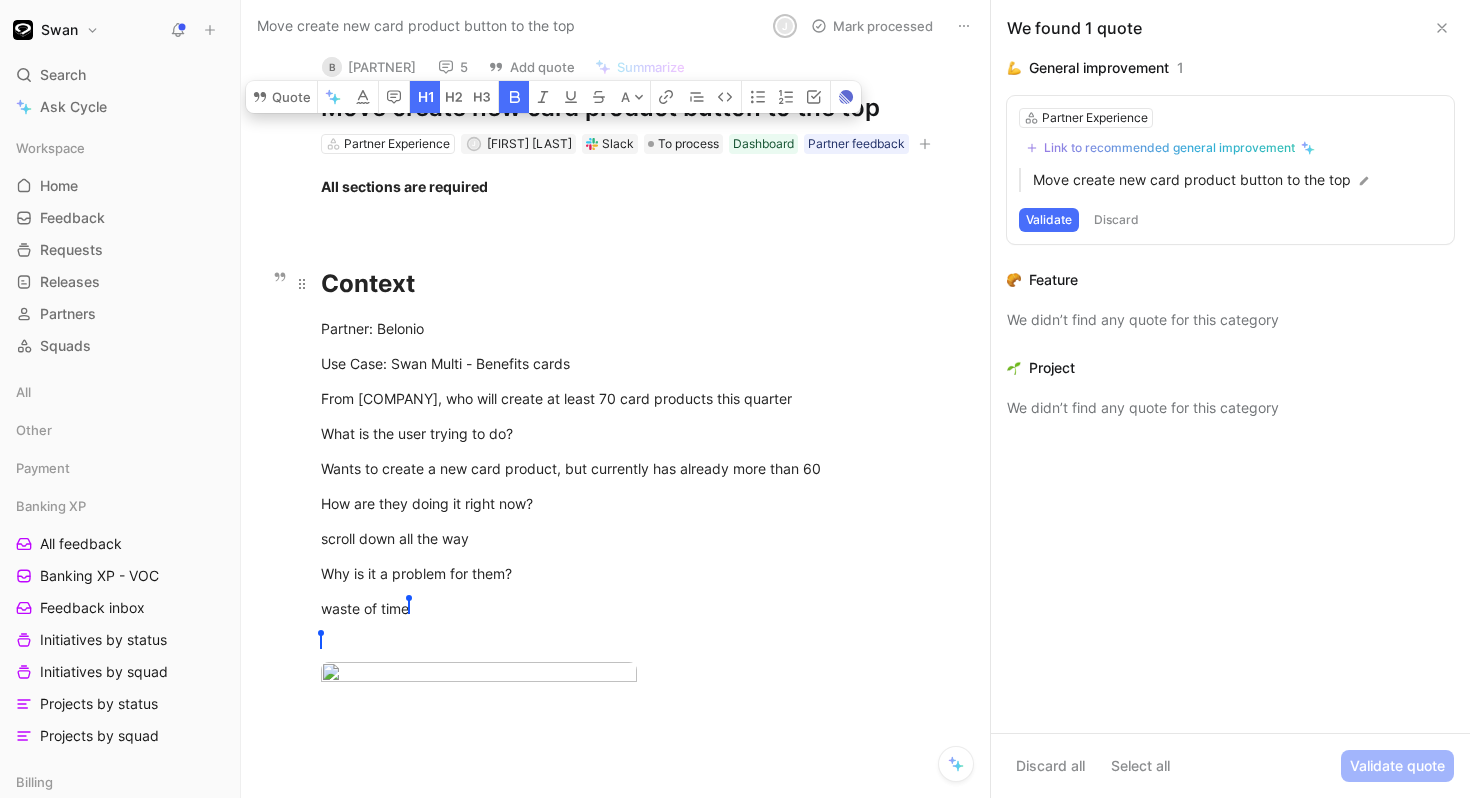 click on "Context" at bounding box center [636, 275] 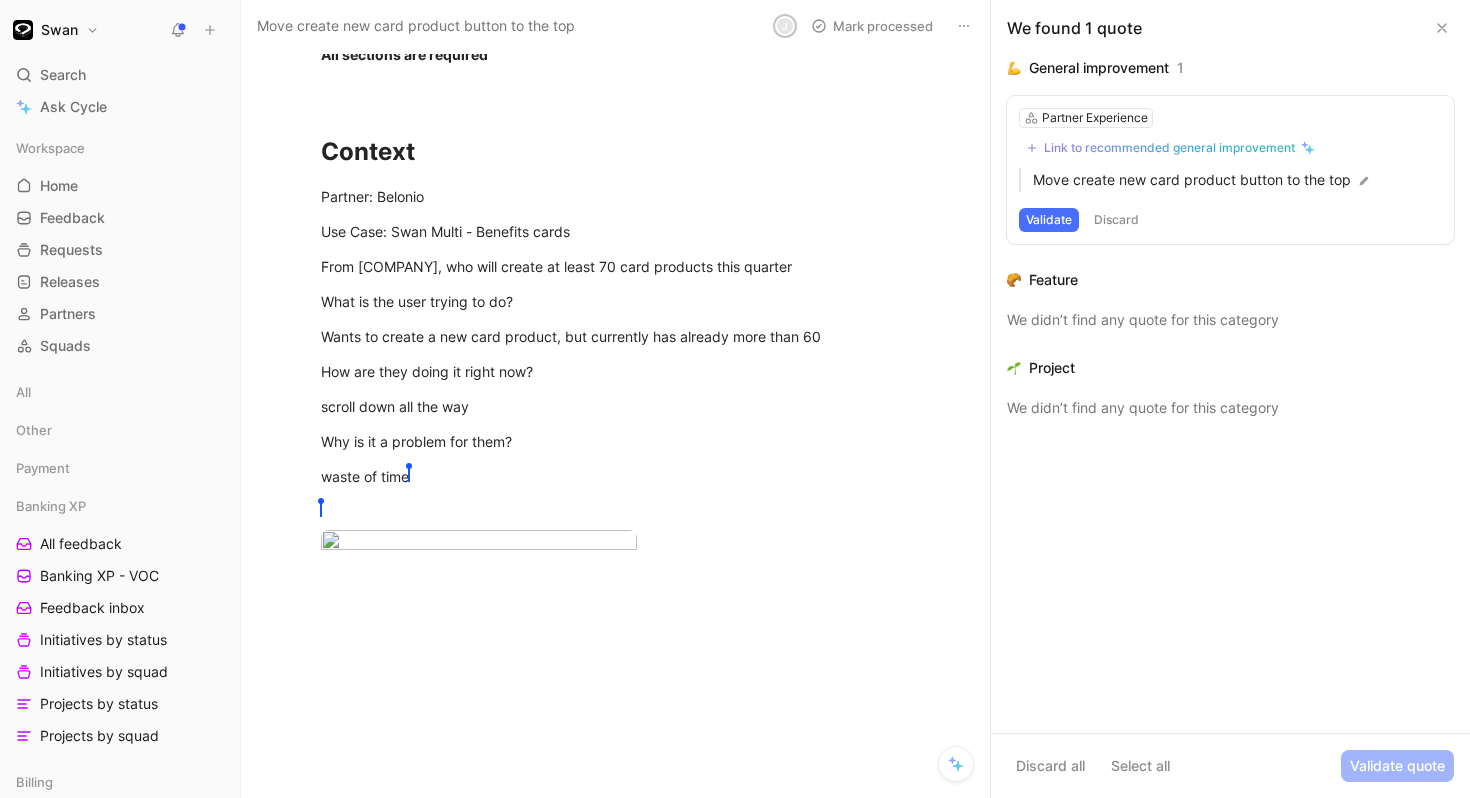 scroll, scrollTop: 147, scrollLeft: 0, axis: vertical 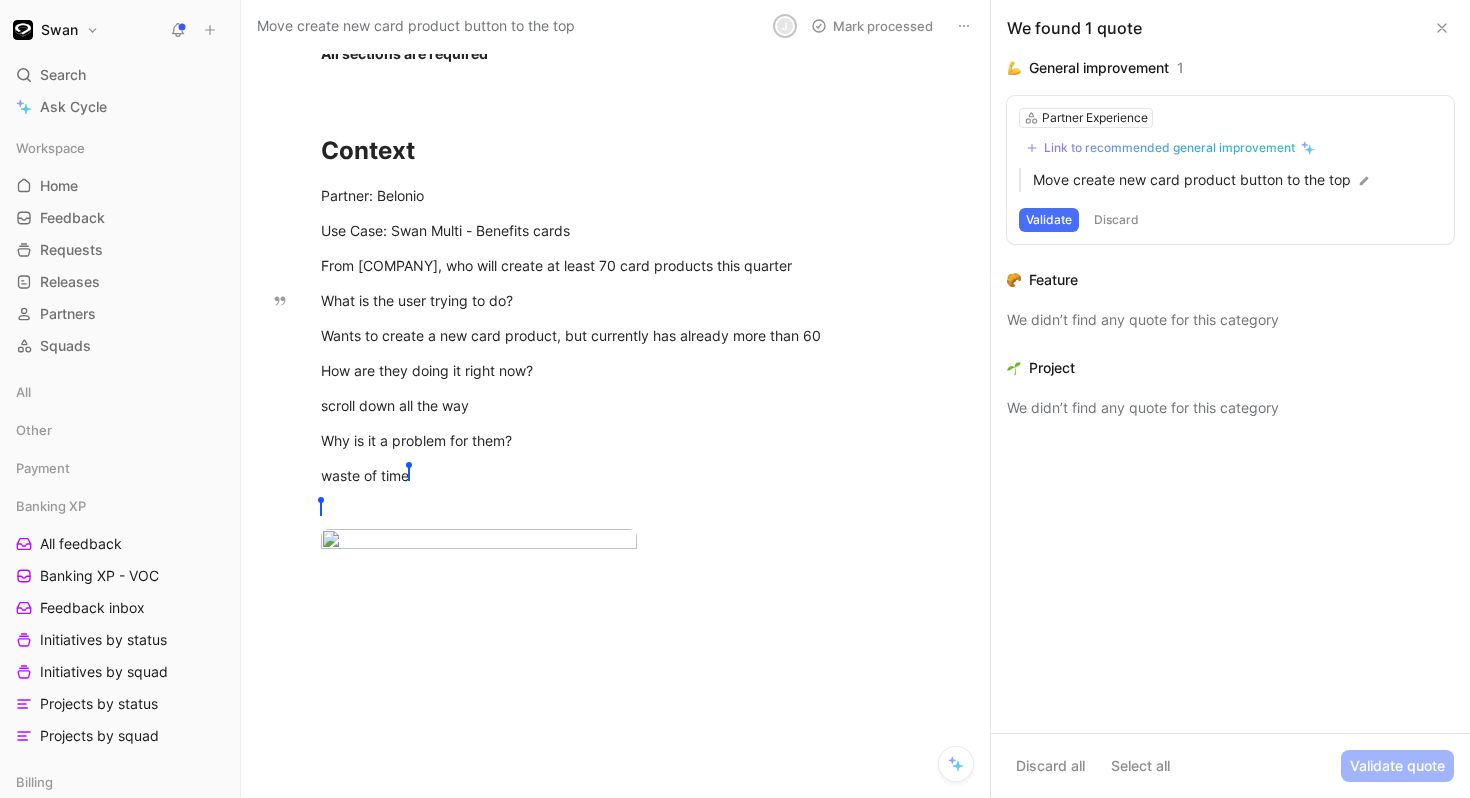 drag, startPoint x: 527, startPoint y: 323, endPoint x: 296, endPoint y: 309, distance: 231.42386 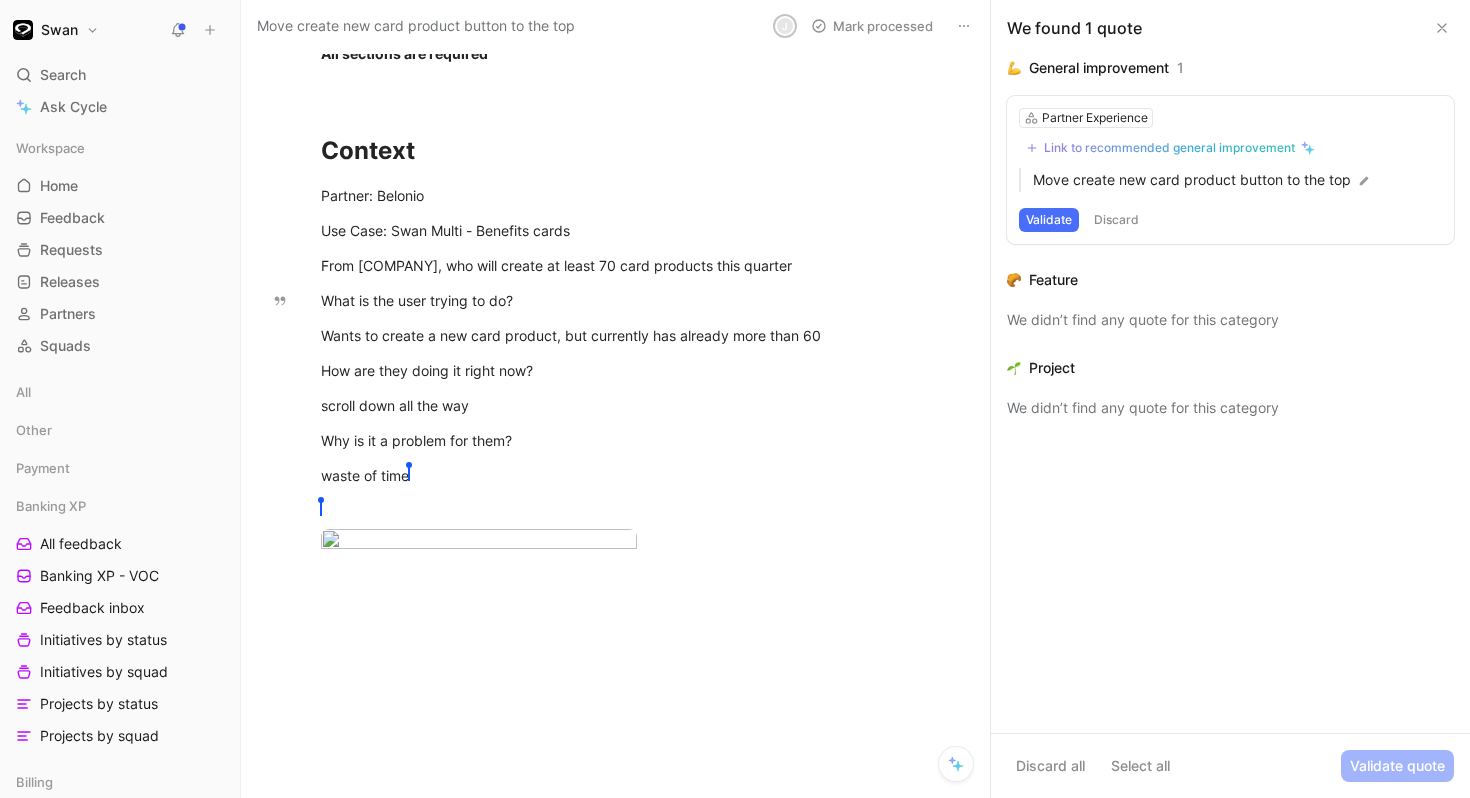 click on "What is the user trying to do?" at bounding box center [636, 300] 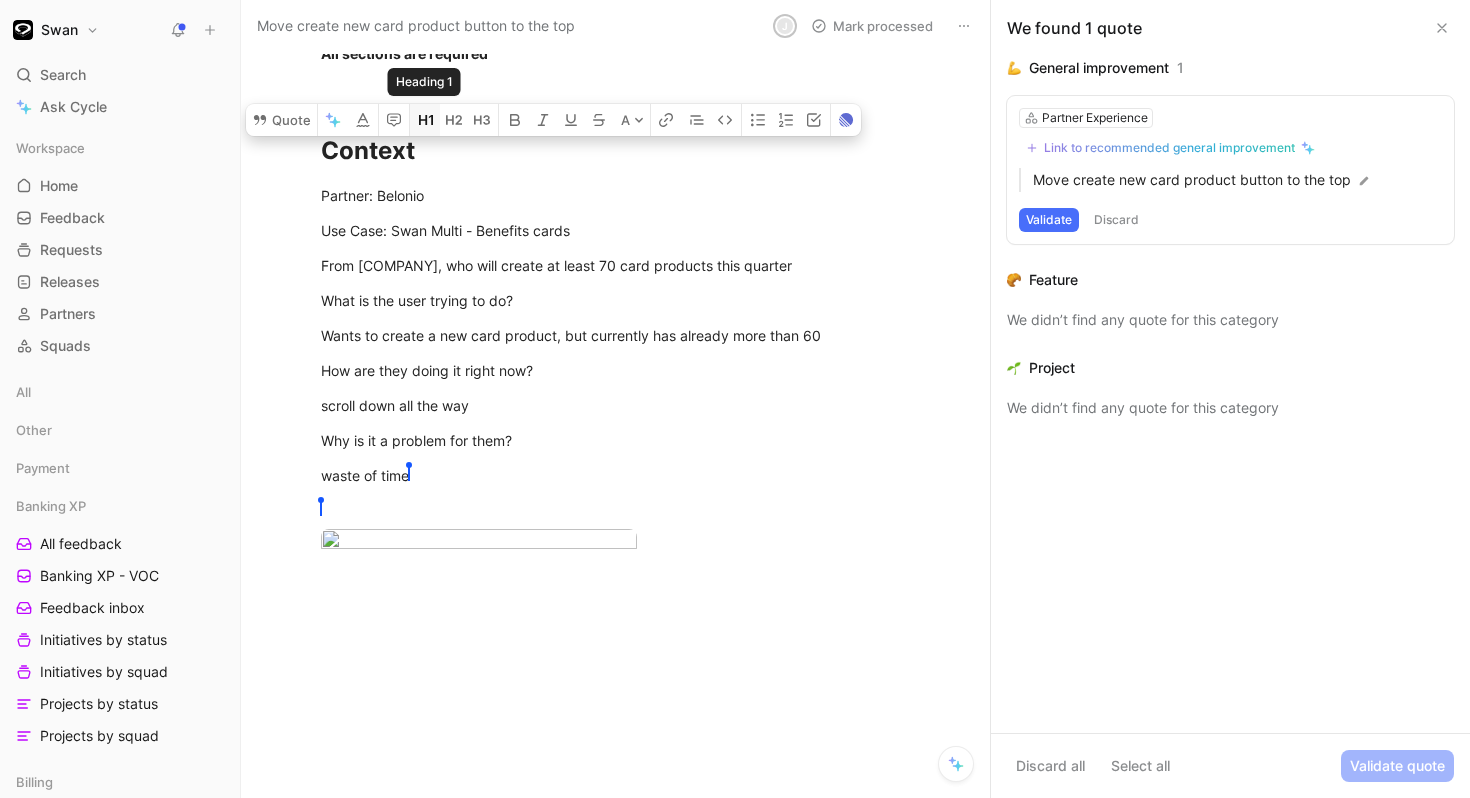 click at bounding box center (425, 120) 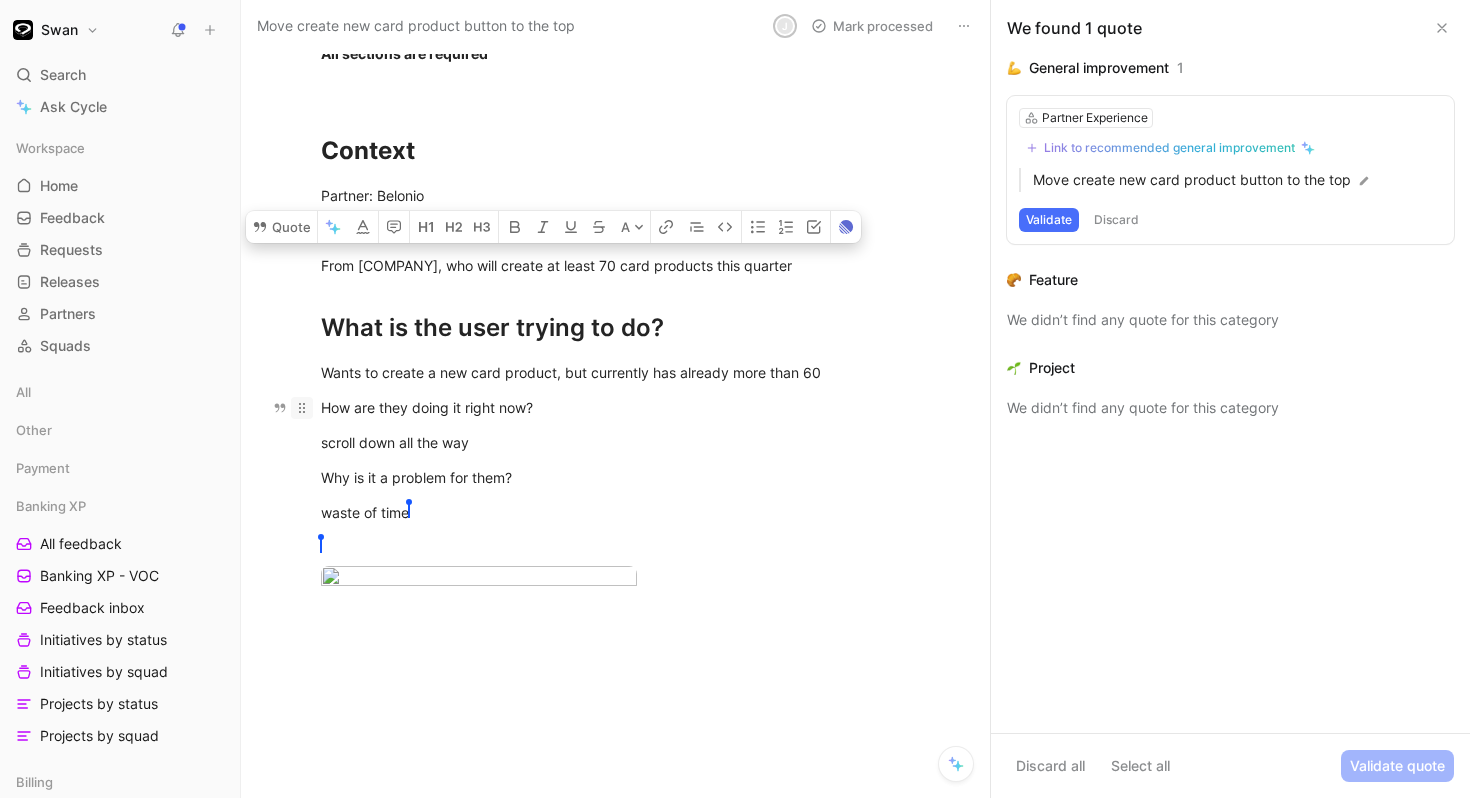 drag, startPoint x: 559, startPoint y: 425, endPoint x: 308, endPoint y: 427, distance: 251.00797 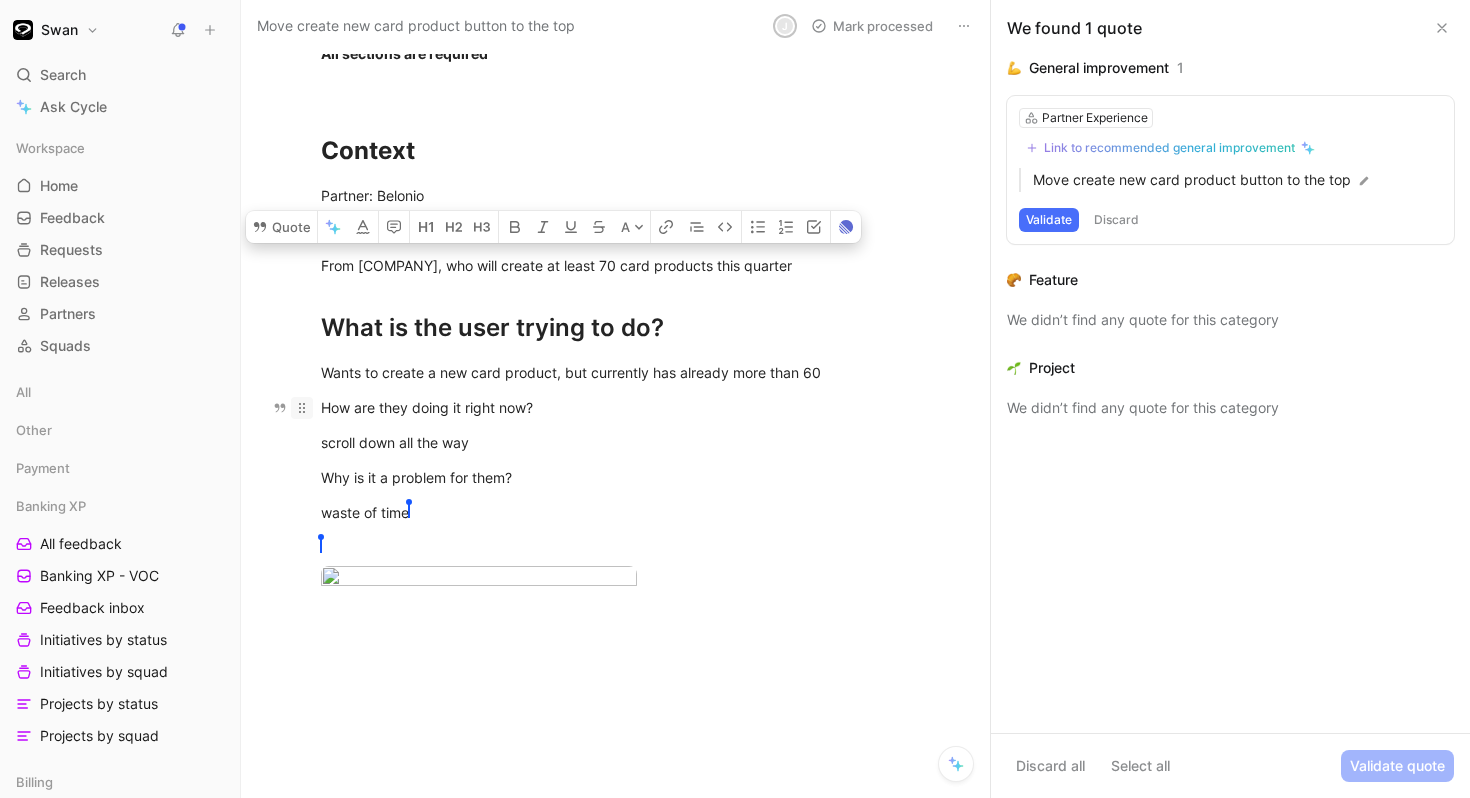 click on "How are they doing it right now?" at bounding box center [636, 407] 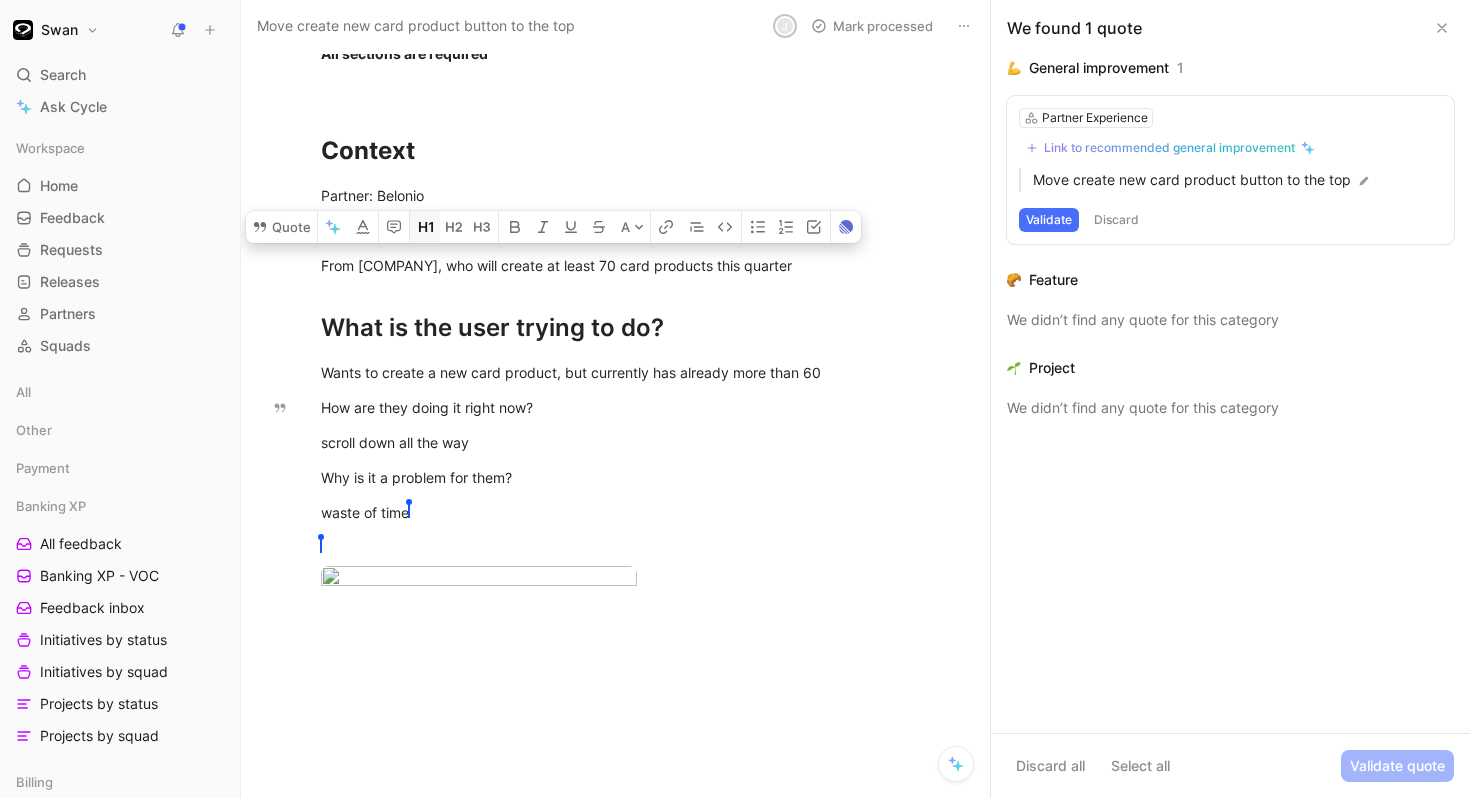 click 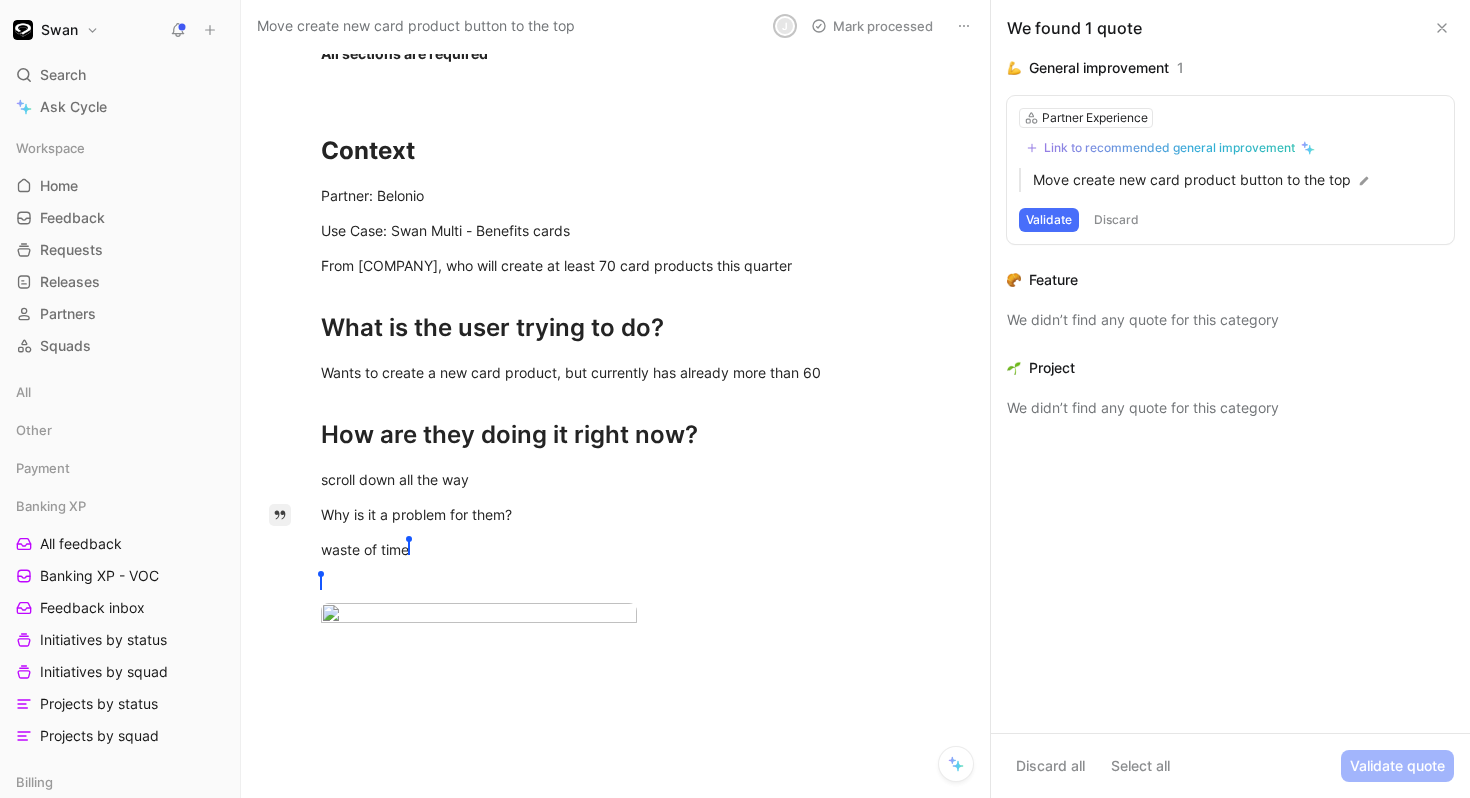 drag, startPoint x: 524, startPoint y: 536, endPoint x: 279, endPoint y: 532, distance: 245.03265 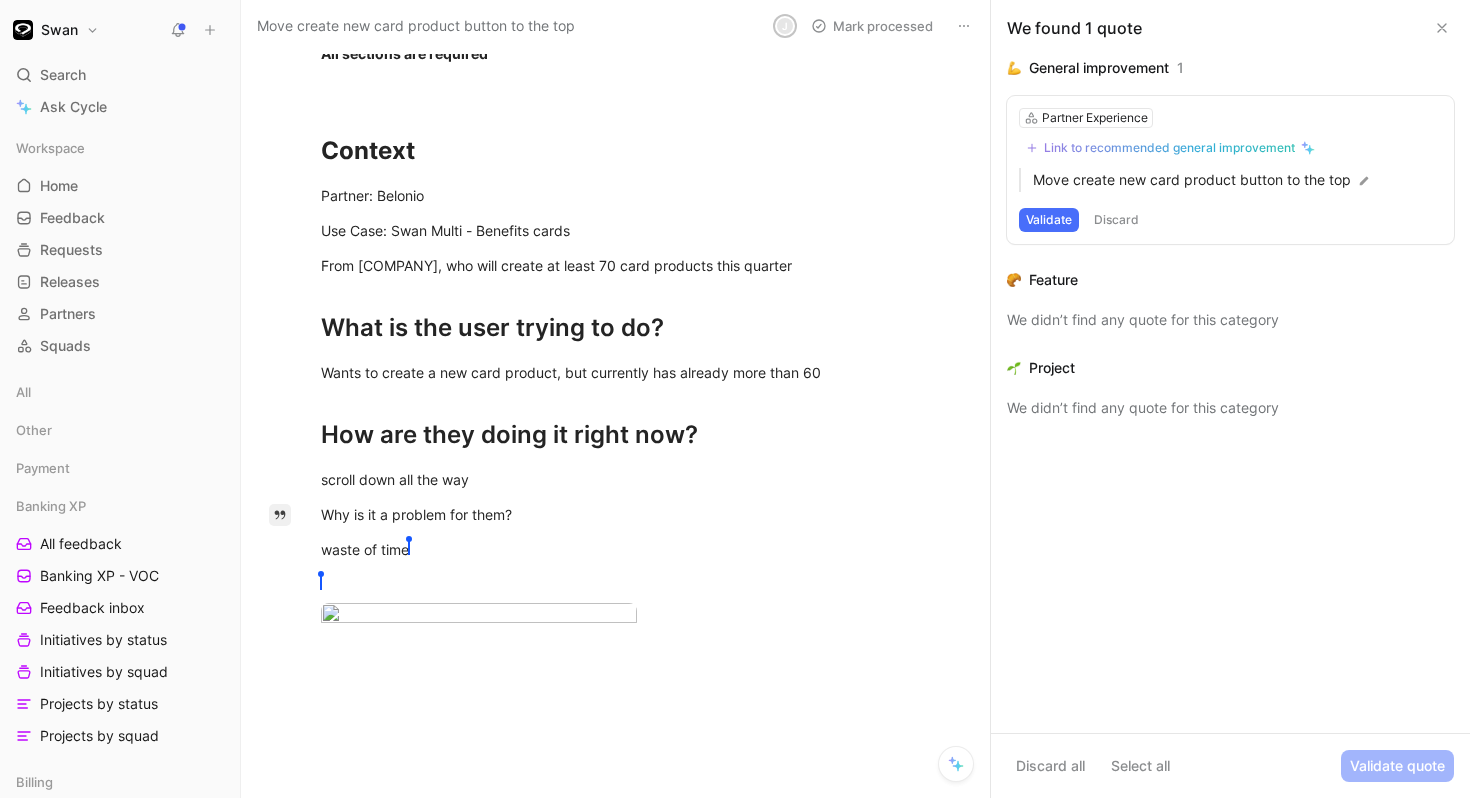 click on "Quote A All sections are required Context Partner: [FIRST] Use Case: Swan Multi - Benefits cards From [FIRST], who will create at least 70 card products this quarter What is the user trying to do? Wants to create a new card product, but currently has already more than 60 How are they doing it right now? scroll down all the way Why is it a problem for them? waste of time [LAST] [LAST]" at bounding box center [636, 470] 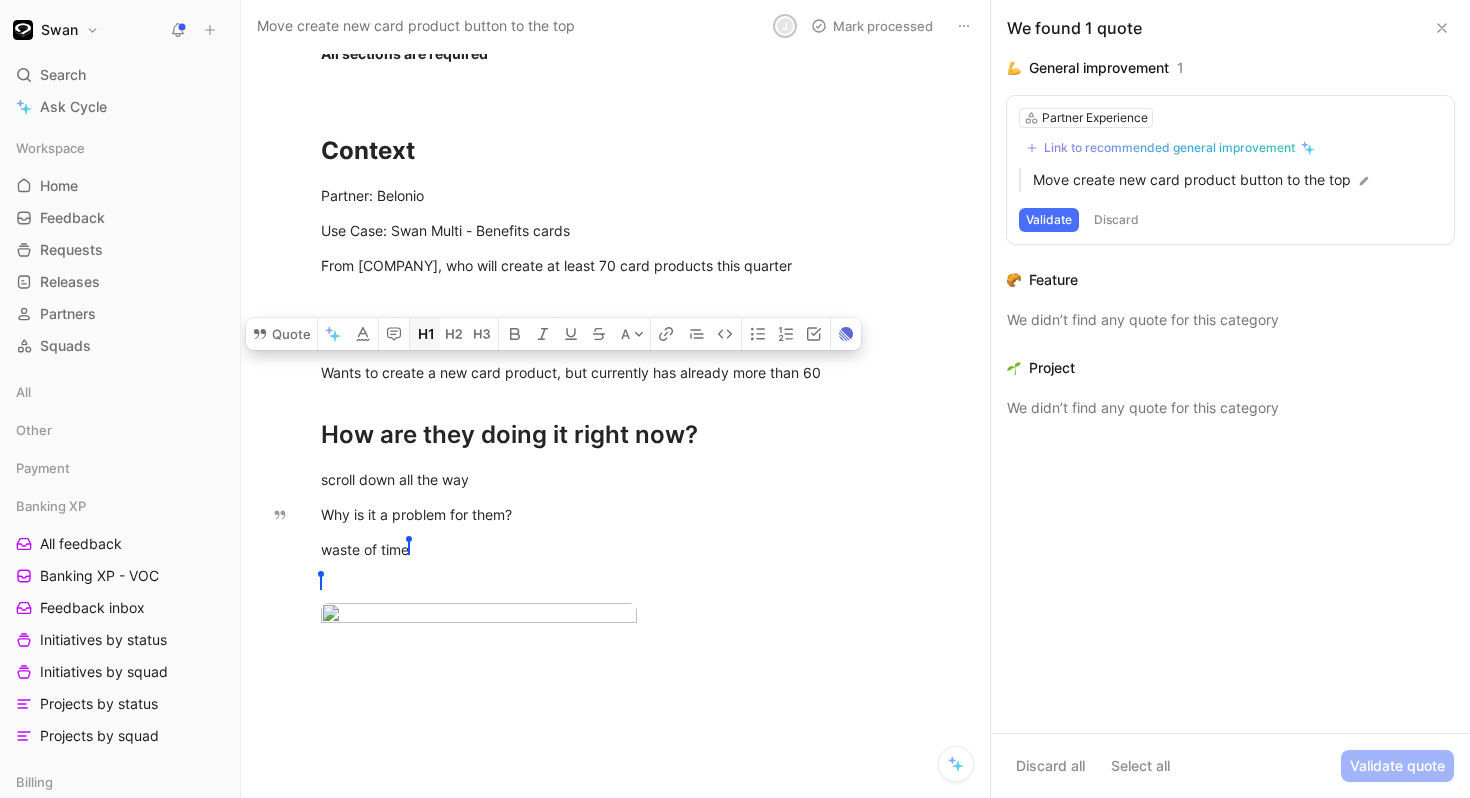 click at bounding box center (425, 334) 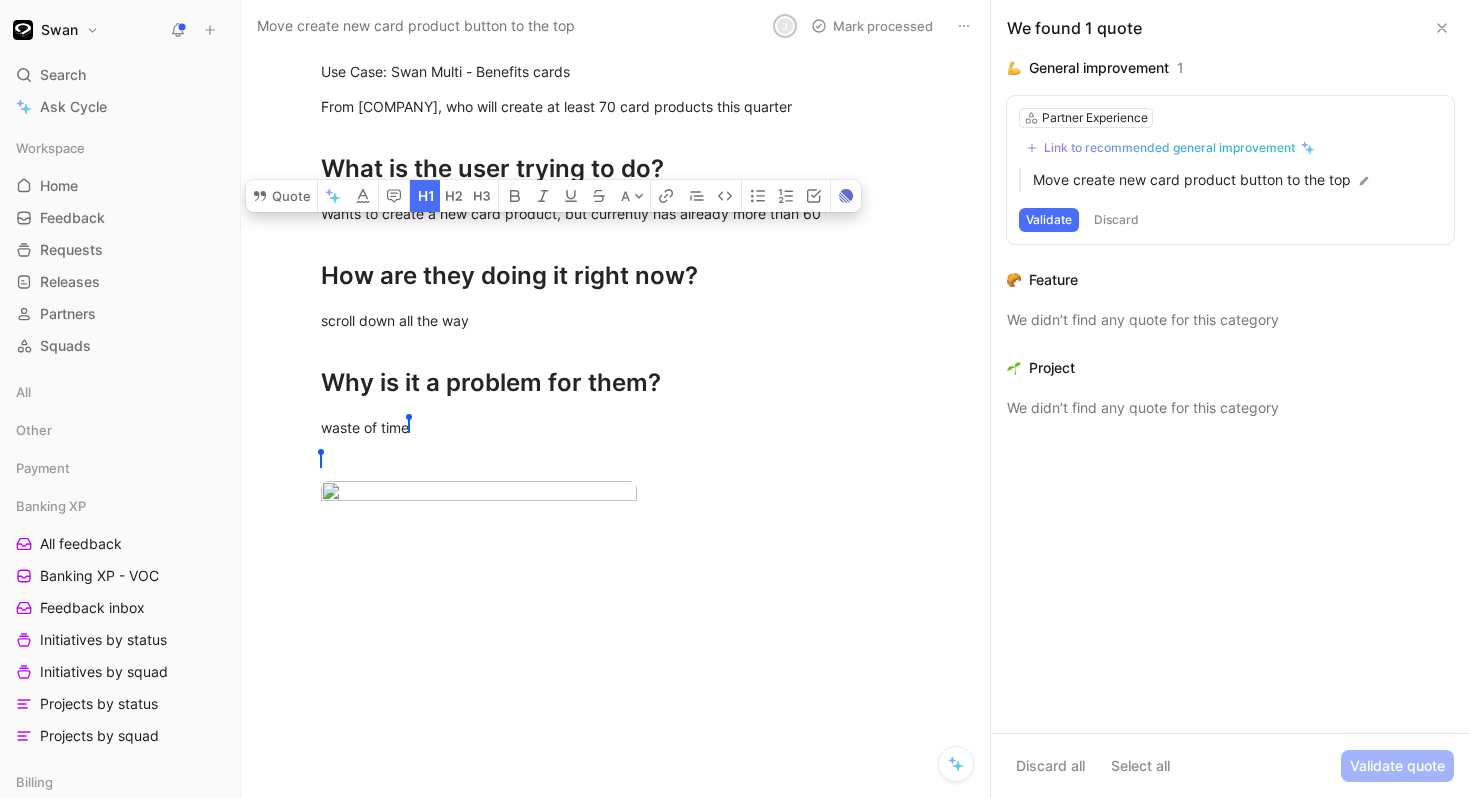 scroll, scrollTop: 480, scrollLeft: 0, axis: vertical 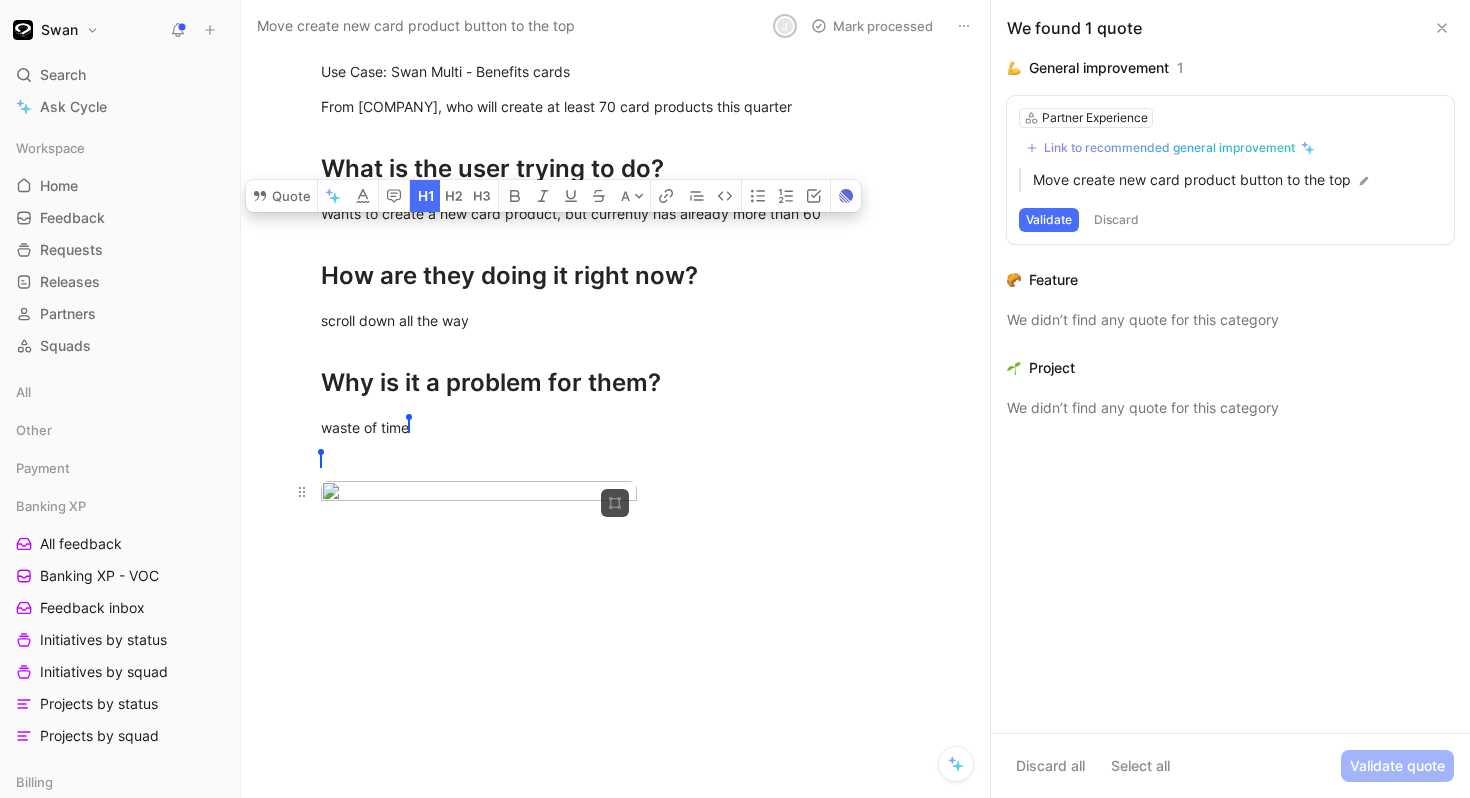 click on "Swan Search ⌘ K Ask Cycle Workspace Home G then H Feedback G then F Requests G then R Releases G then L Partners Squads All Other Payment Banking XP All feedback Banking XP - VOC Feedback inbox Initiatives by status Initiatives by squad Projects by status Projects by squad Billing Card Issuing & Credit Account Lifecycle Consent & SCA FinCrime Core Payment & Regulatory Merchant & Account Funding Onboarding Partner Experience VOC - Partner Experience All Feedback General Improvements by status Features by status Projects by status Initiatives by status Design Valentin's research User interviews Feedback form PIMs Team Modules Payment Operations
To pick up a draggable item, press the space bar.
While dragging, use the arrow keys to move the item.
Press space again to drop the item in its new position, or press escape to cancel.
Help center Invite member Move create new card product button to the top J Mark processed B [PARTNER] 5 Add quote Summarize Partner Experience J Slack Quote A" at bounding box center [735, 399] 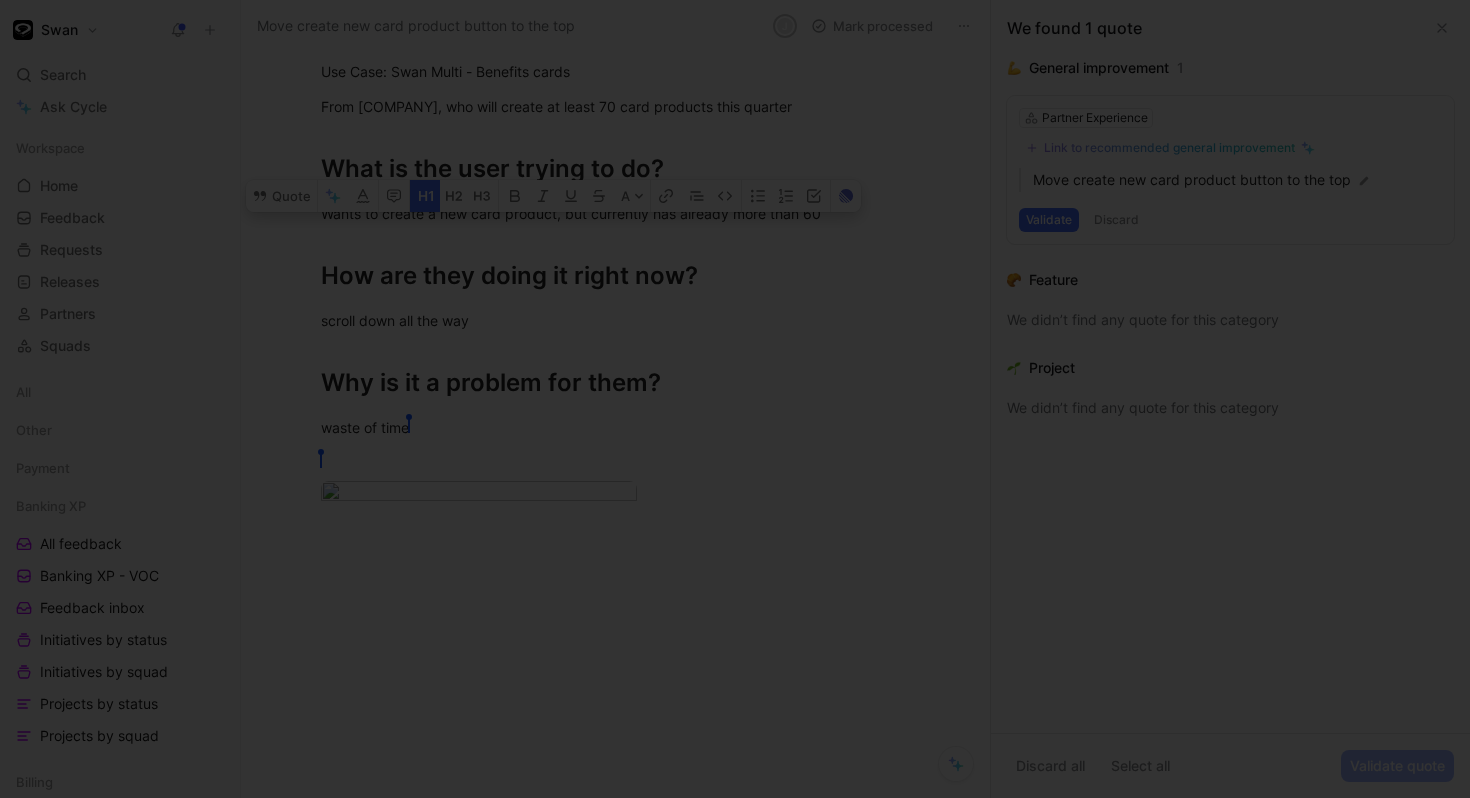 click at bounding box center (735, 399) 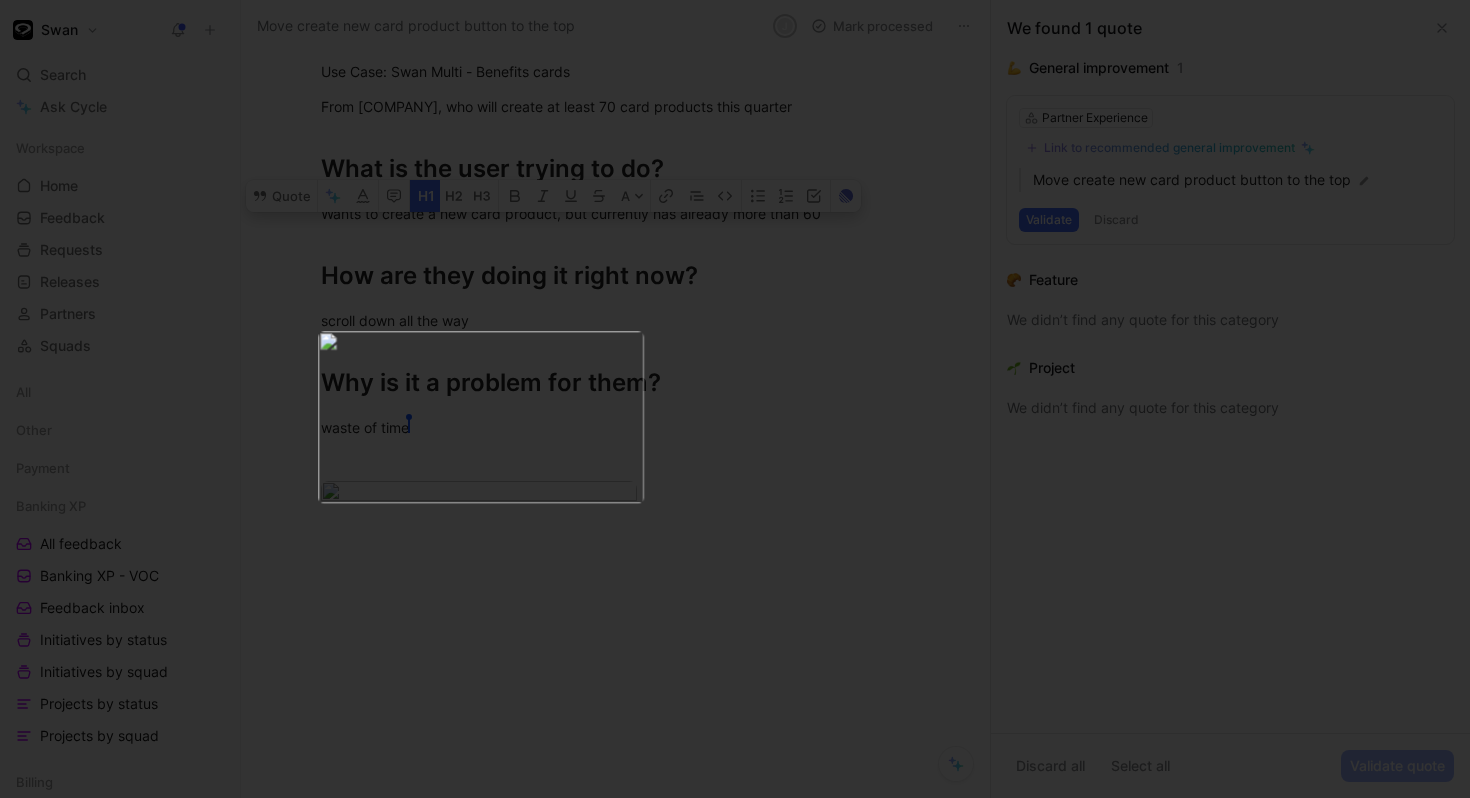 scroll, scrollTop: 480, scrollLeft: 0, axis: vertical 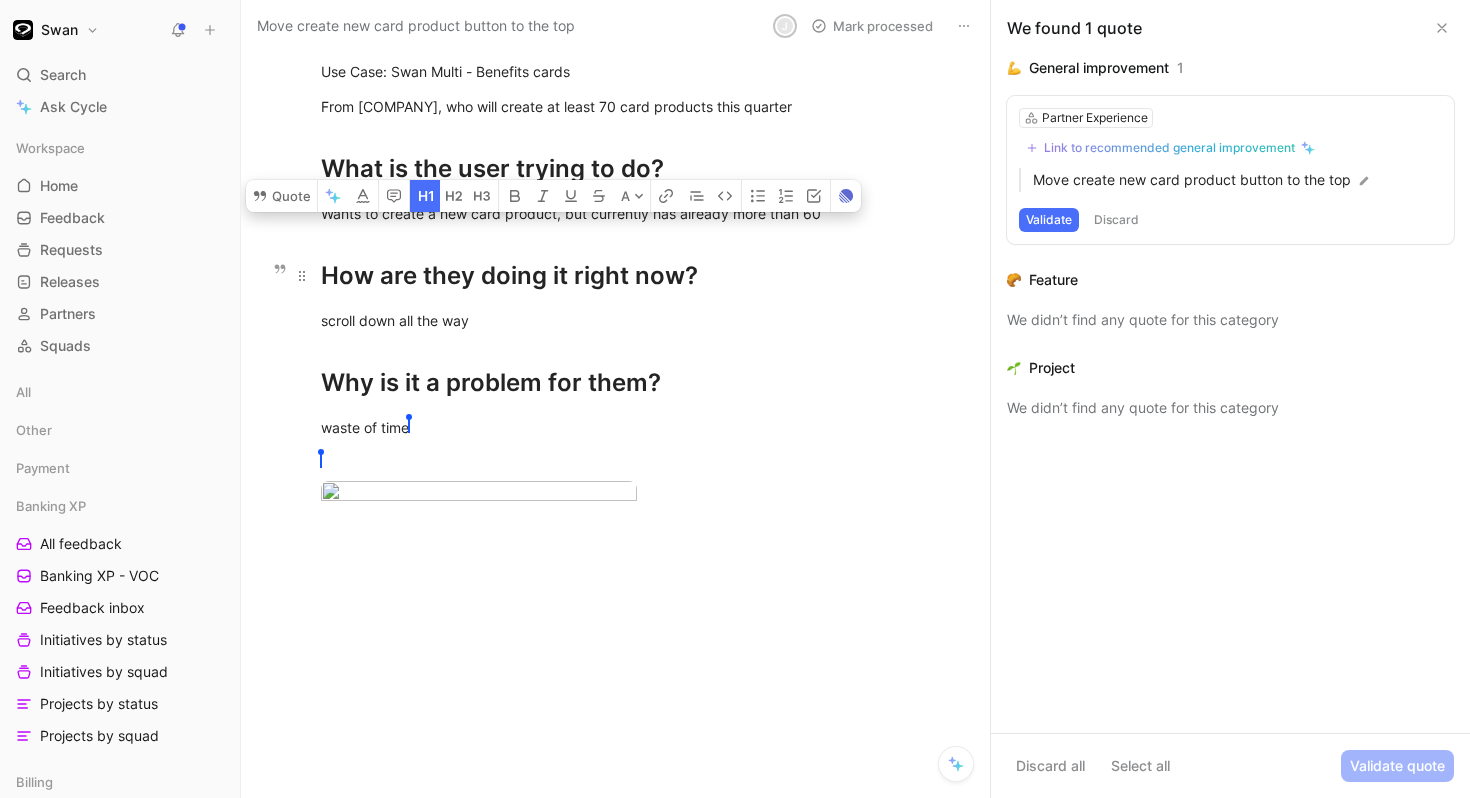 click on "How are they doing it right now?" at bounding box center [636, 267] 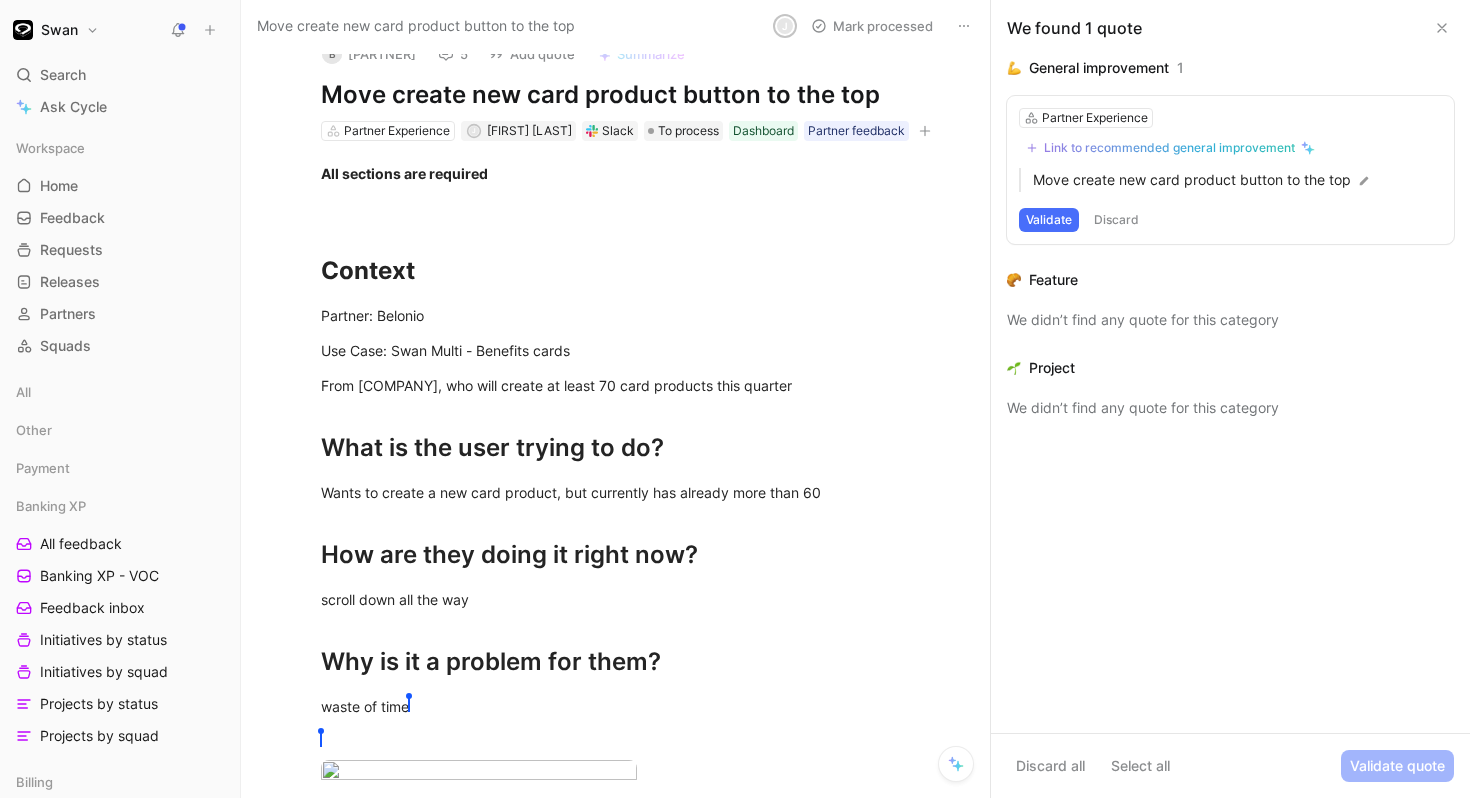 scroll, scrollTop: 47, scrollLeft: 0, axis: vertical 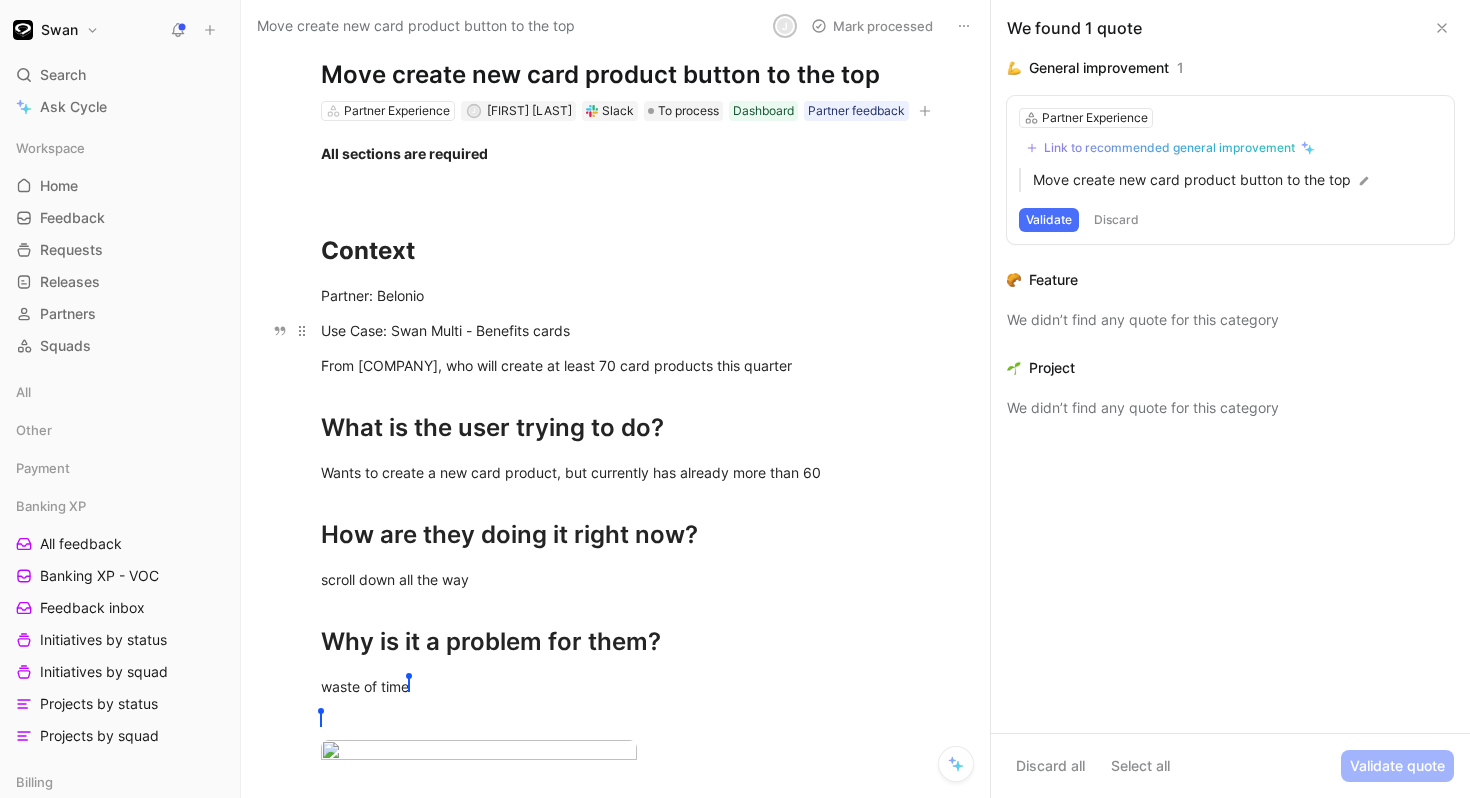 click on "Use Case: Swan Multi - Benefits cards" at bounding box center [636, 330] 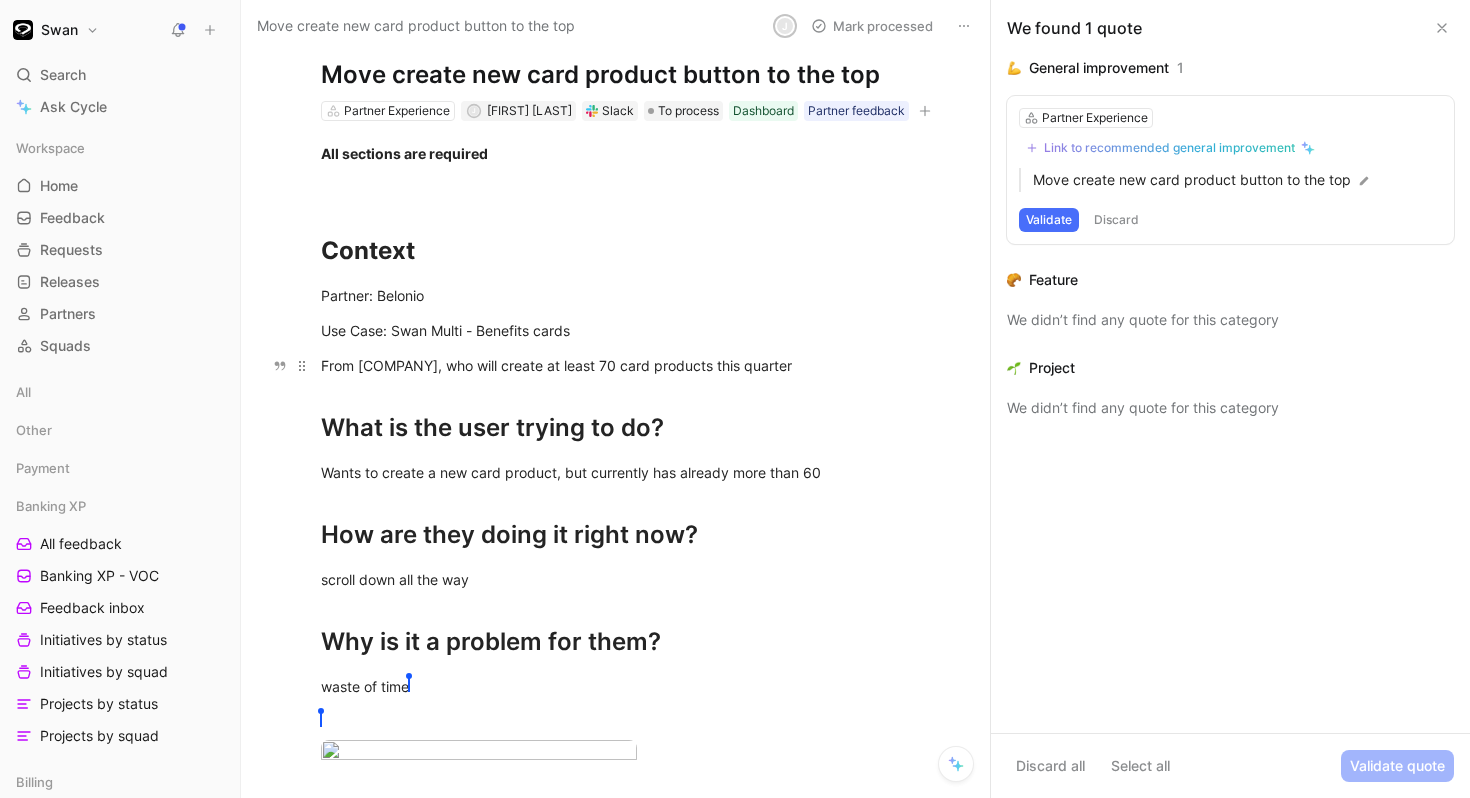 click on "From [COMPANY], who will create at least 70 card products this quarter" at bounding box center [636, 365] 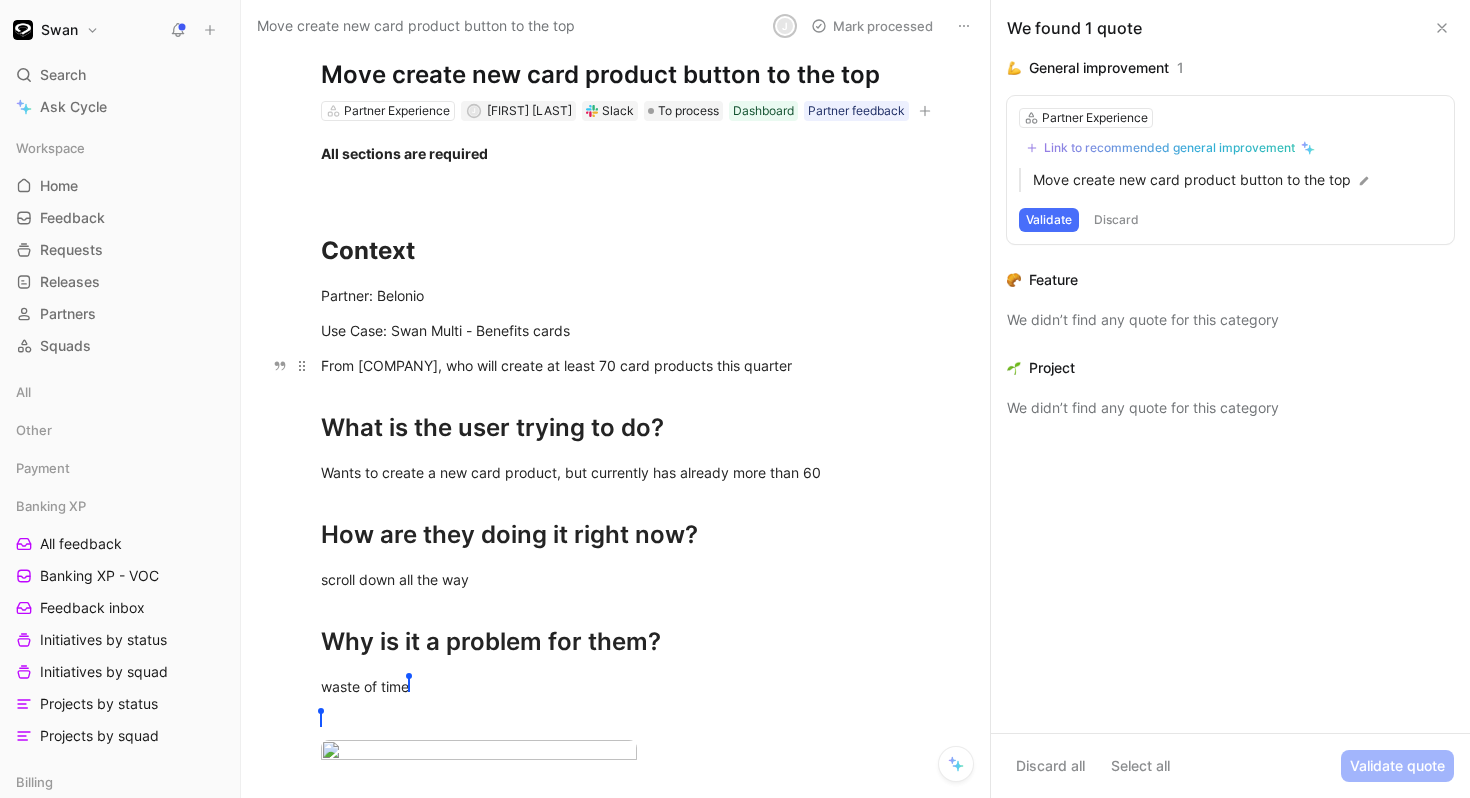 click on "From [COMPANY], who will create at least 70 card products this quarter" at bounding box center [636, 365] 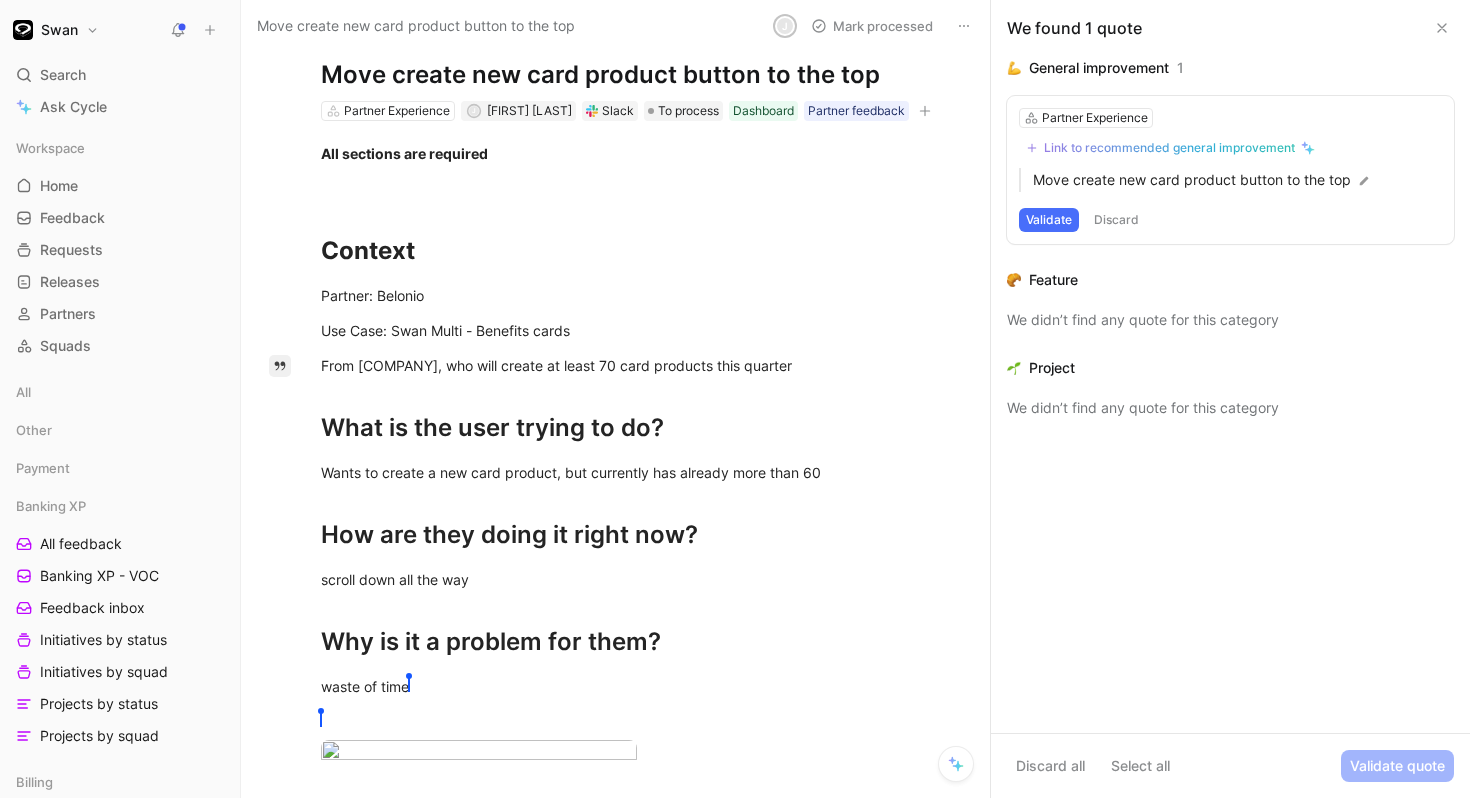 drag, startPoint x: 360, startPoint y: 392, endPoint x: 275, endPoint y: 391, distance: 85.00588 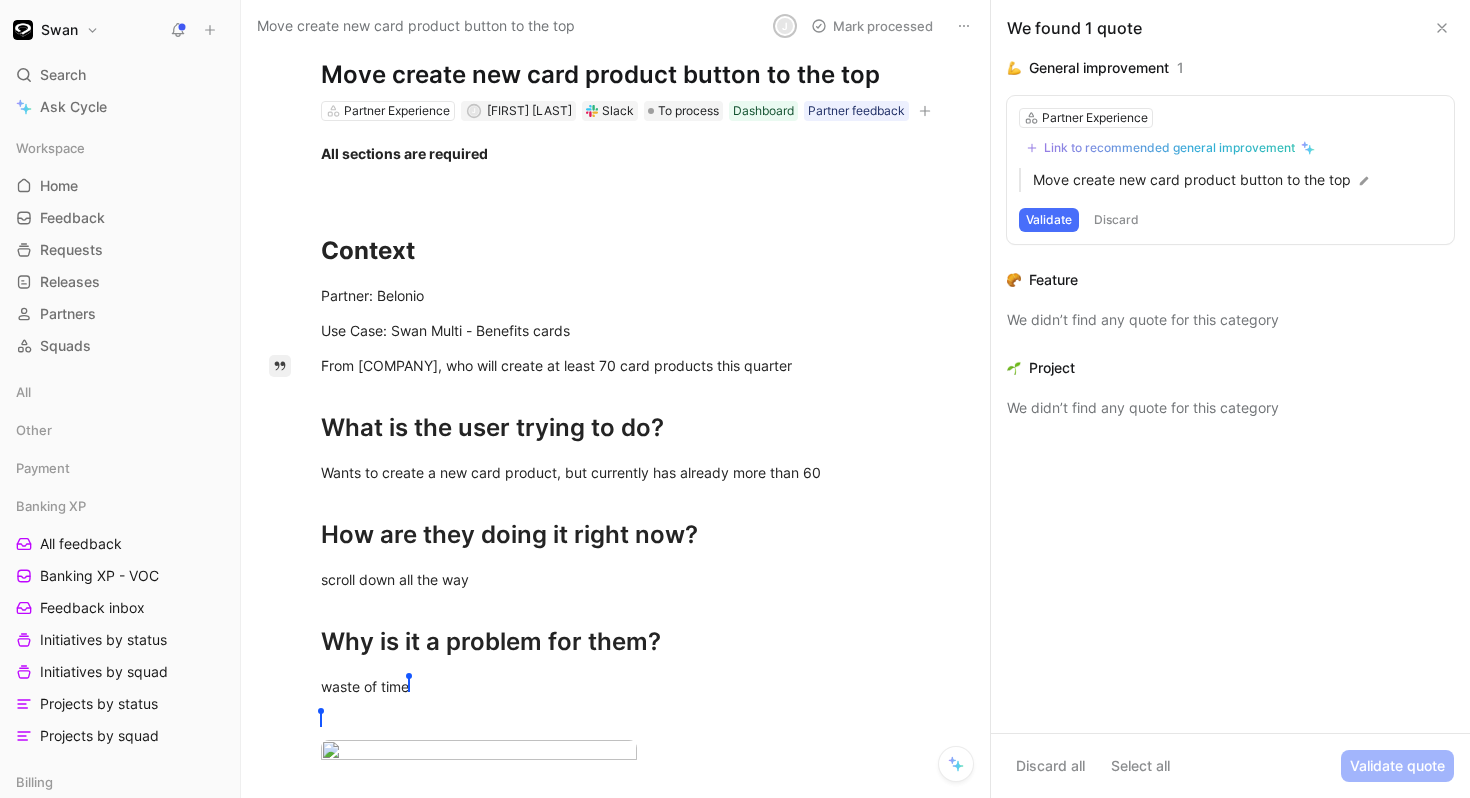 click on "Quote A All sections are required Context Partner: [FIRST] Use Case: Swan Multi - Benefits cards From [FIRST], who will create at least 70 card products this quarter What is the user trying to do? Wants to create a new card product, but currently has already more than 60 How are they doing it right now? scroll down all the way Why is it a problem for them? waste of time [LAST] [LAST]" at bounding box center (636, 589) 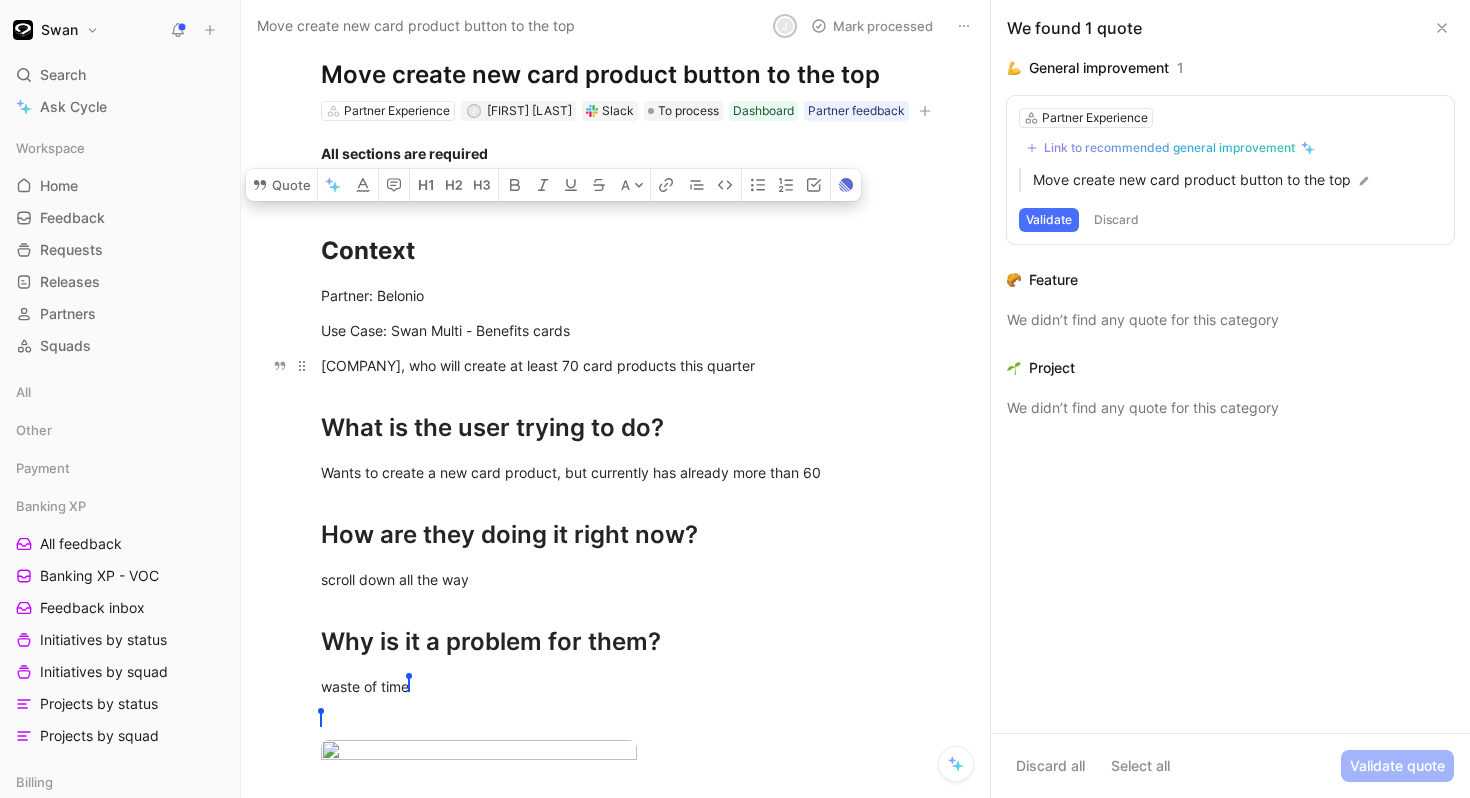 drag, startPoint x: 405, startPoint y: 388, endPoint x: 369, endPoint y: 390, distance: 36.05551 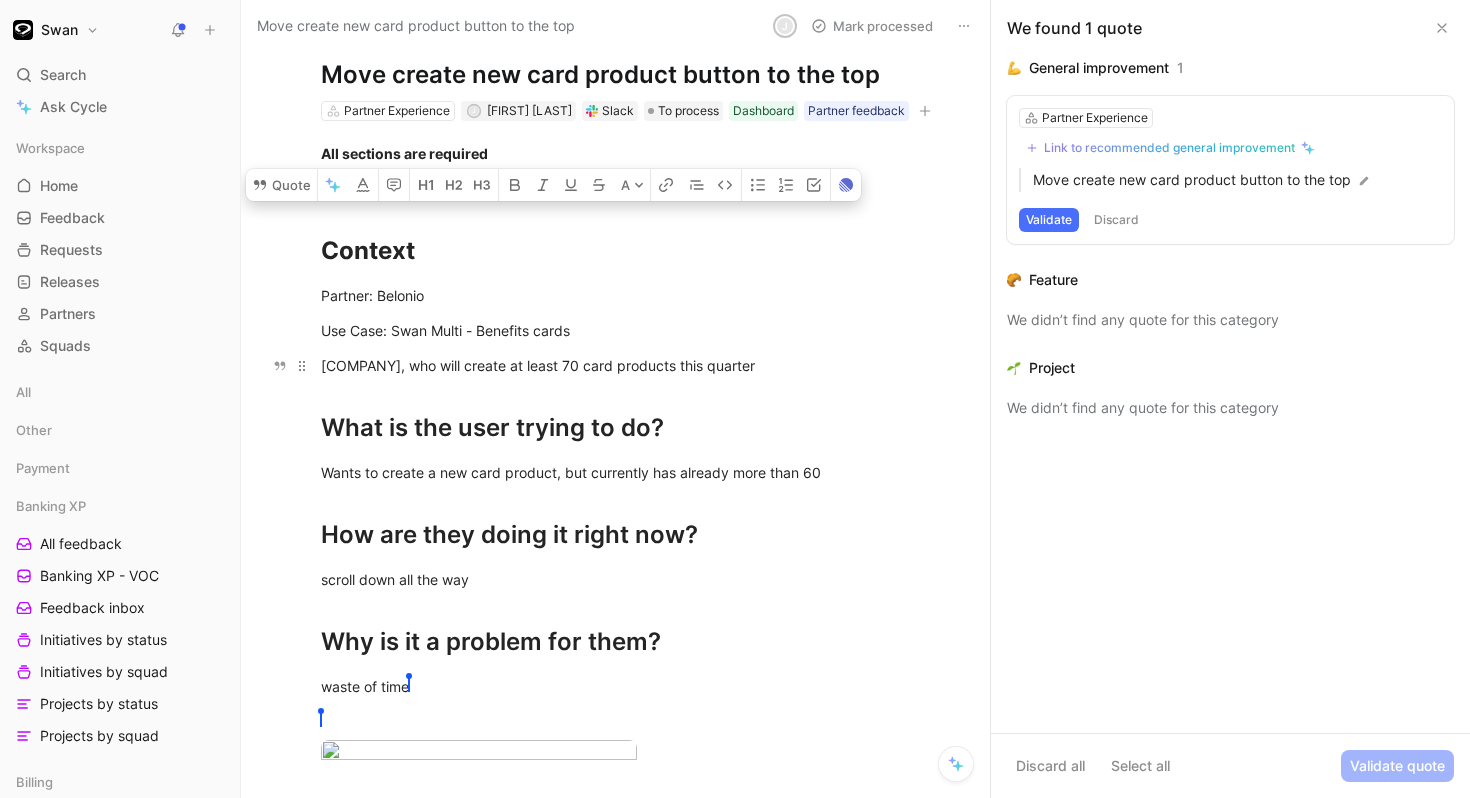 click on "[COMPANY], who will create at least 70 card products this quarter" at bounding box center (636, 365) 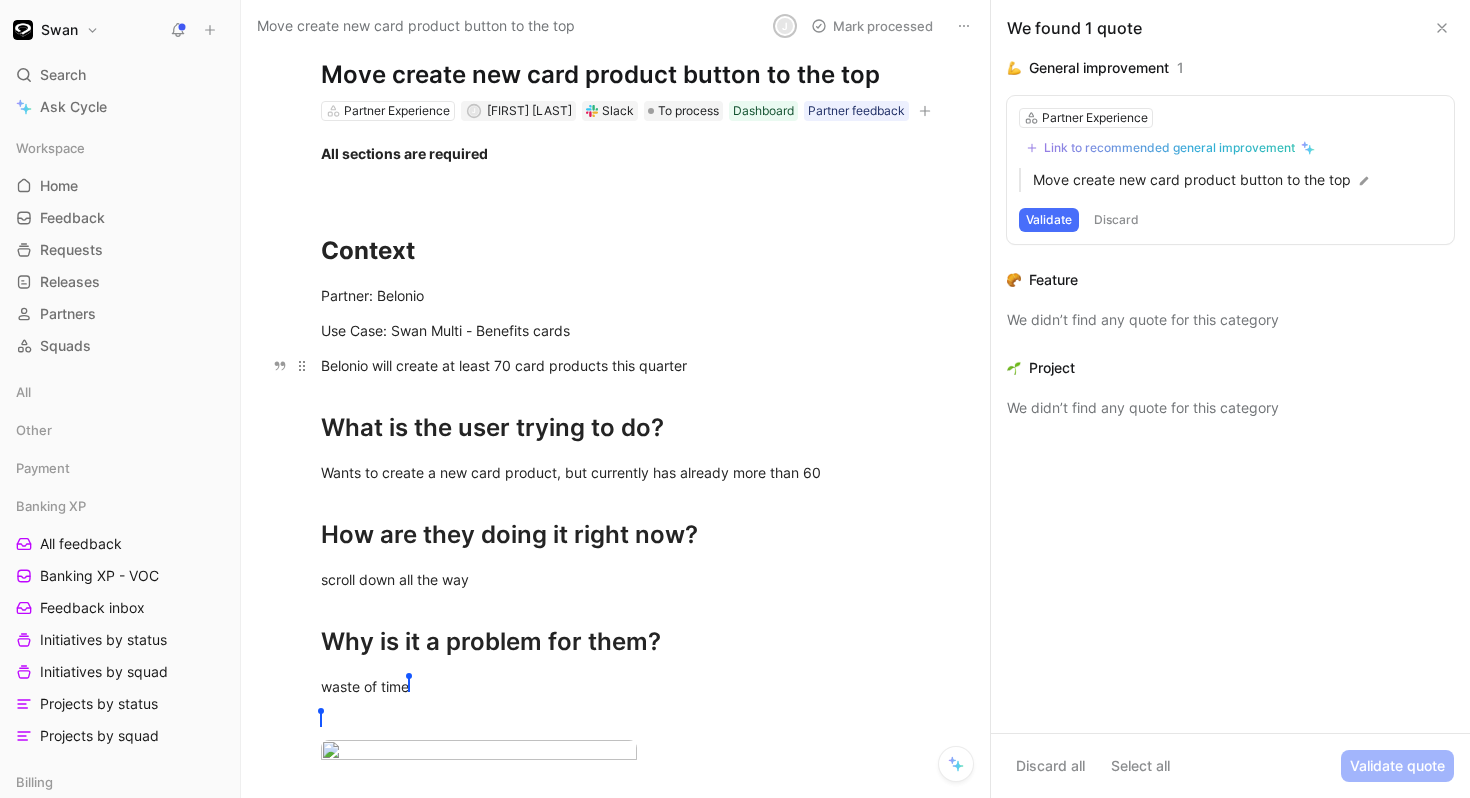 click on "Belonio will create at least 70 card products this quarter" at bounding box center [636, 365] 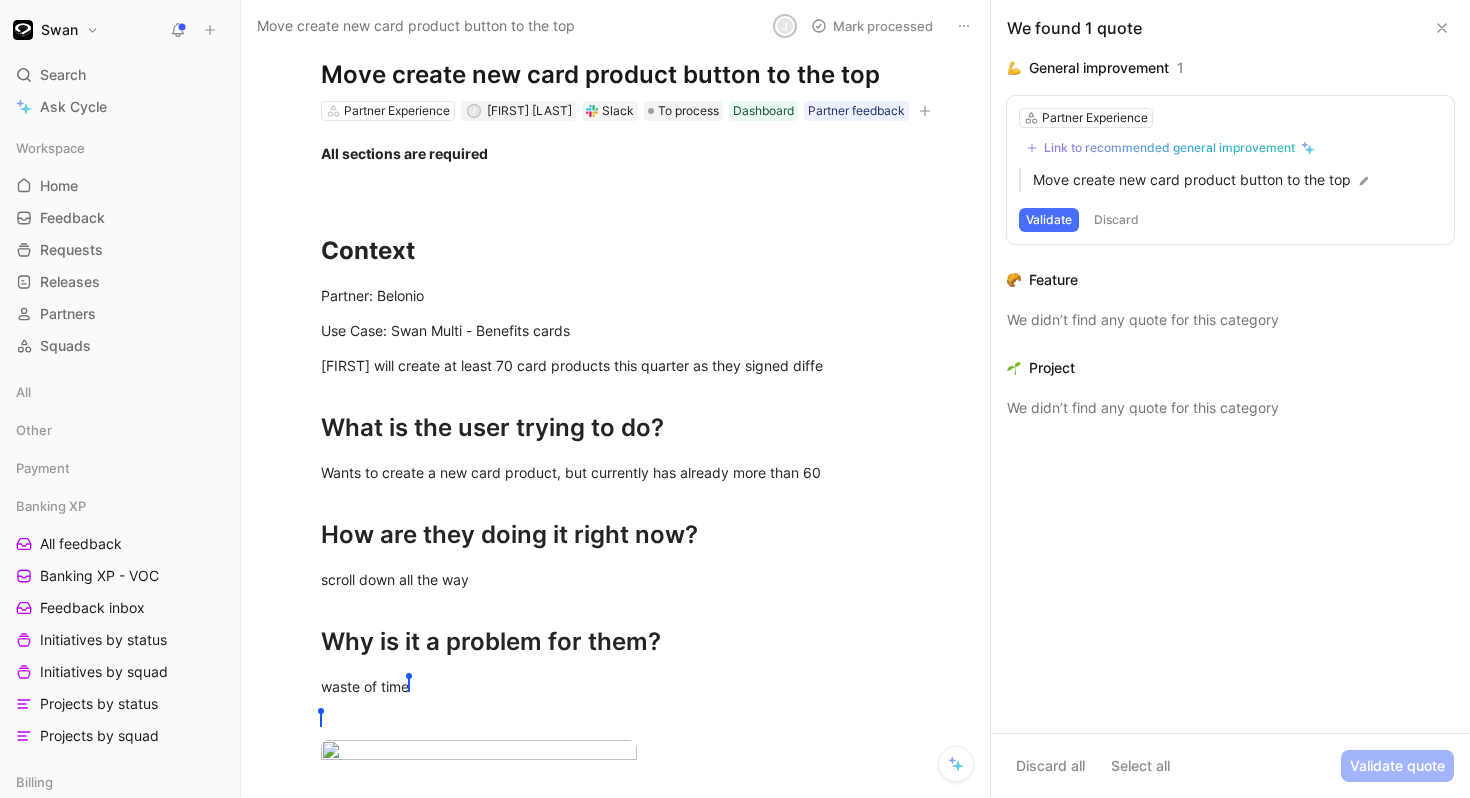 scroll, scrollTop: 0, scrollLeft: 0, axis: both 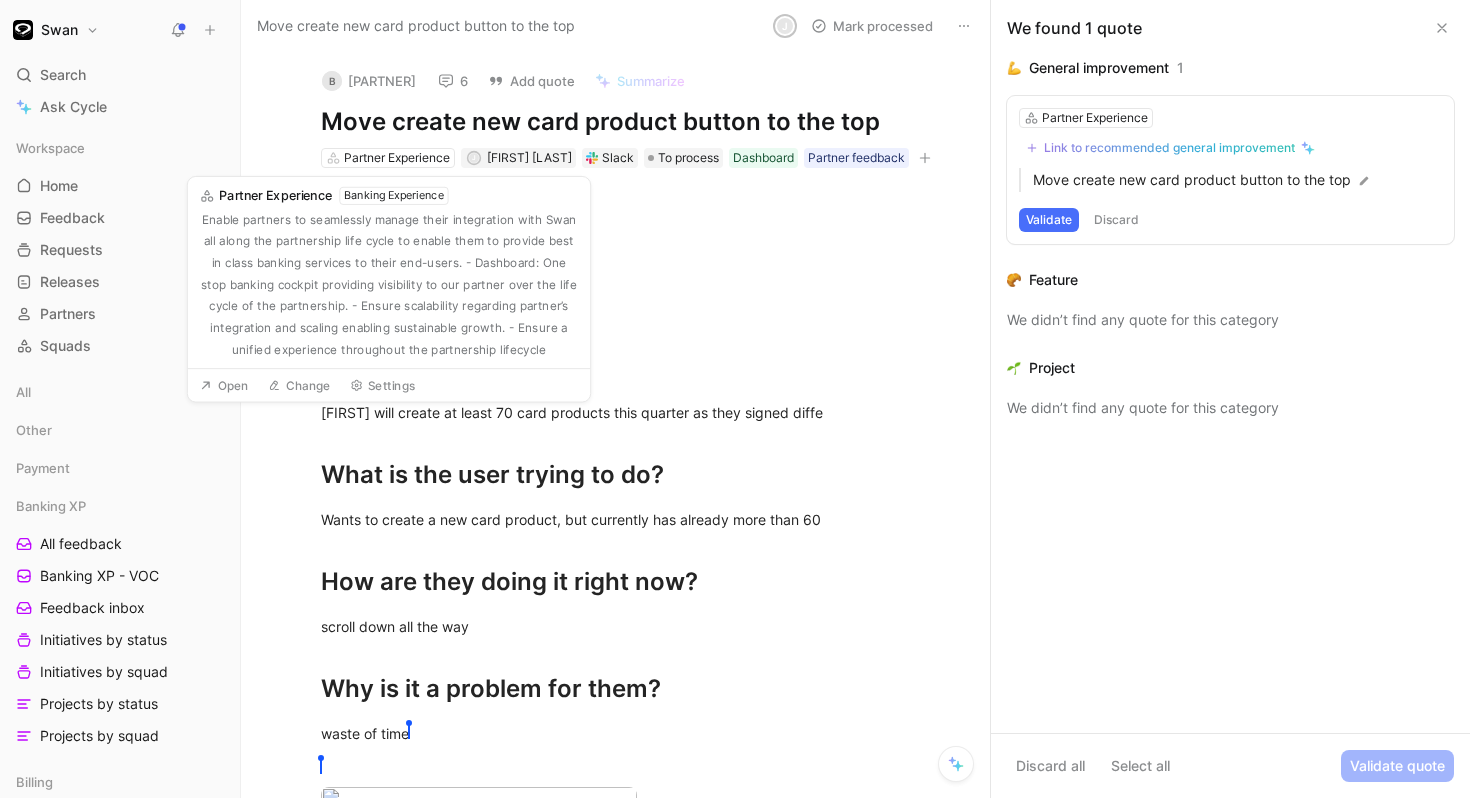 click on "6" at bounding box center (453, 81) 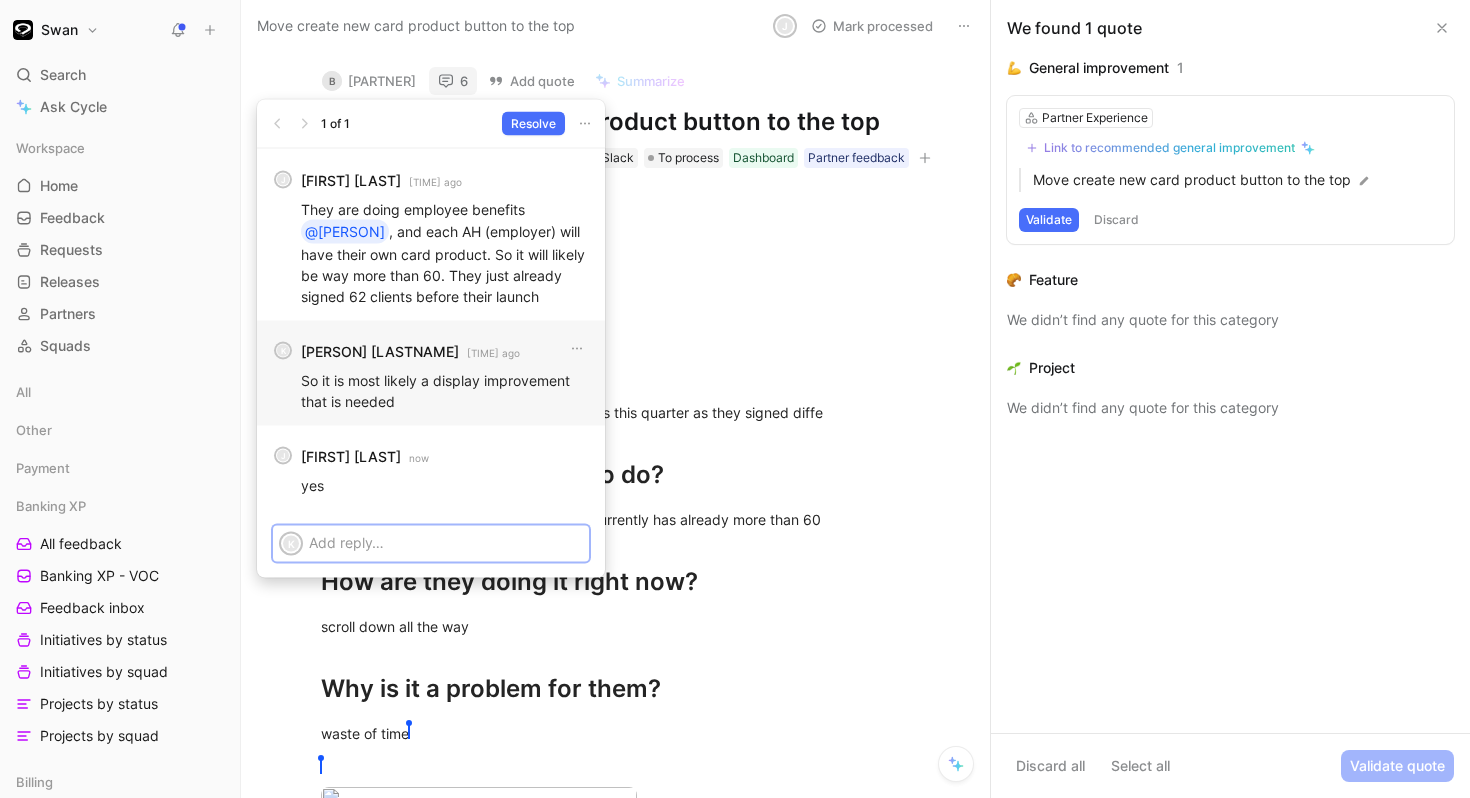 scroll, scrollTop: 0, scrollLeft: 0, axis: both 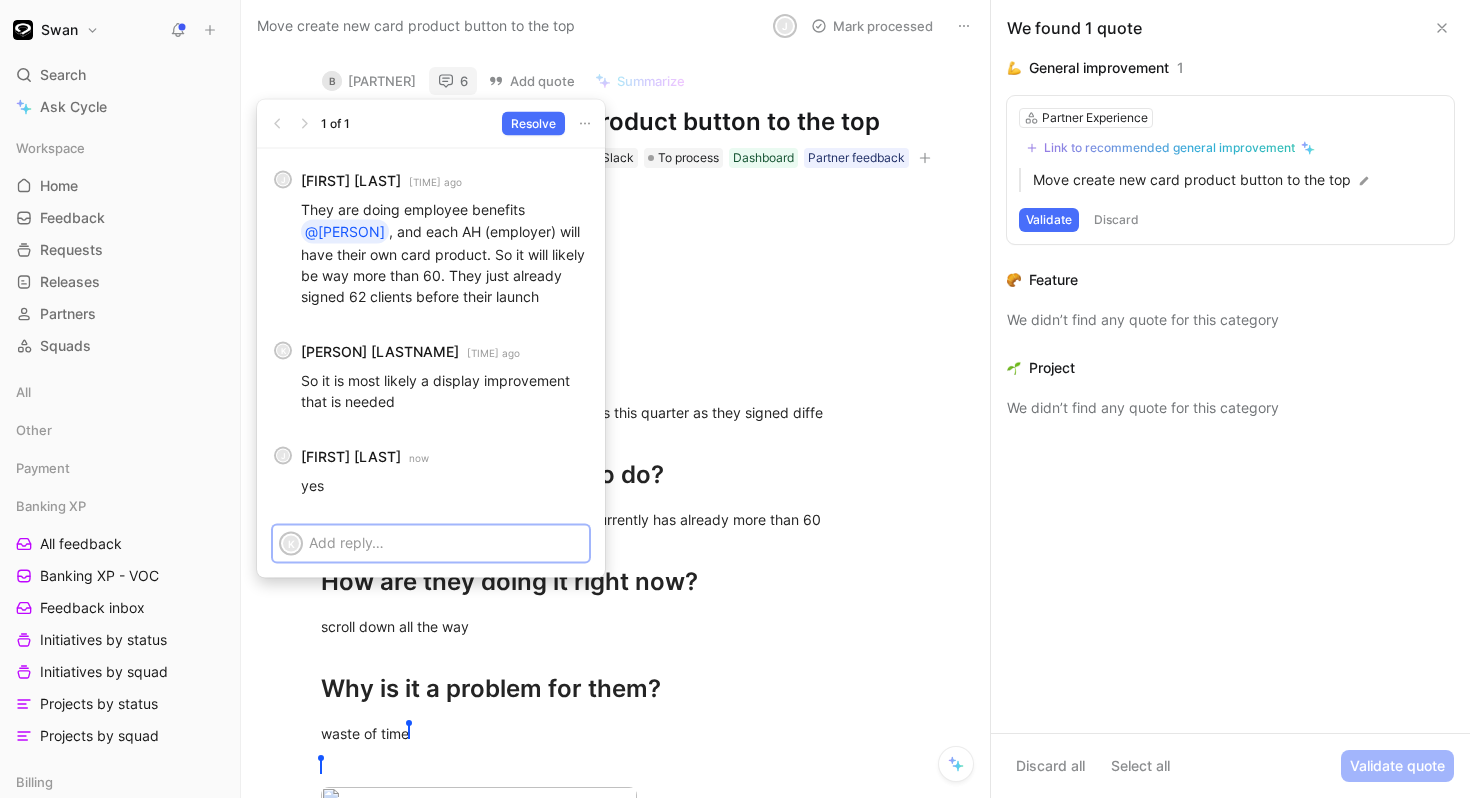 type 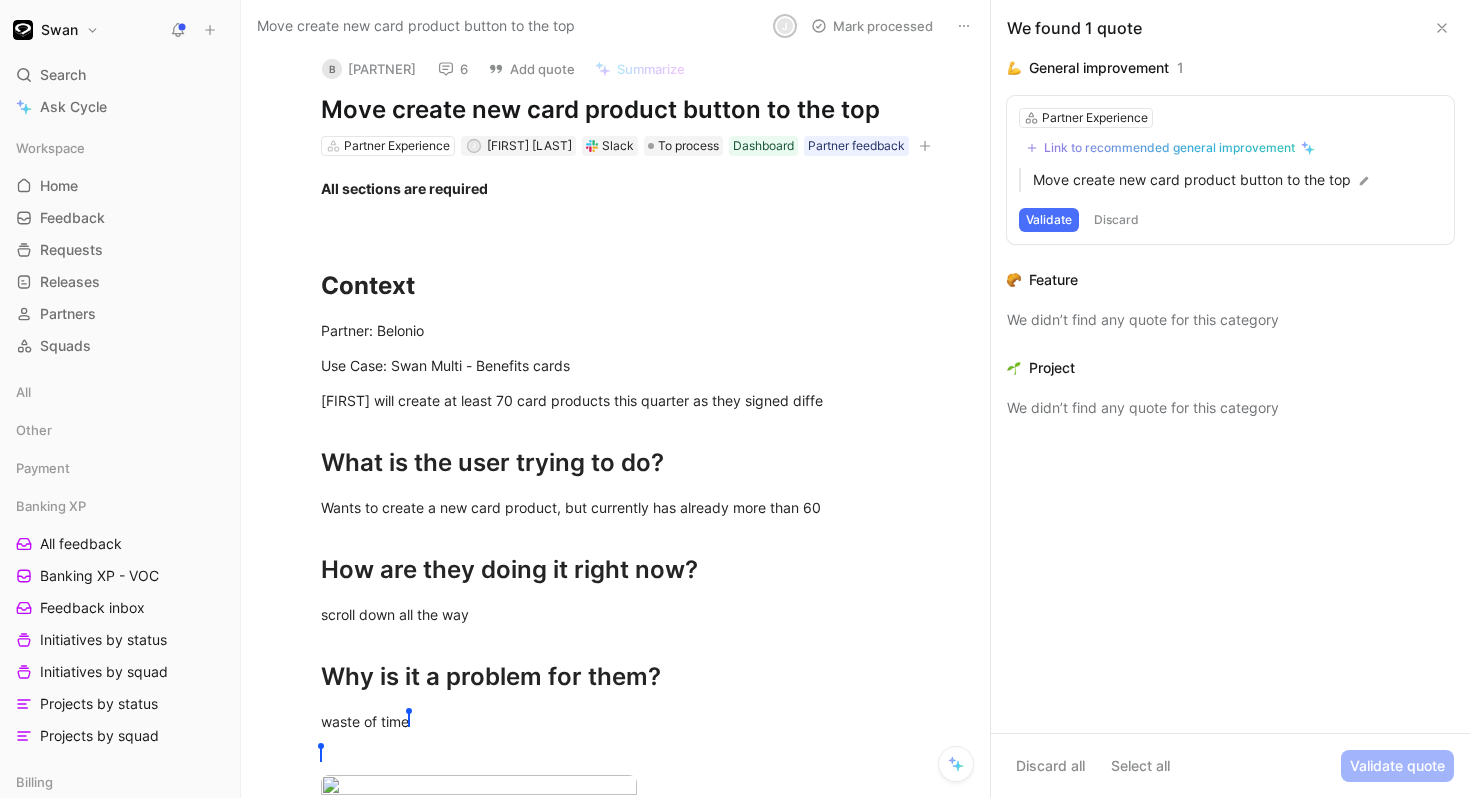 scroll, scrollTop: 0, scrollLeft: 0, axis: both 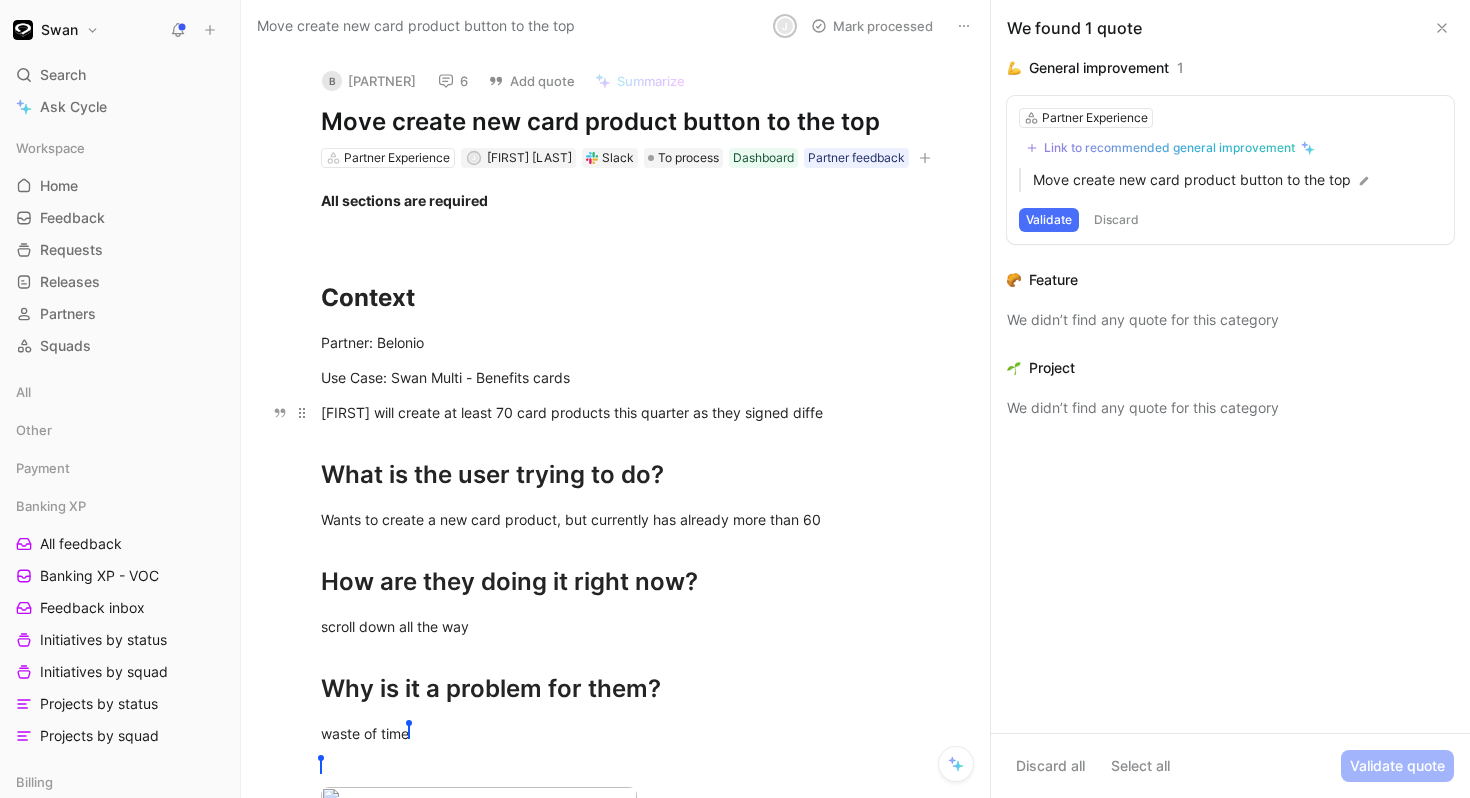 click on "[FIRST] will create at least 70 card products this quarter as they signed diffe" at bounding box center [636, 412] 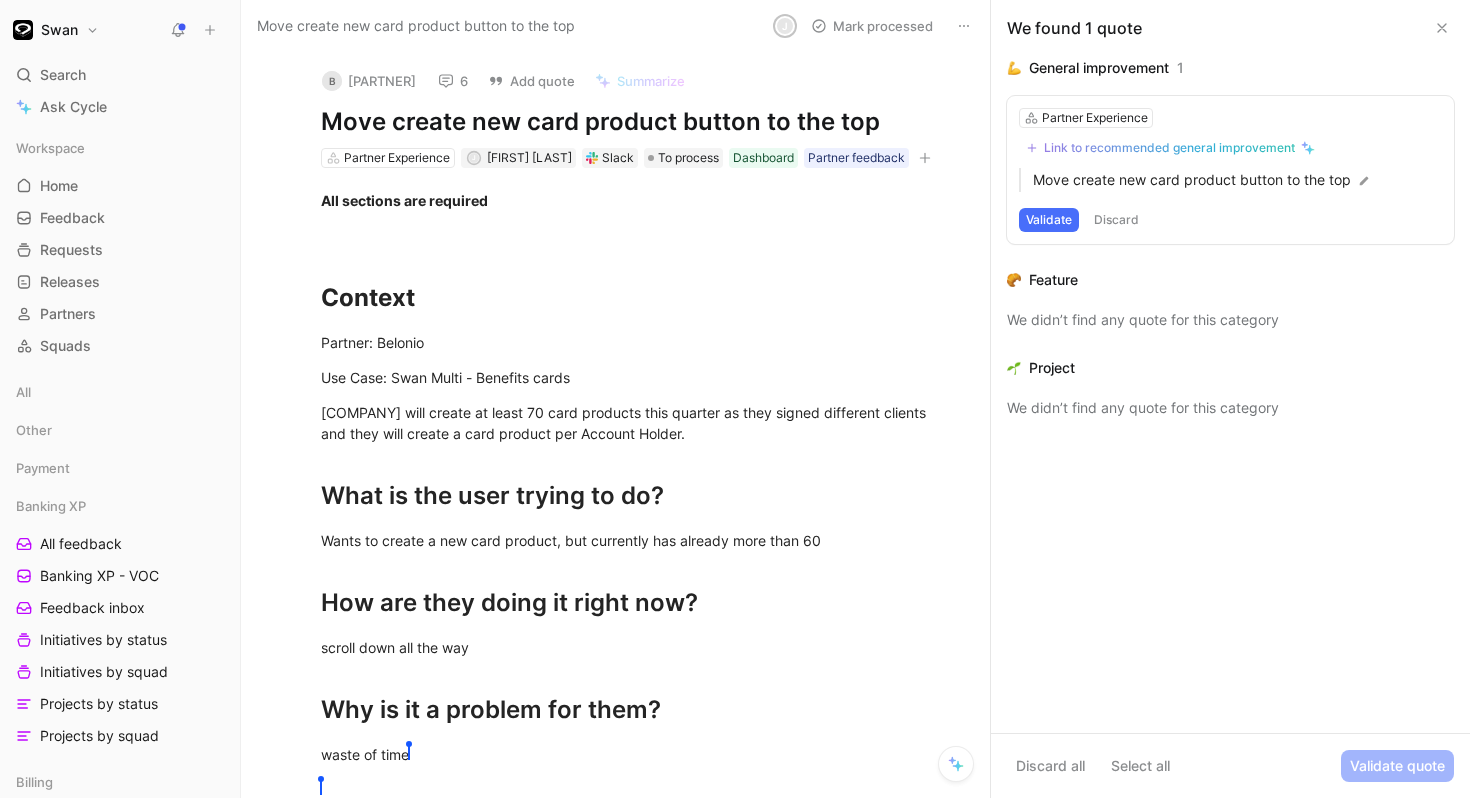 scroll, scrollTop: 150, scrollLeft: 0, axis: vertical 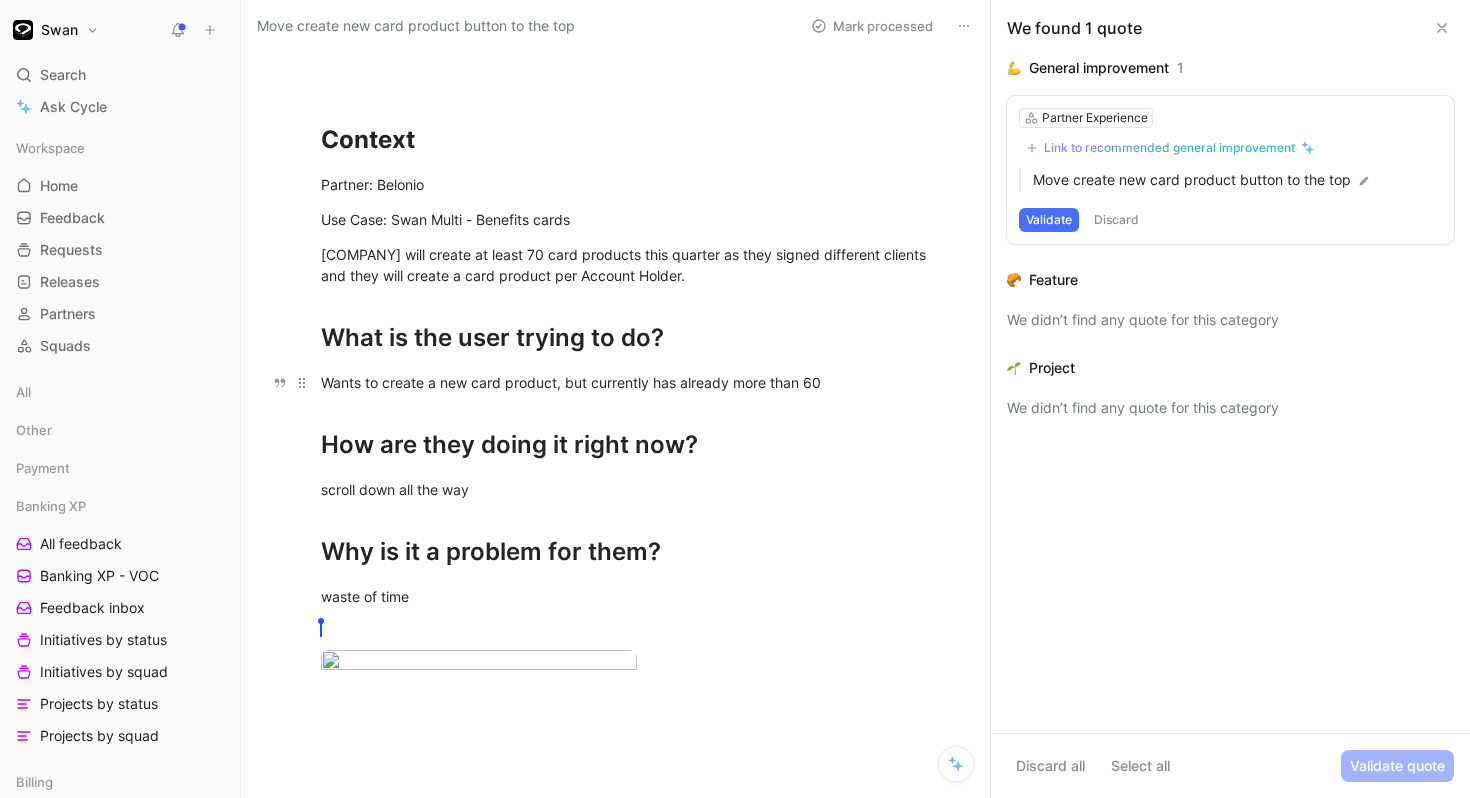 click on "Wants to create a new card product, but currently has already more than 60" at bounding box center (636, 382) 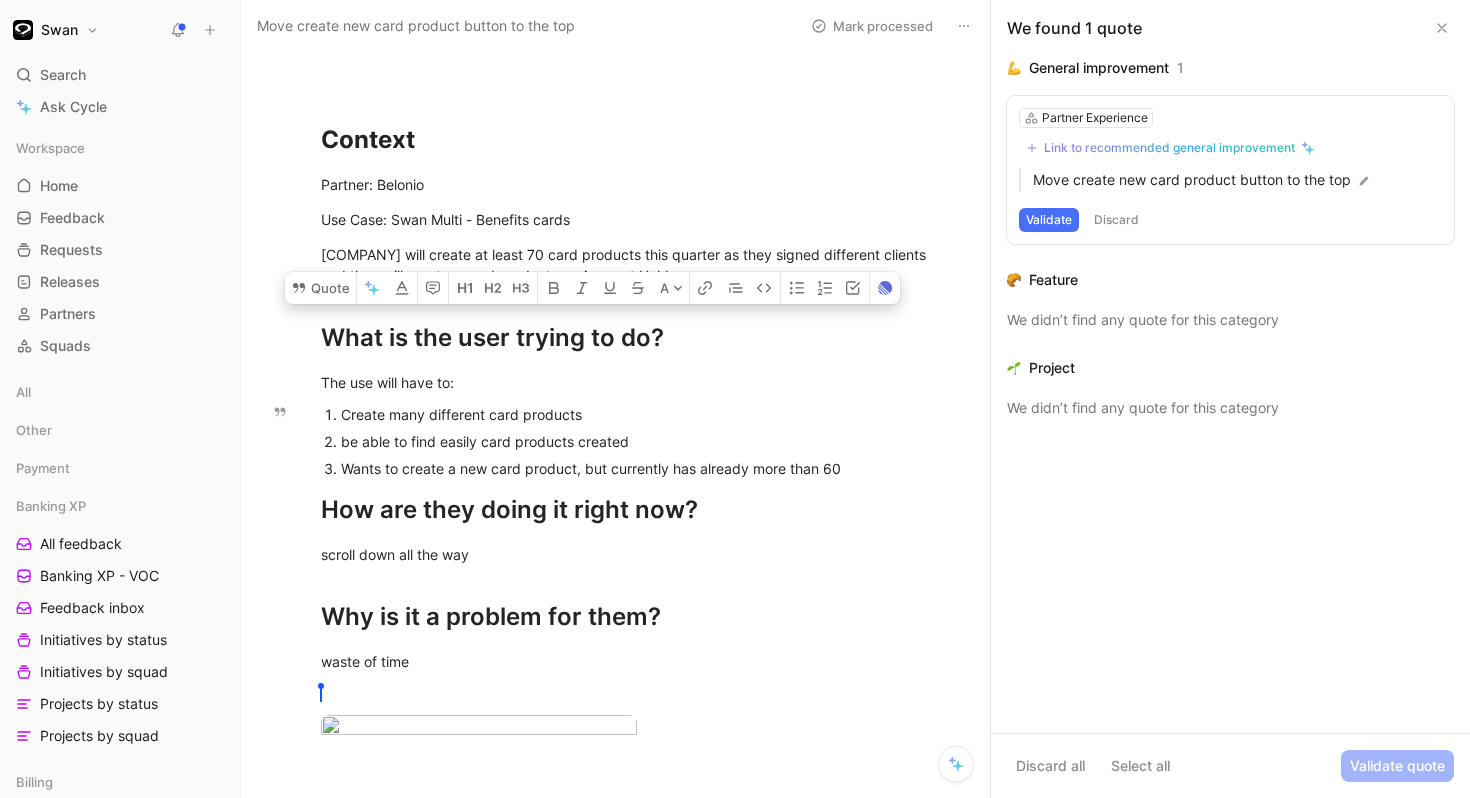 drag, startPoint x: 858, startPoint y: 490, endPoint x: 335, endPoint y: 493, distance: 523.0086 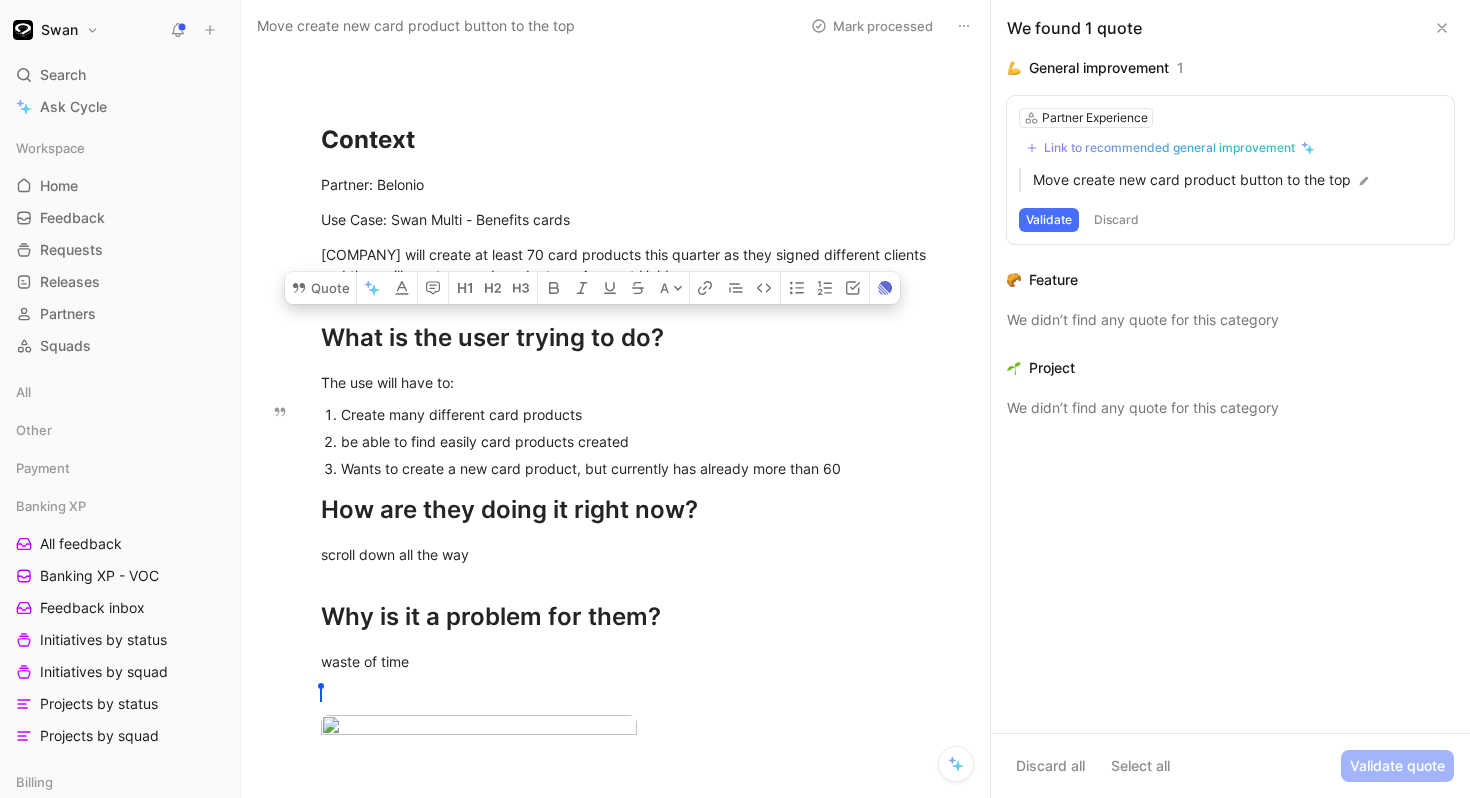 click on "Wants to create a new card product, but currently has already more than 60" at bounding box center (646, 468) 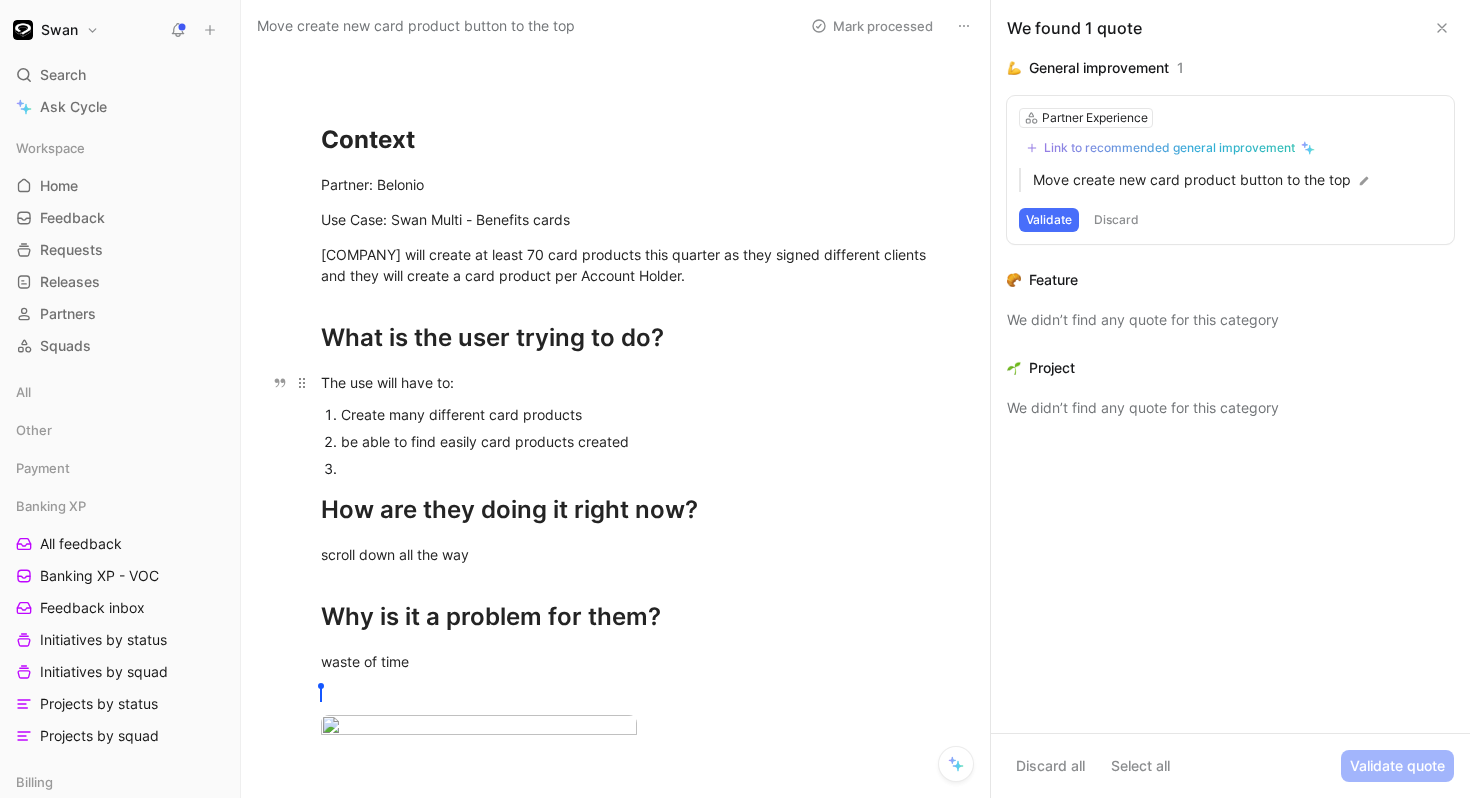 click on "The use will have to:" at bounding box center (636, 382) 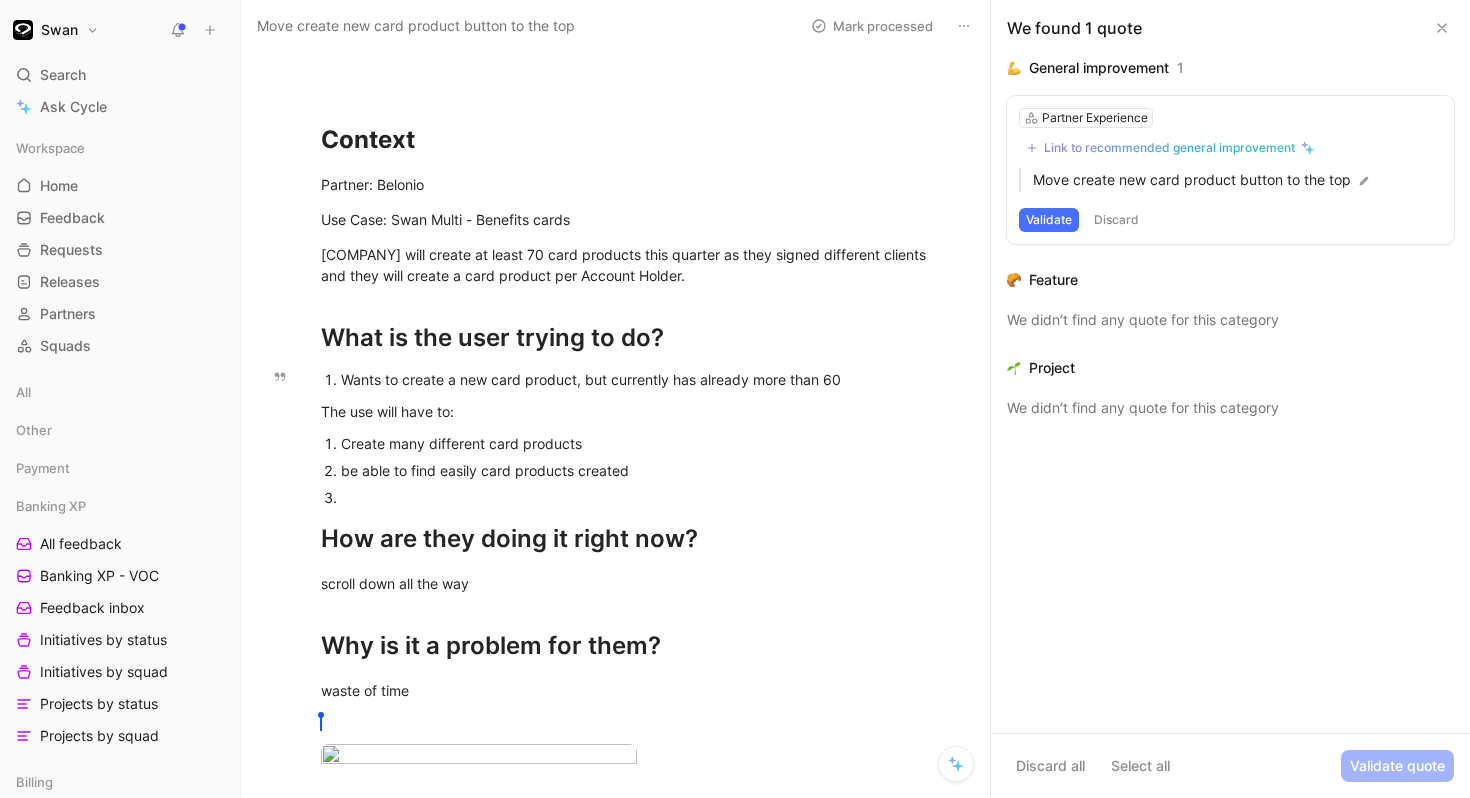 click on "Wants to create a new card product, but currently has already more than 60" at bounding box center (646, 379) 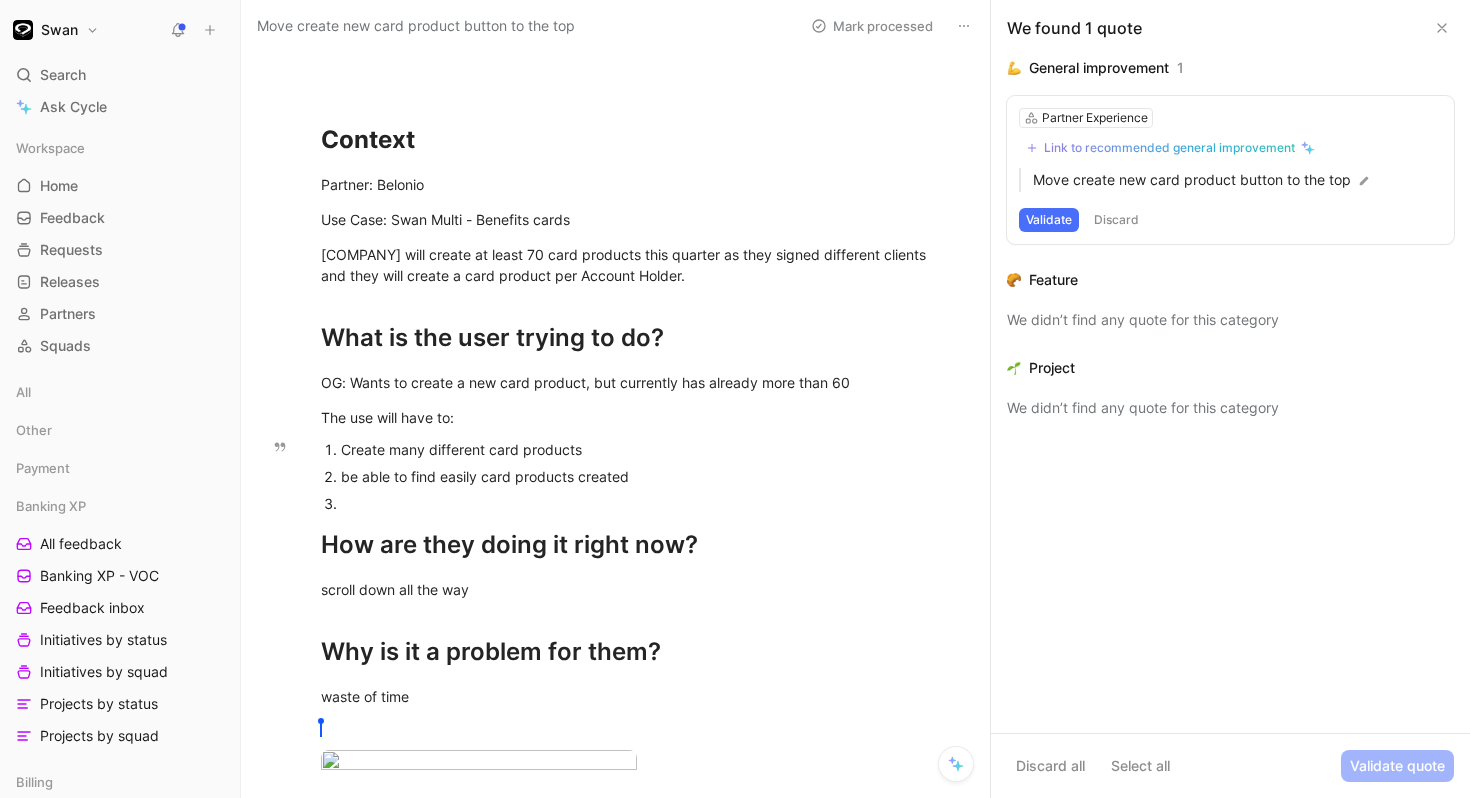 click at bounding box center [646, 503] 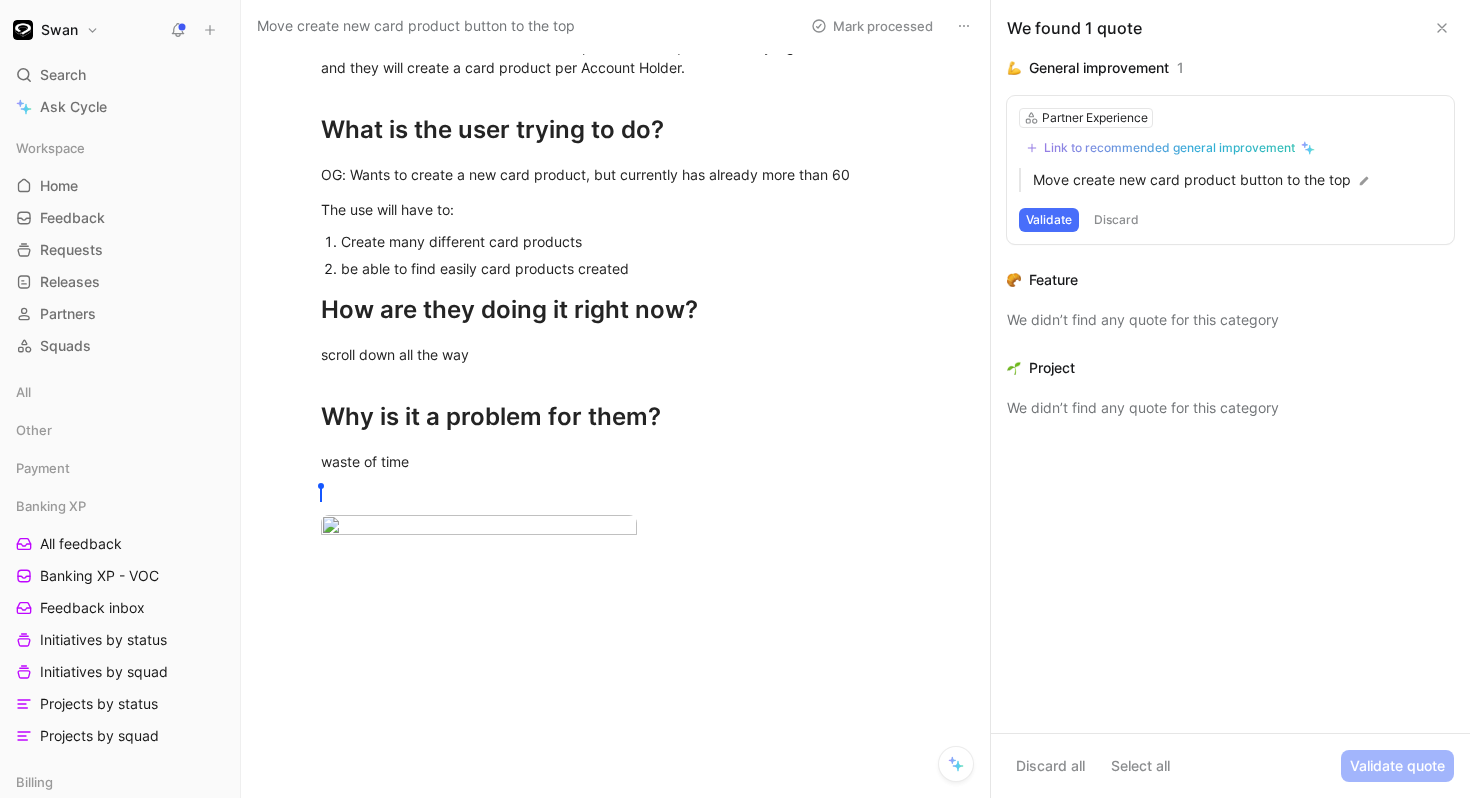 scroll, scrollTop: 405, scrollLeft: 0, axis: vertical 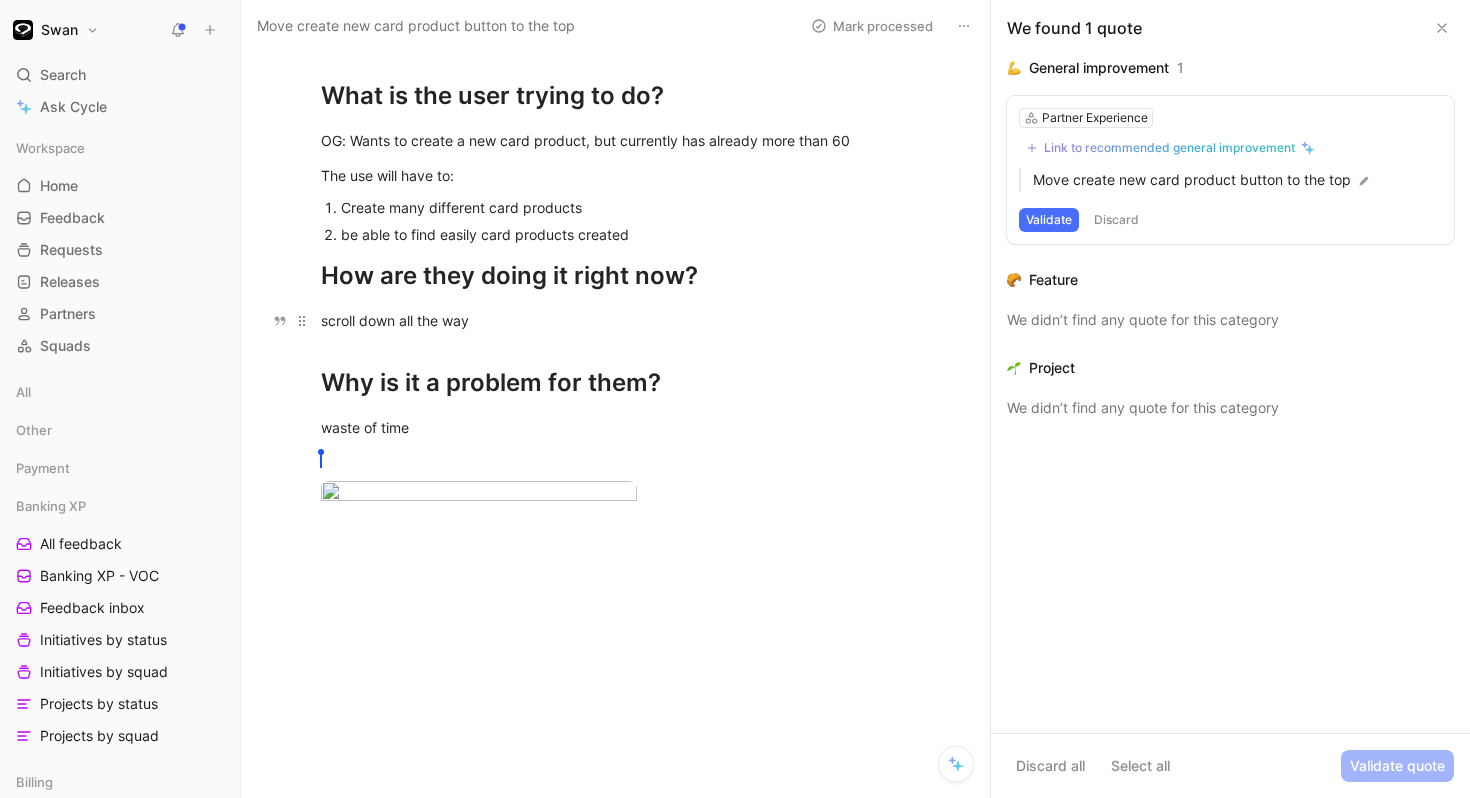 click on "scroll down all the way" at bounding box center [636, 320] 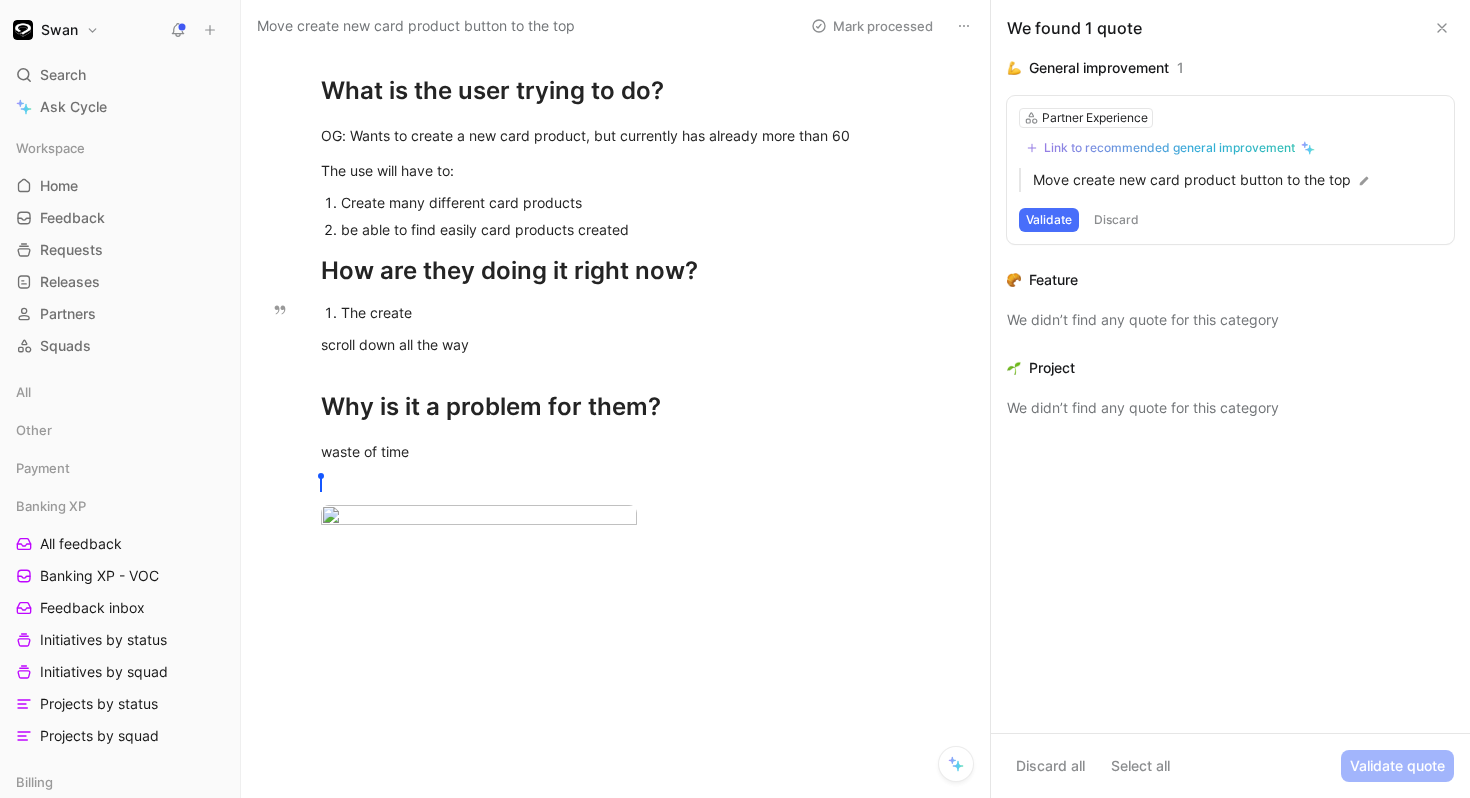 click on "The create" at bounding box center (646, 312) 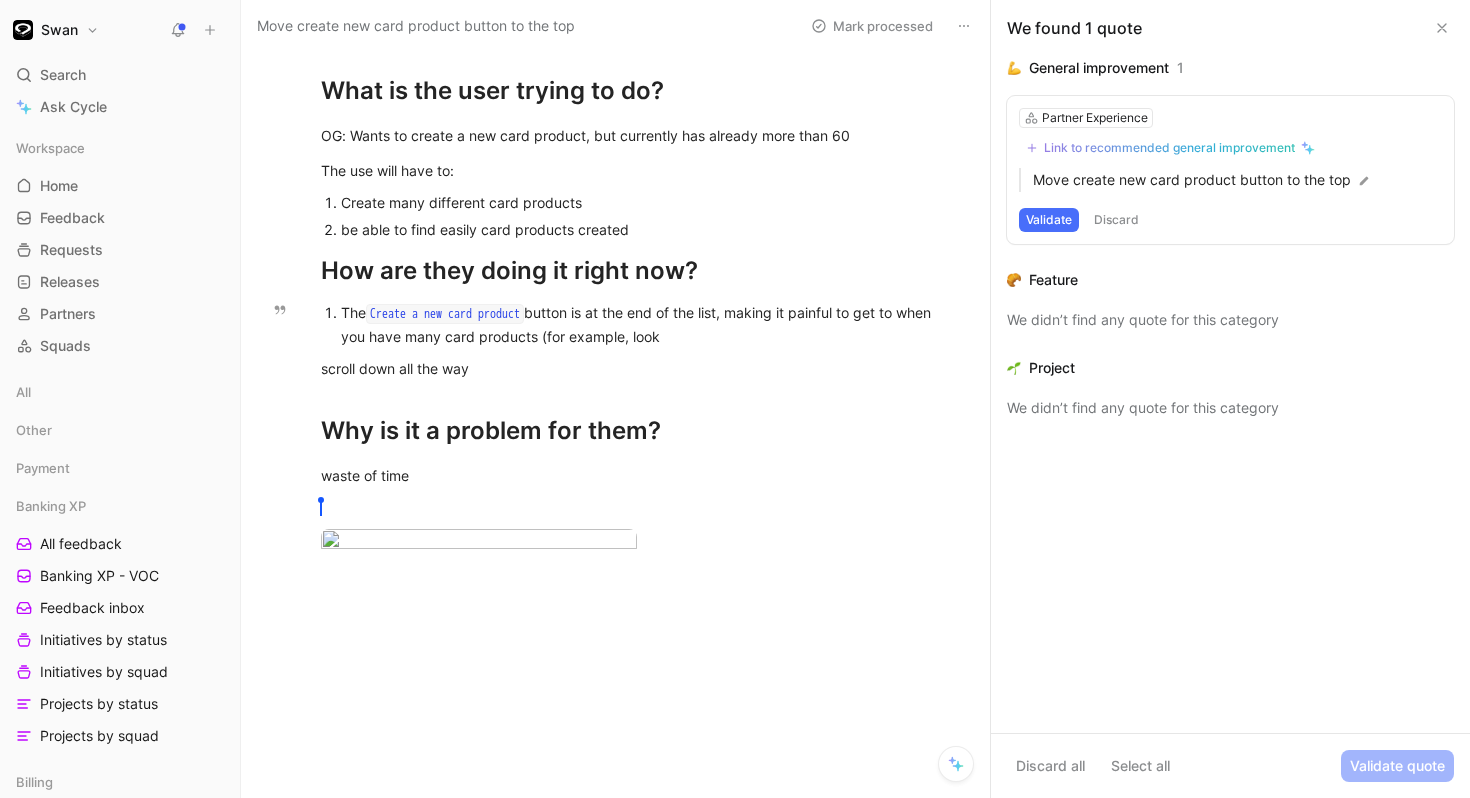 click on "The `Create a new card product` button is at the end of the list, making it painful to get to when you have many card products (for example, look" at bounding box center (646, 324) 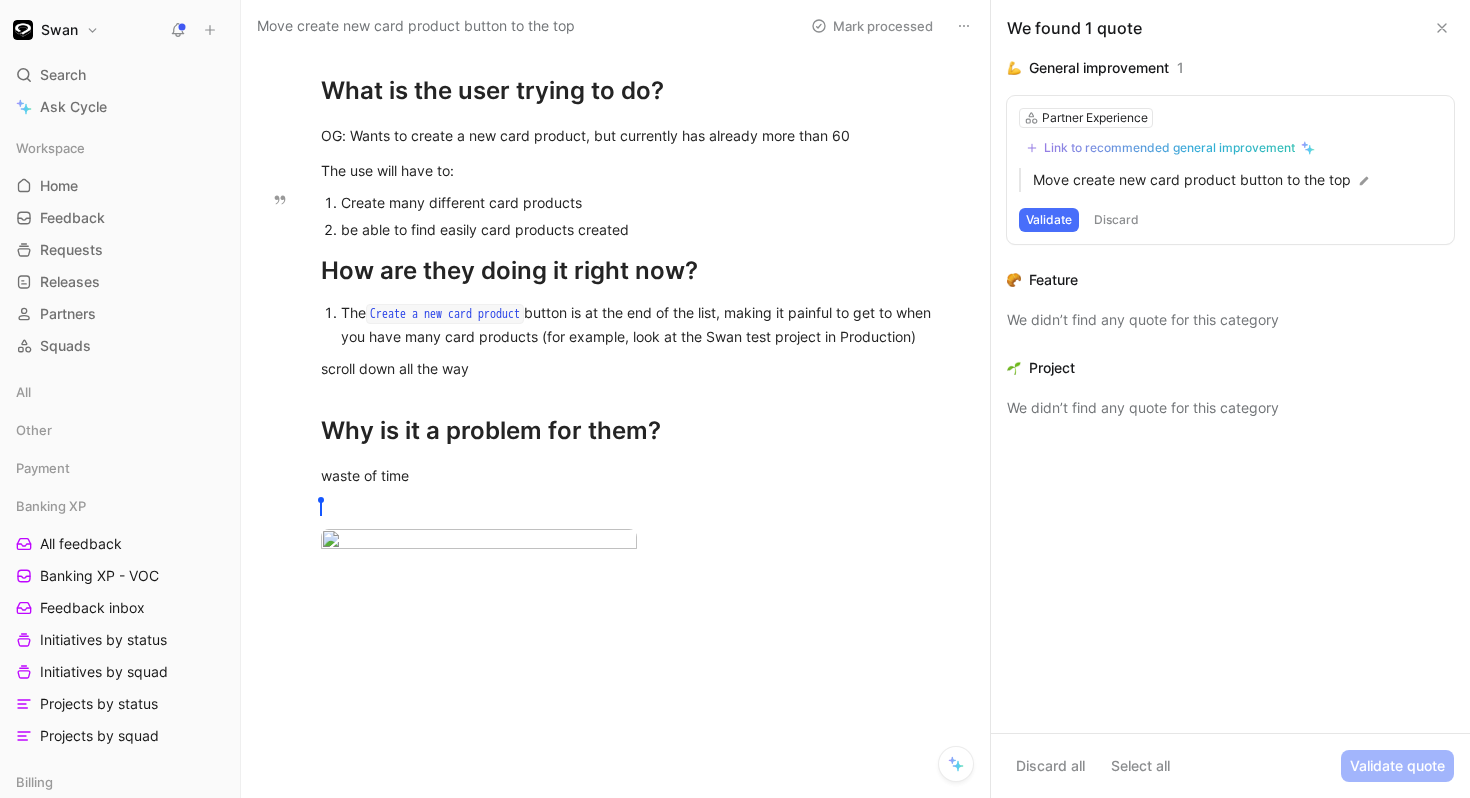 click on "be able to find easily card products created" at bounding box center [646, 229] 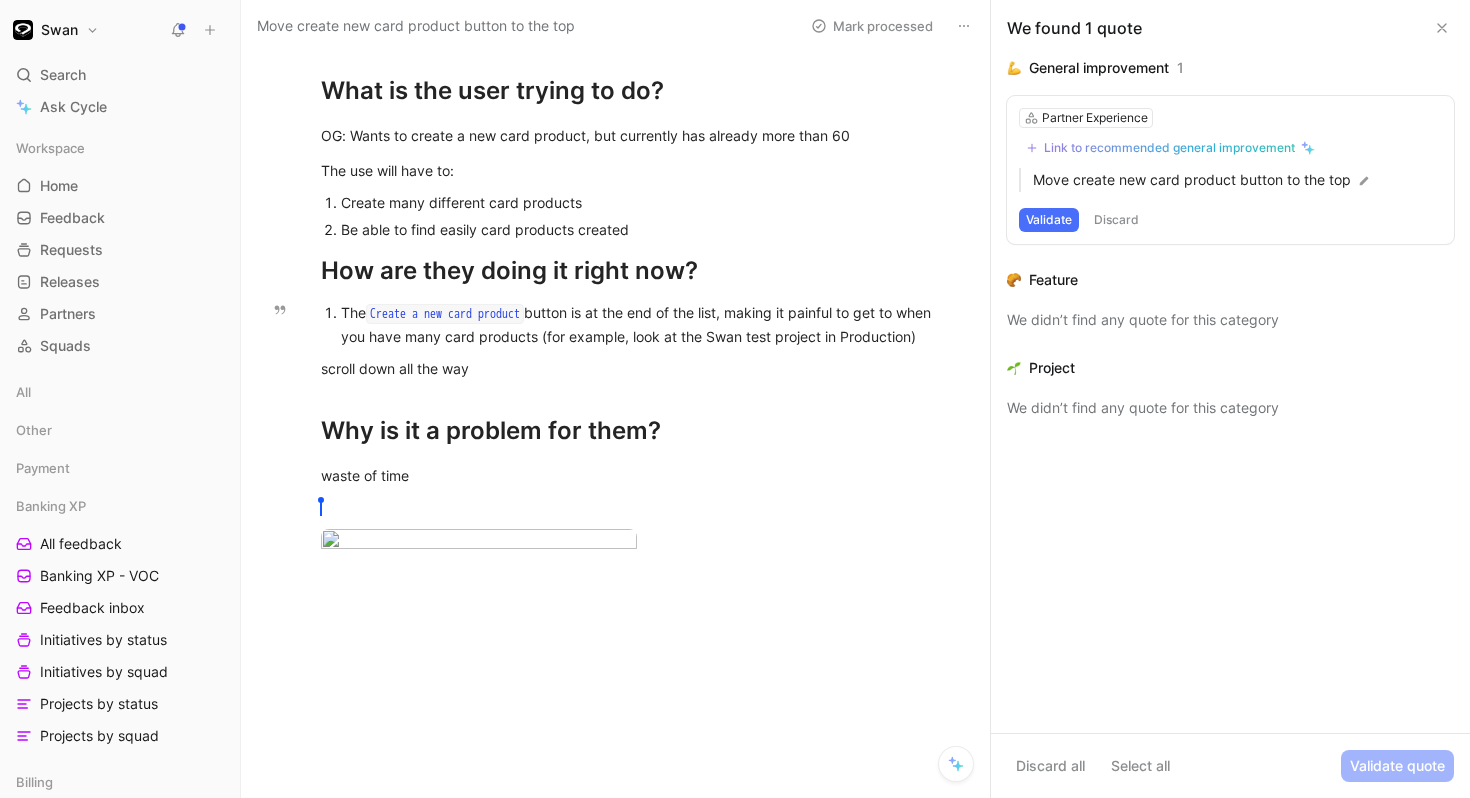 click on "The  Create a new card product  button is at the end of the list, making it painful to get to when you have many card products (for example, look at the Swan test project in Production)" at bounding box center [646, 324] 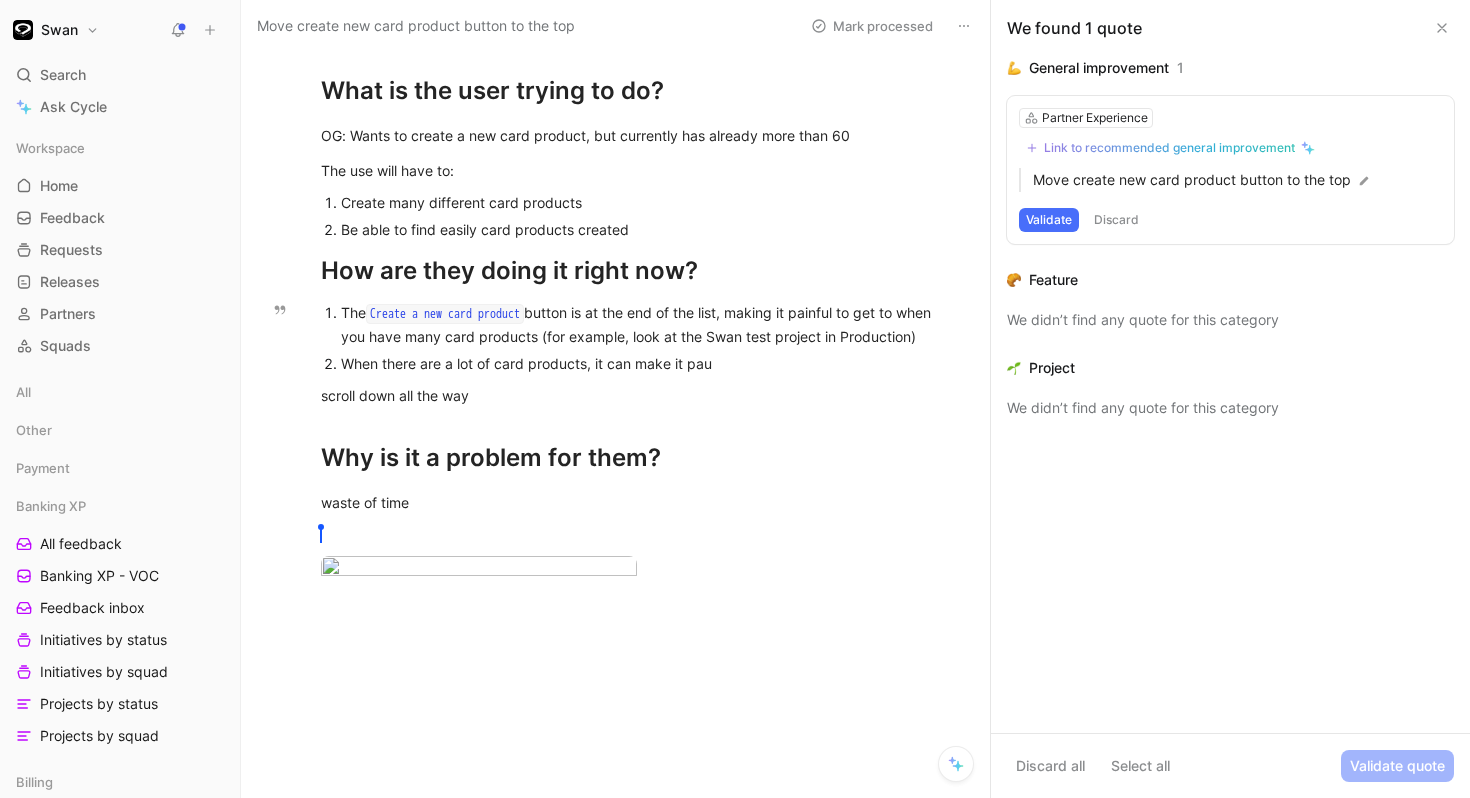 click on "The  Create a new card product  button is at the end of the list, making it painful to get to when you have many card products (for example, look at the Swan test project in Production)" at bounding box center [646, 324] 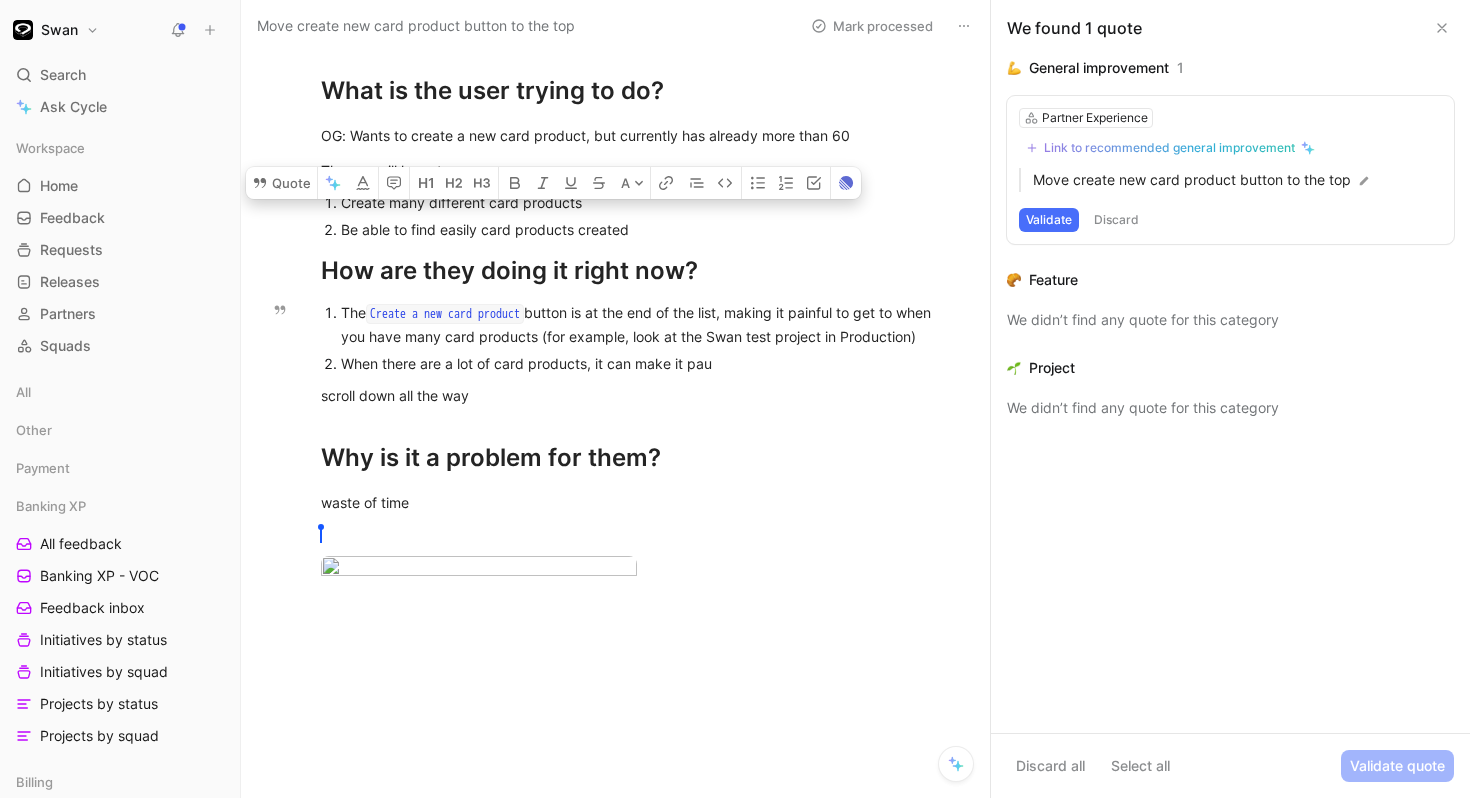 drag, startPoint x: 726, startPoint y: 409, endPoint x: 330, endPoint y: 404, distance: 396.03156 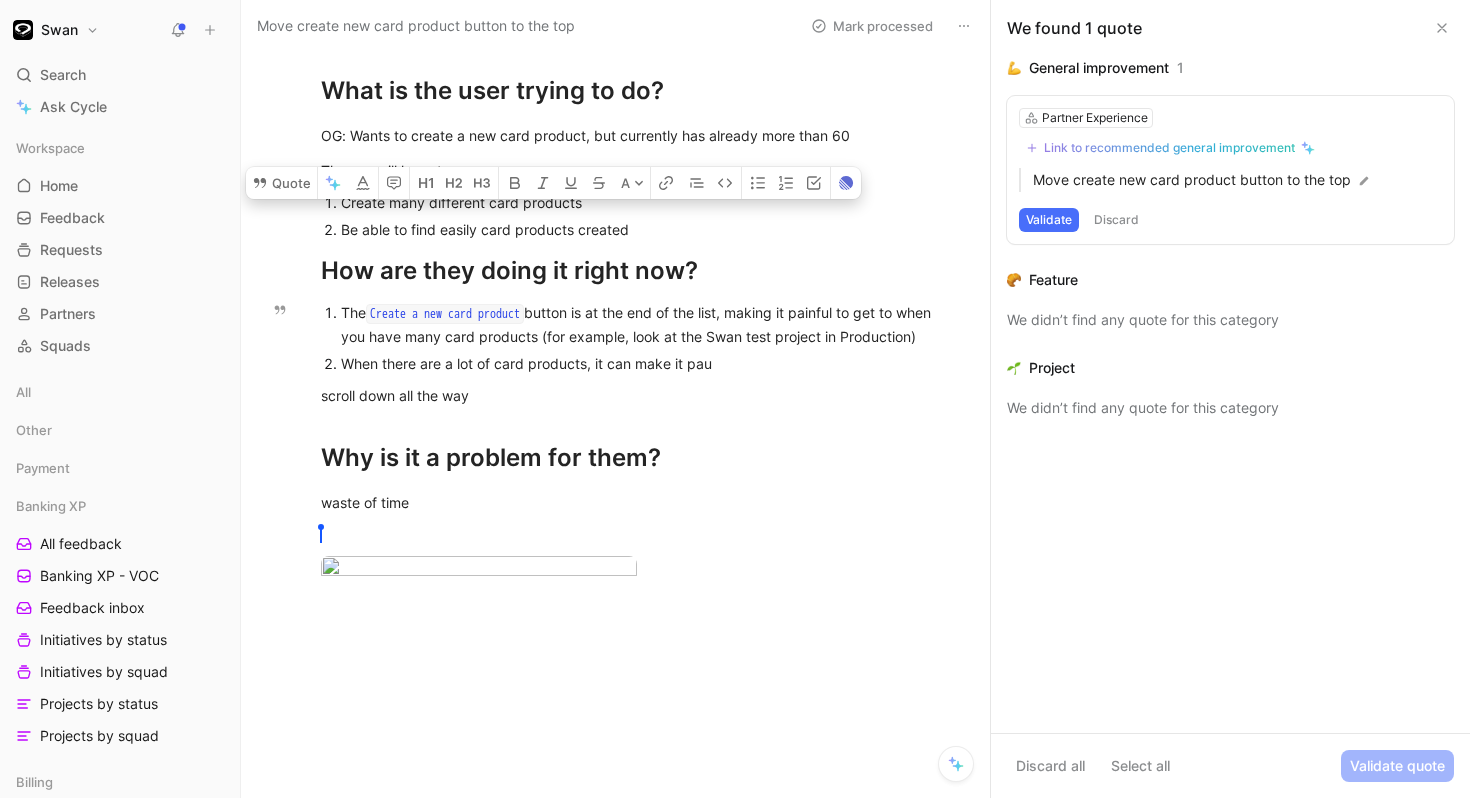click on "When there are a lot of card products, it can make it pau" at bounding box center [646, 363] 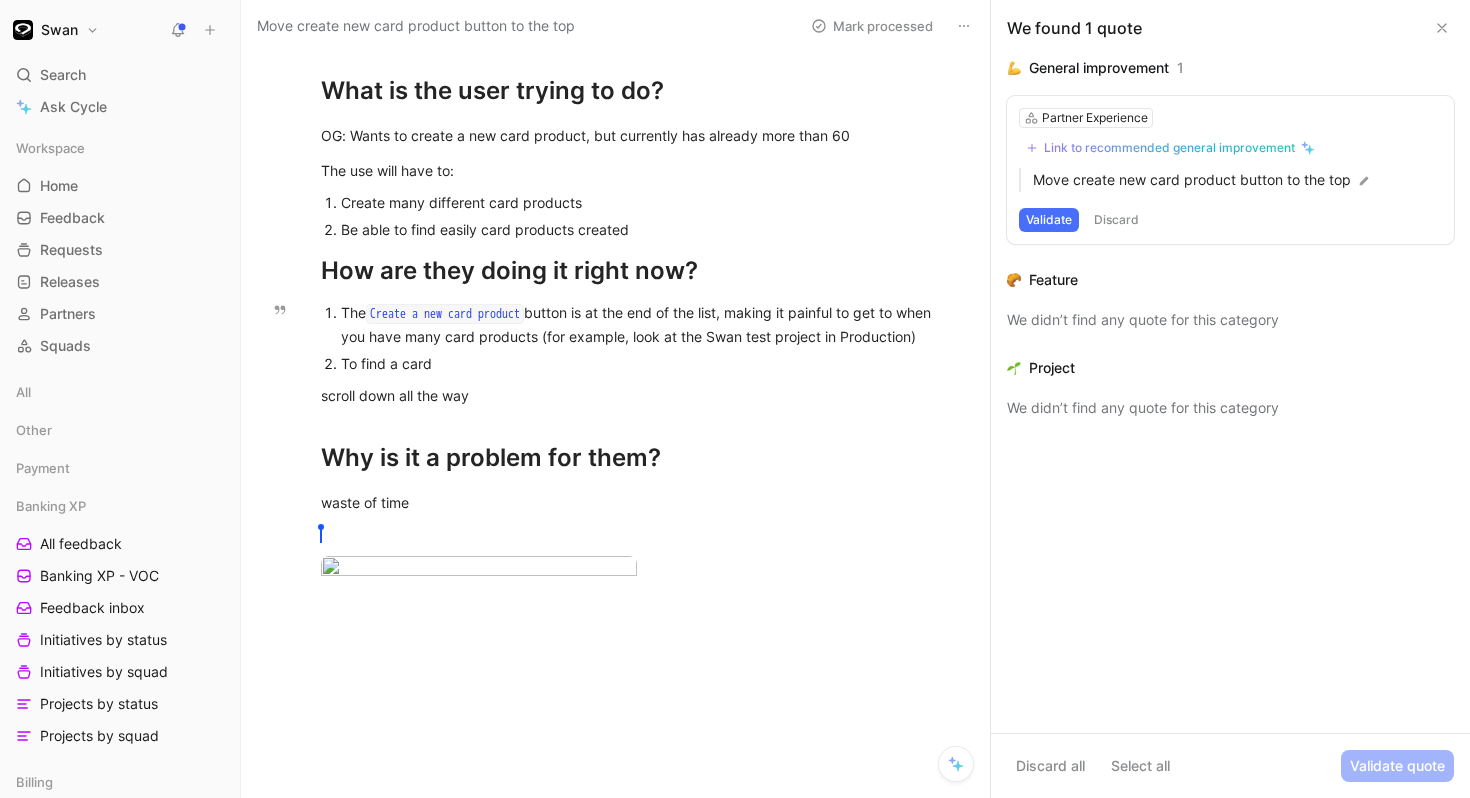 click on "The  Create a new card product  button is at the end of the list, making it painful to get to when you have many card products (for example, look at the Swan test project in Production)" at bounding box center [646, 324] 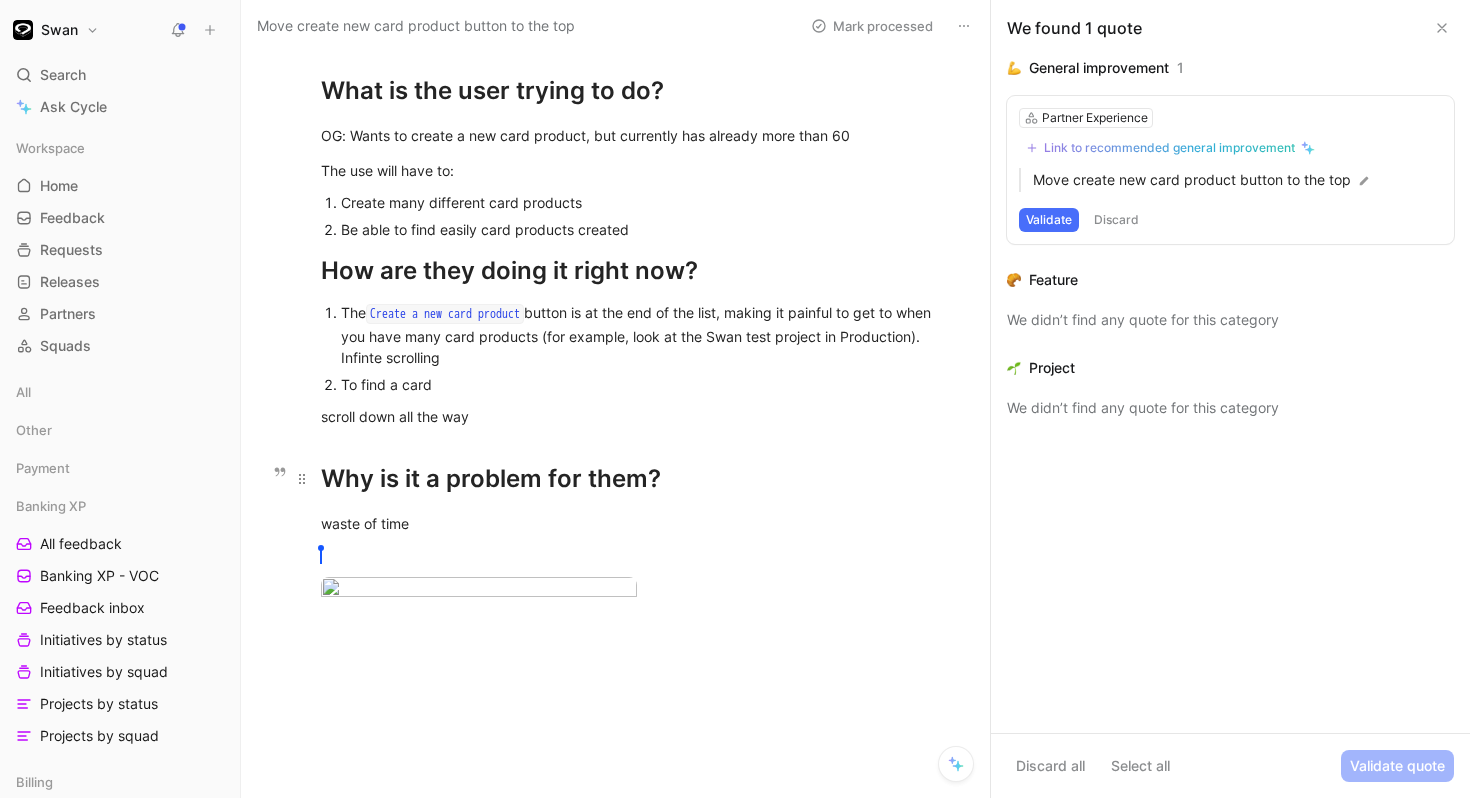 click on "Why is it a problem for them?" at bounding box center [636, 470] 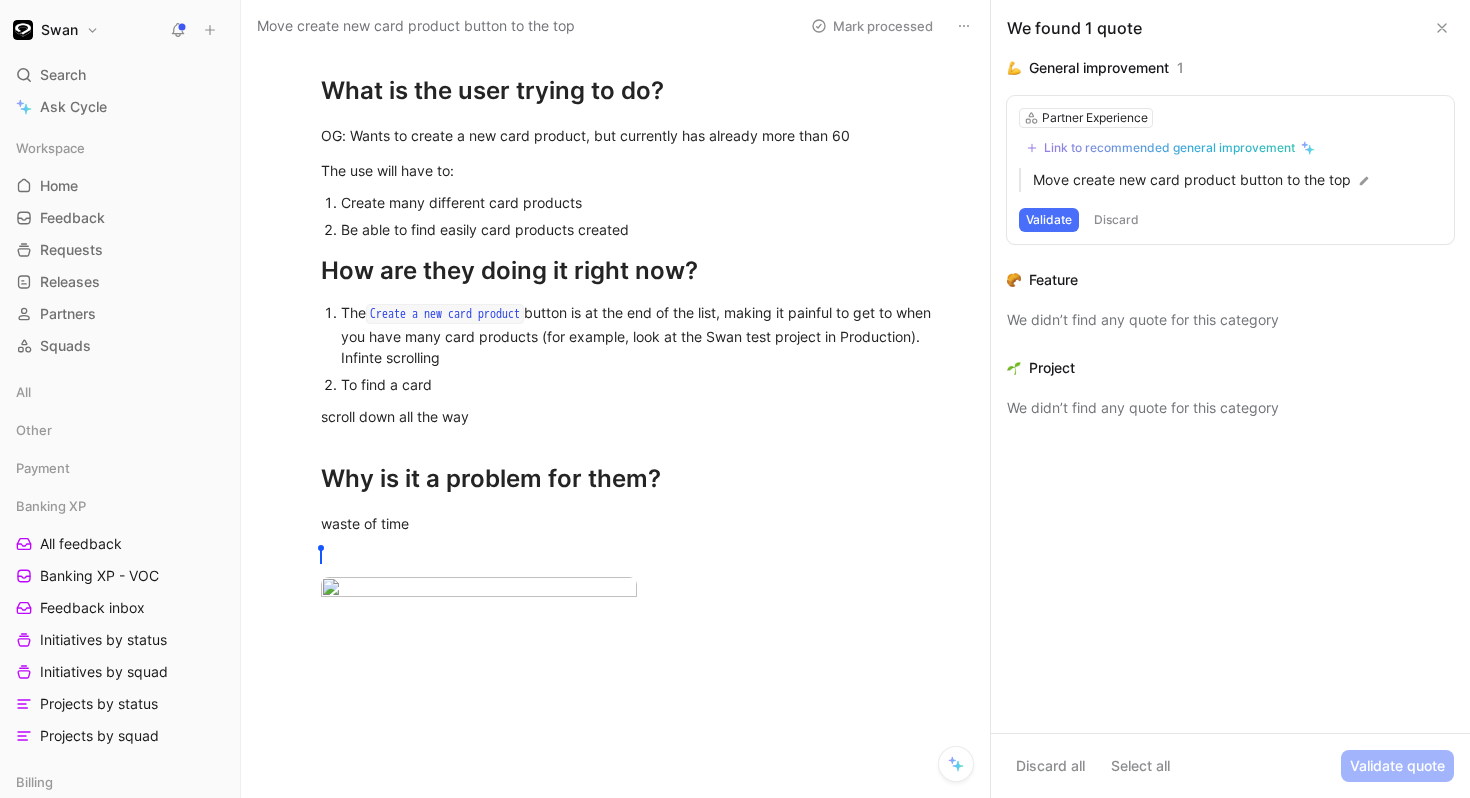 scroll, scrollTop: 496, scrollLeft: 0, axis: vertical 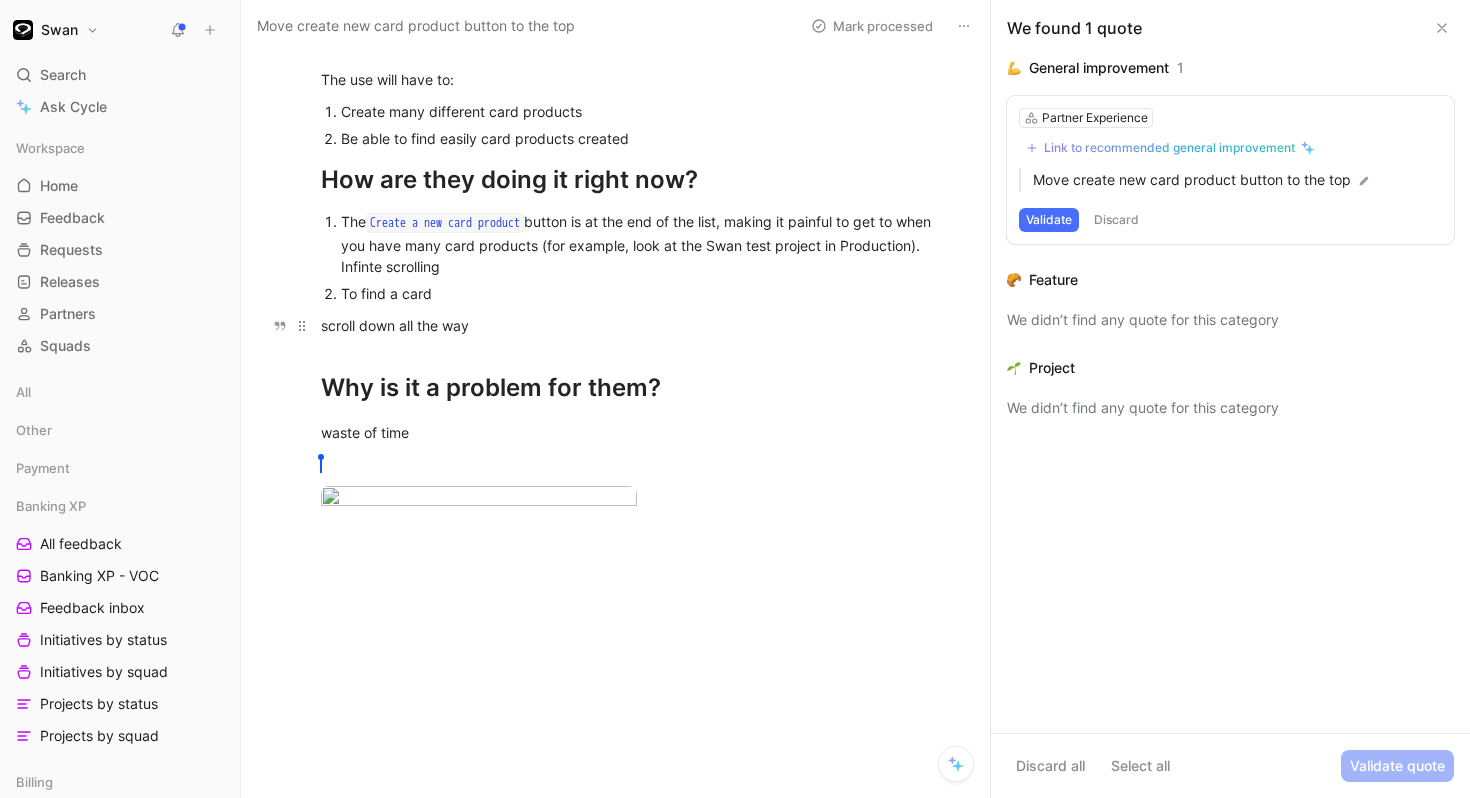 click on "scroll down all the way" at bounding box center [636, 325] 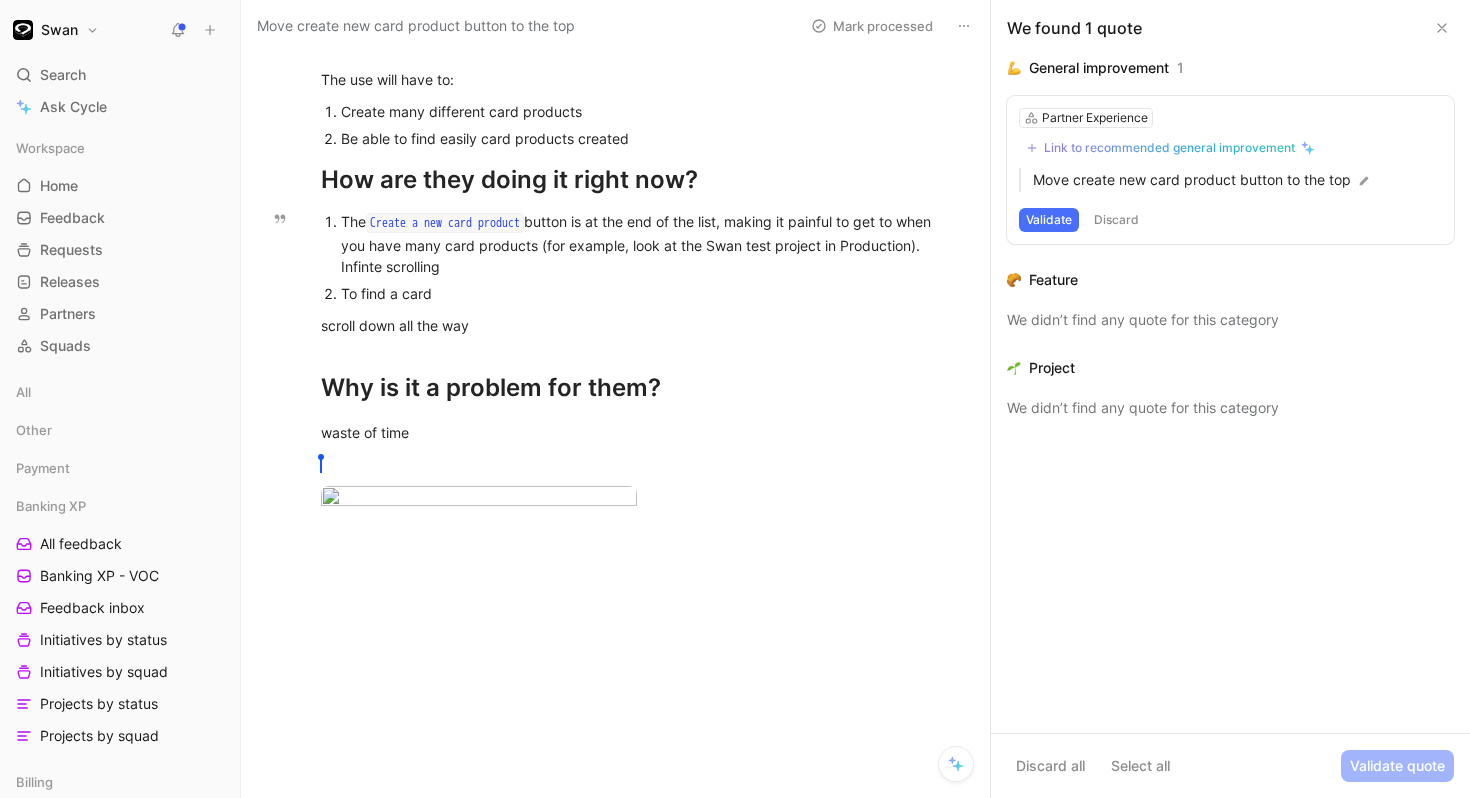 click on "To find a card" at bounding box center (646, 293) 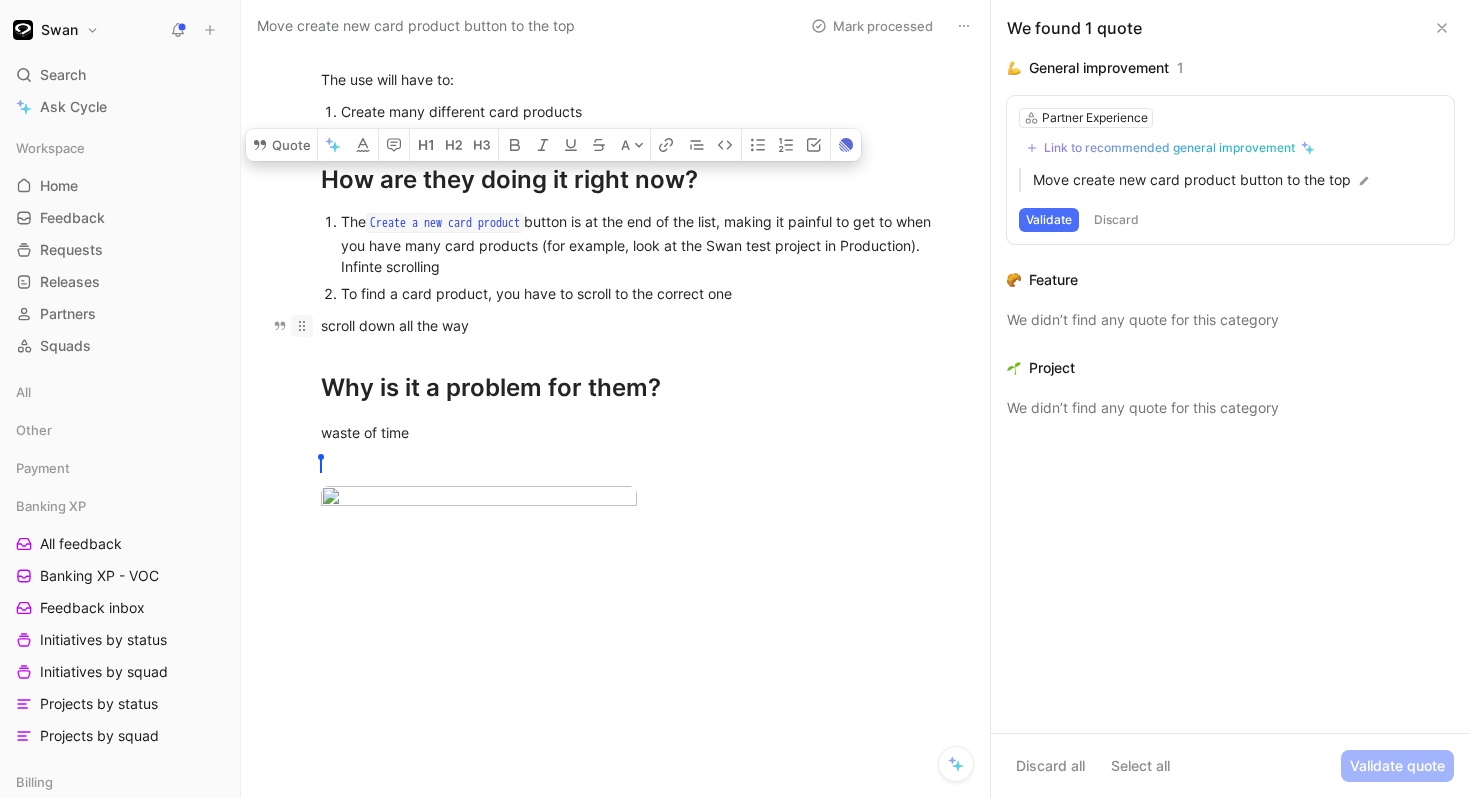 drag, startPoint x: 490, startPoint y: 353, endPoint x: 294, endPoint y: 353, distance: 196 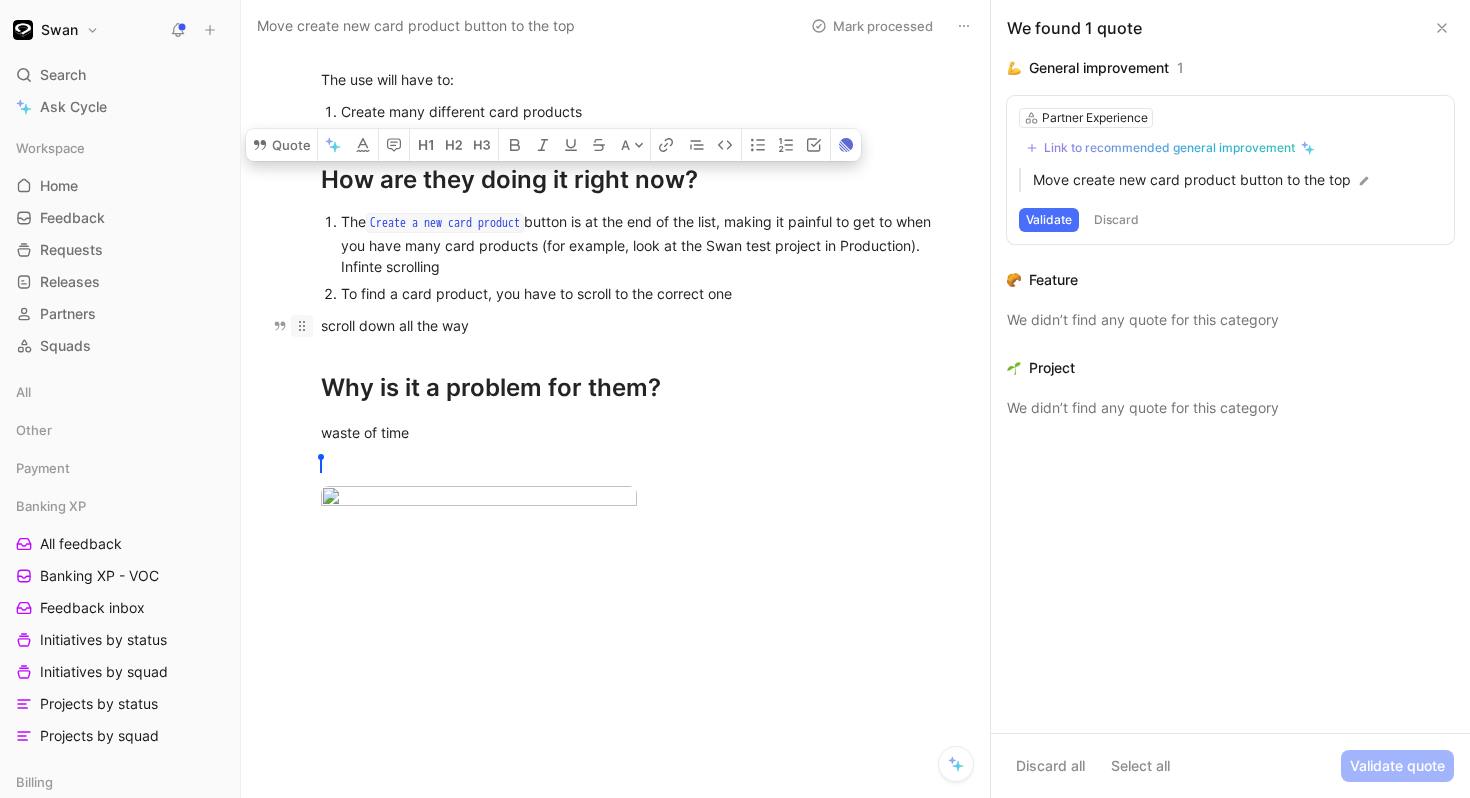 click on "scroll down all the way" at bounding box center (636, 325) 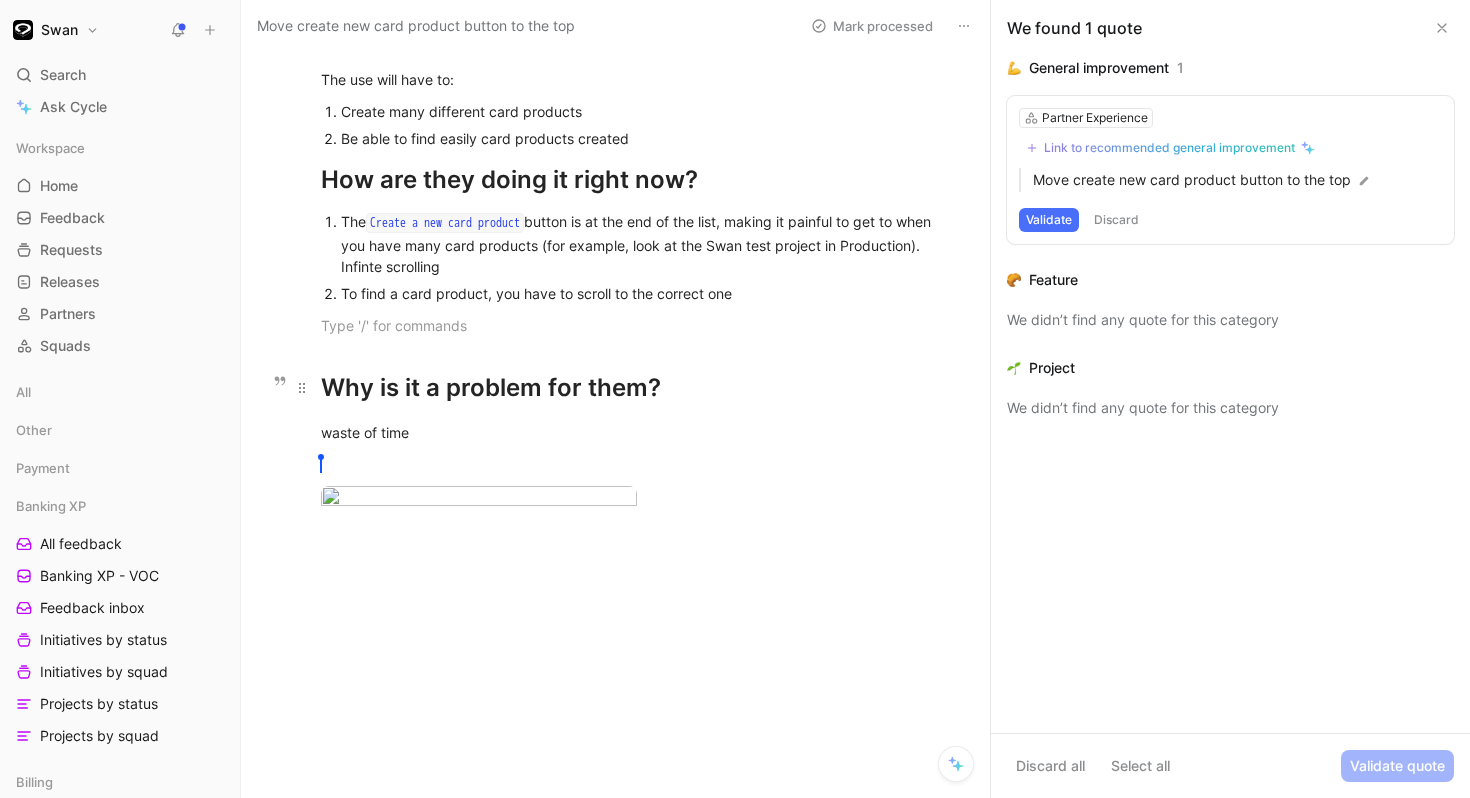 click on "Why is it a problem for them?" at bounding box center [636, 379] 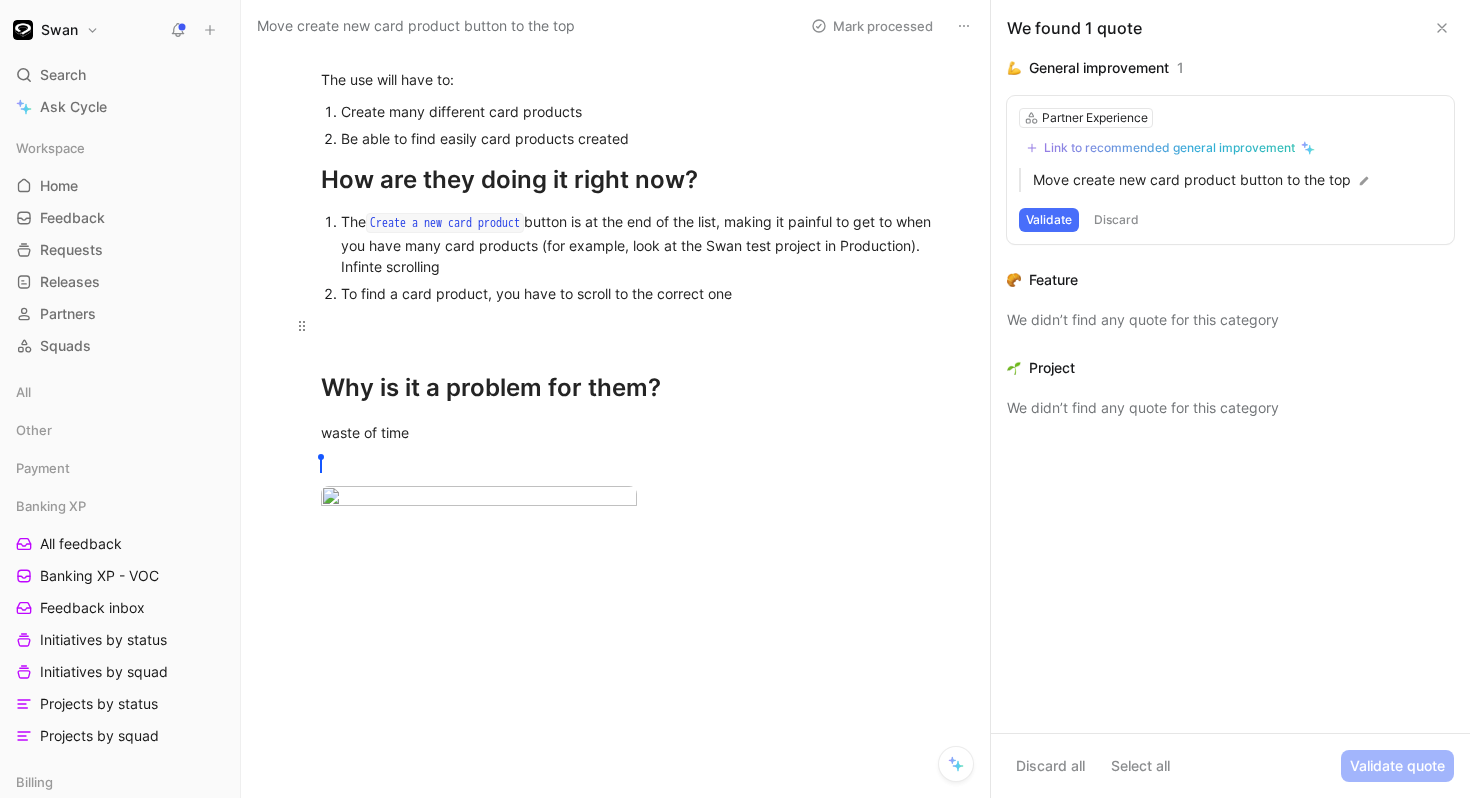 click at bounding box center [636, 325] 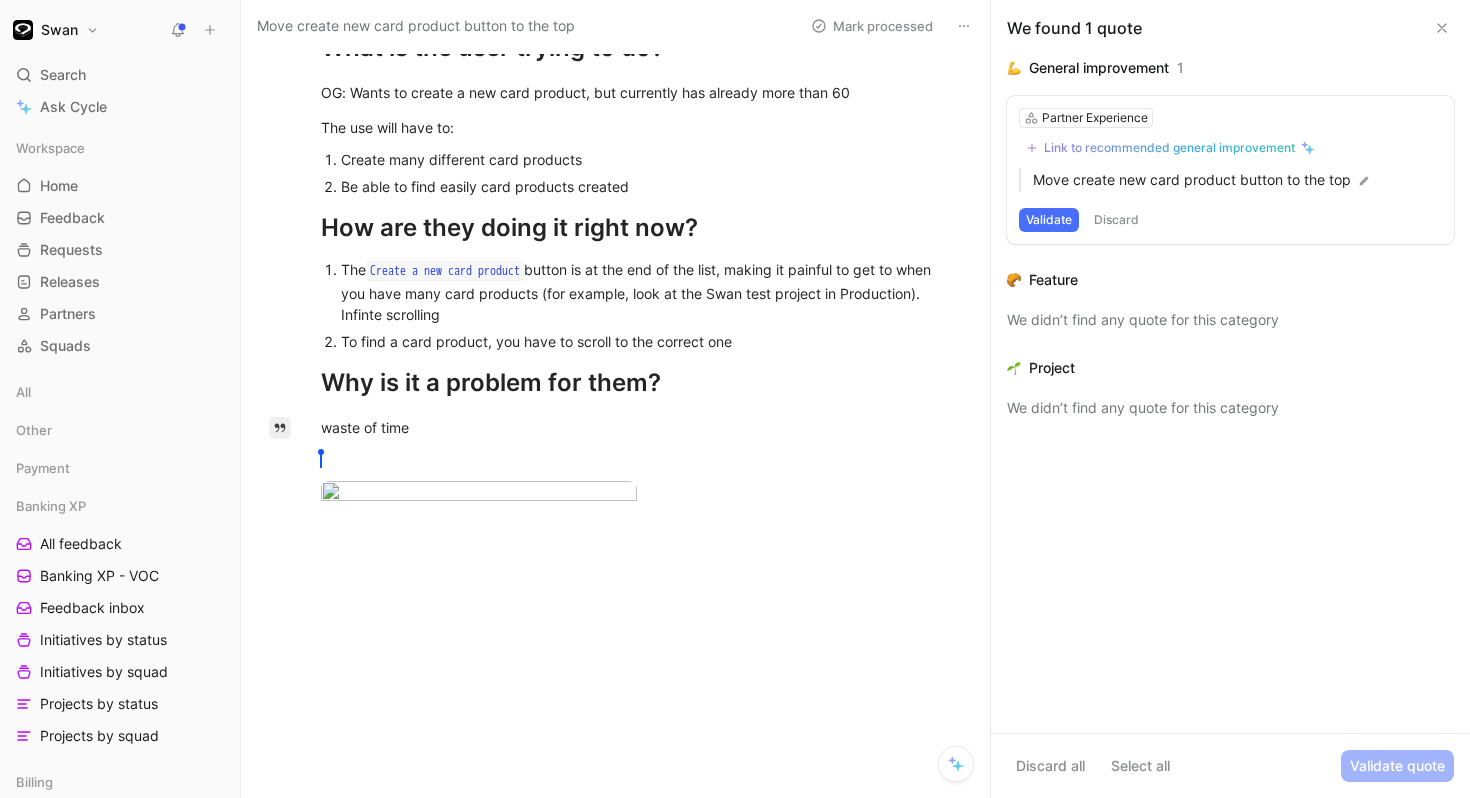 drag, startPoint x: 441, startPoint y: 410, endPoint x: 283, endPoint y: 410, distance: 158 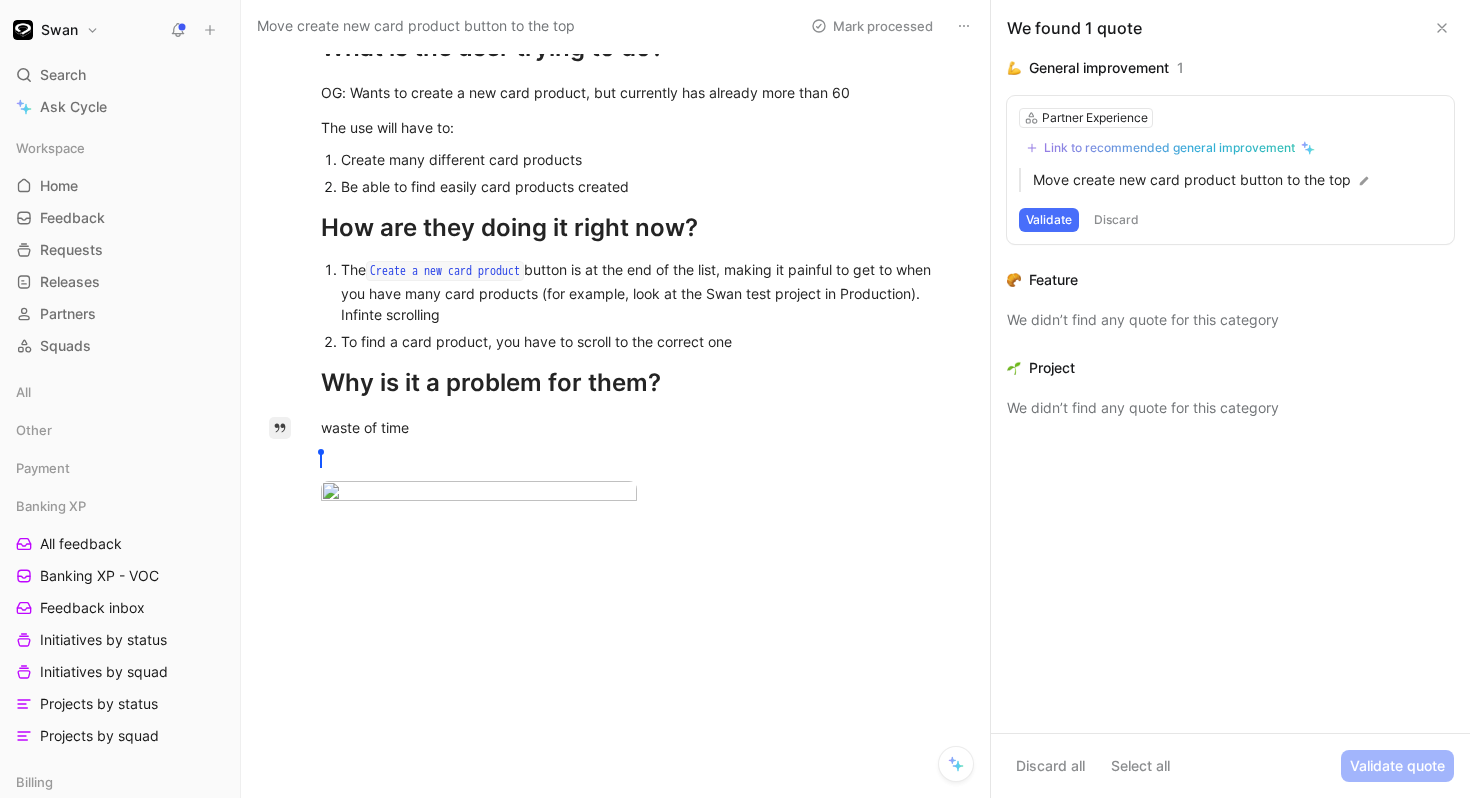 click on "Quote A All sections are required Context Partner: [FIRST] Use Case: [COMPANY] Multi - Benefits cards [FIRST] will create at least 70 card products this quarter as they signed different clients and they will create a card product per Account Holder.  What is the user trying to do? OG: Wants to create a new card product, but currently has already more than 60 The use will have to: Create many different card products Be able to find easily card products created How are they doing it right now? The  Create a new card product  button is at the end of the list, making it painful to get to when you have many card products (for example, look at the [COMPANY] test project in Production). Infinte scrolling To find a card product, you have to scroll to the correct one Why is it a problem for them? waste of time [PERSON] [LAST]" at bounding box center [636, 259] 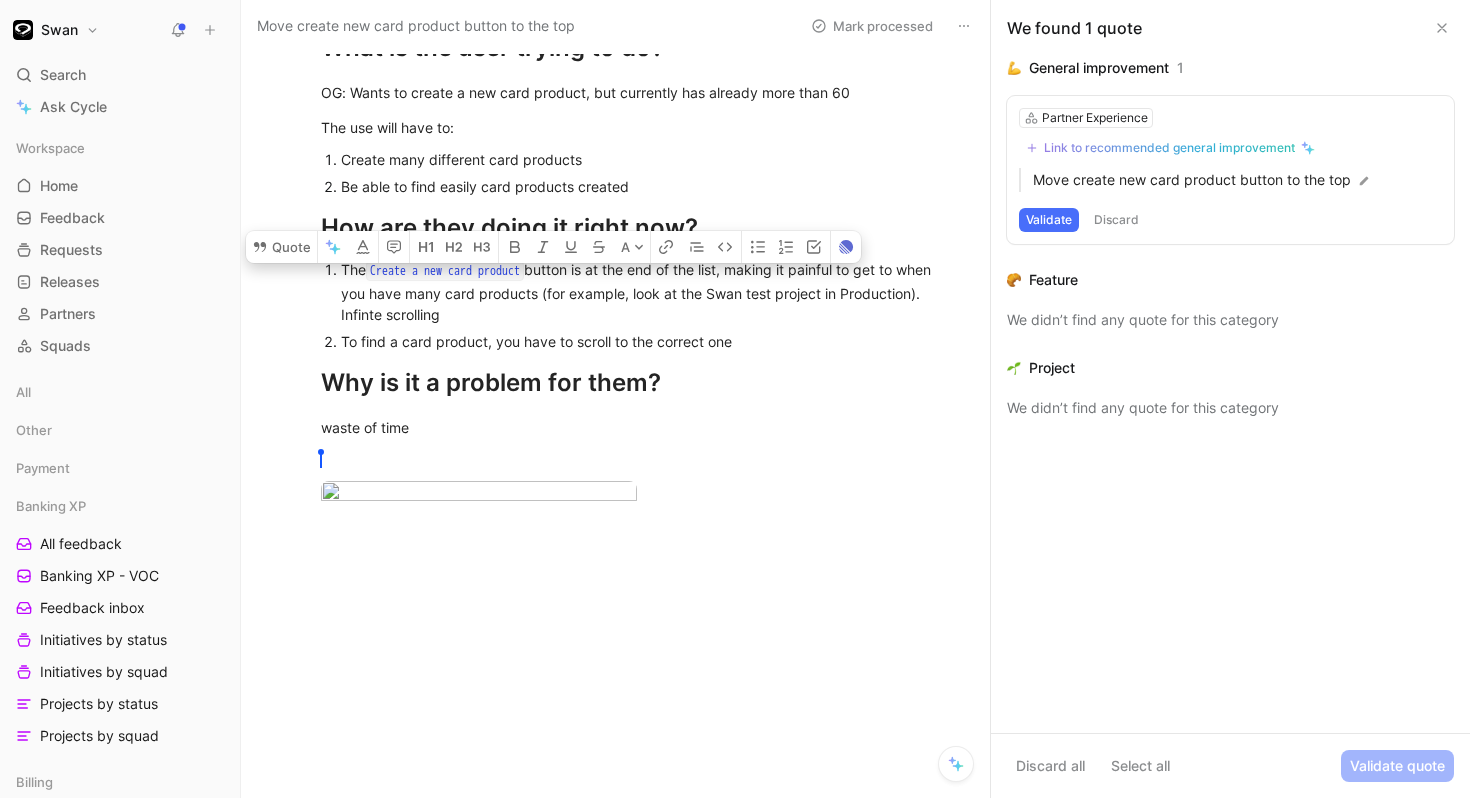 click on "All sections are required Context Partner: [FIRST] Use Case: [COMPANY] Multi - Benefits cards [FIRST] will create at least 70 card products this quarter as they signed different clients and they will create a card product per Account Holder.  What is the user trying to do? Wants to create a new card product, but currently has already more than 60 The use will have to: Create many different card products Be able to find easily card products created How are they doing it right now? The  Create a new card product  button is at the end of the list, making it painful to get to when you have many card products (for example, look at the [COMPANY] test project in Production). Infinte scrolling To find a card product, you have to scroll to the correct one Why is it a problem for them? waste of time [PERSON] [LAST]" at bounding box center [636, 139] 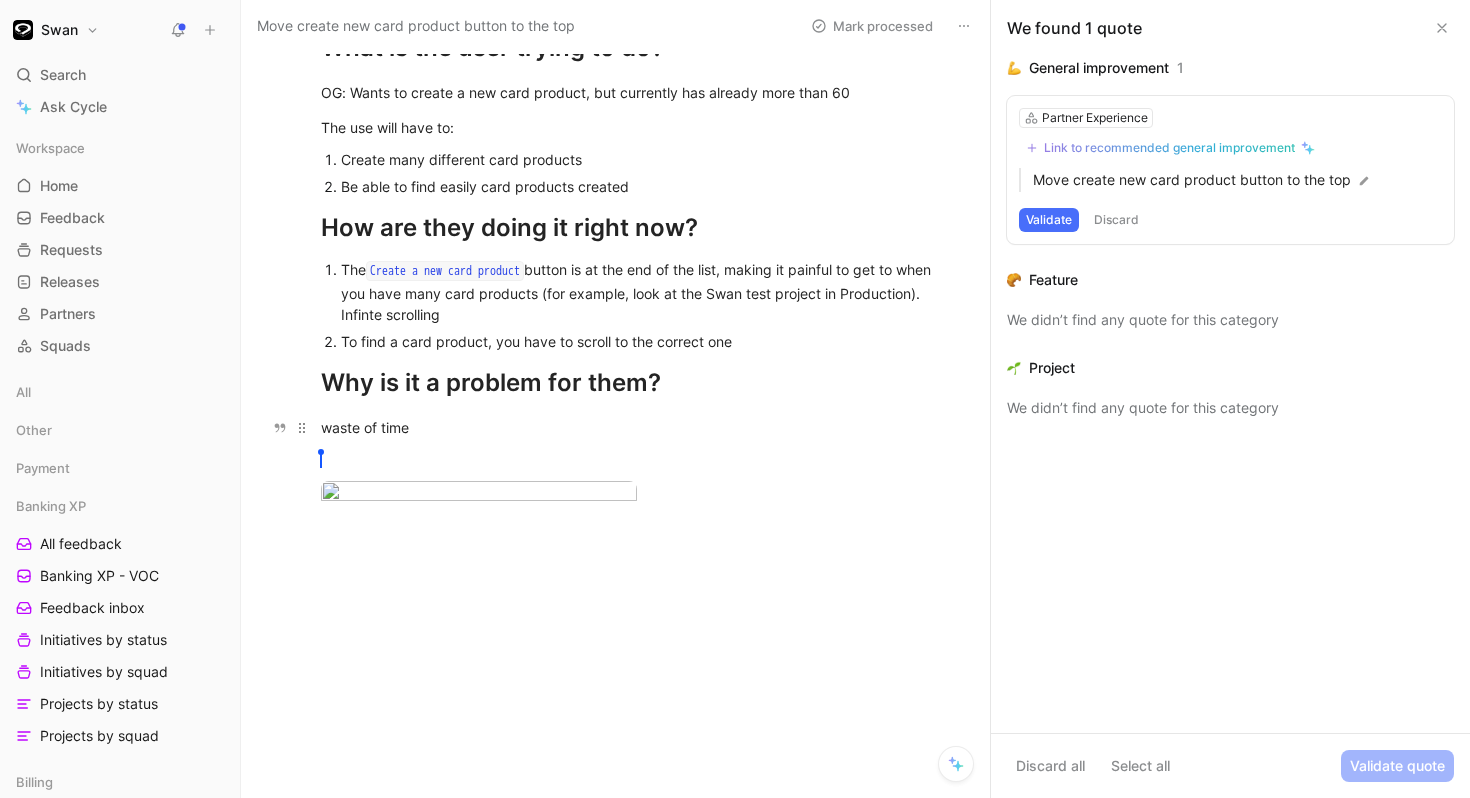 click on "waste of time" at bounding box center (636, 427) 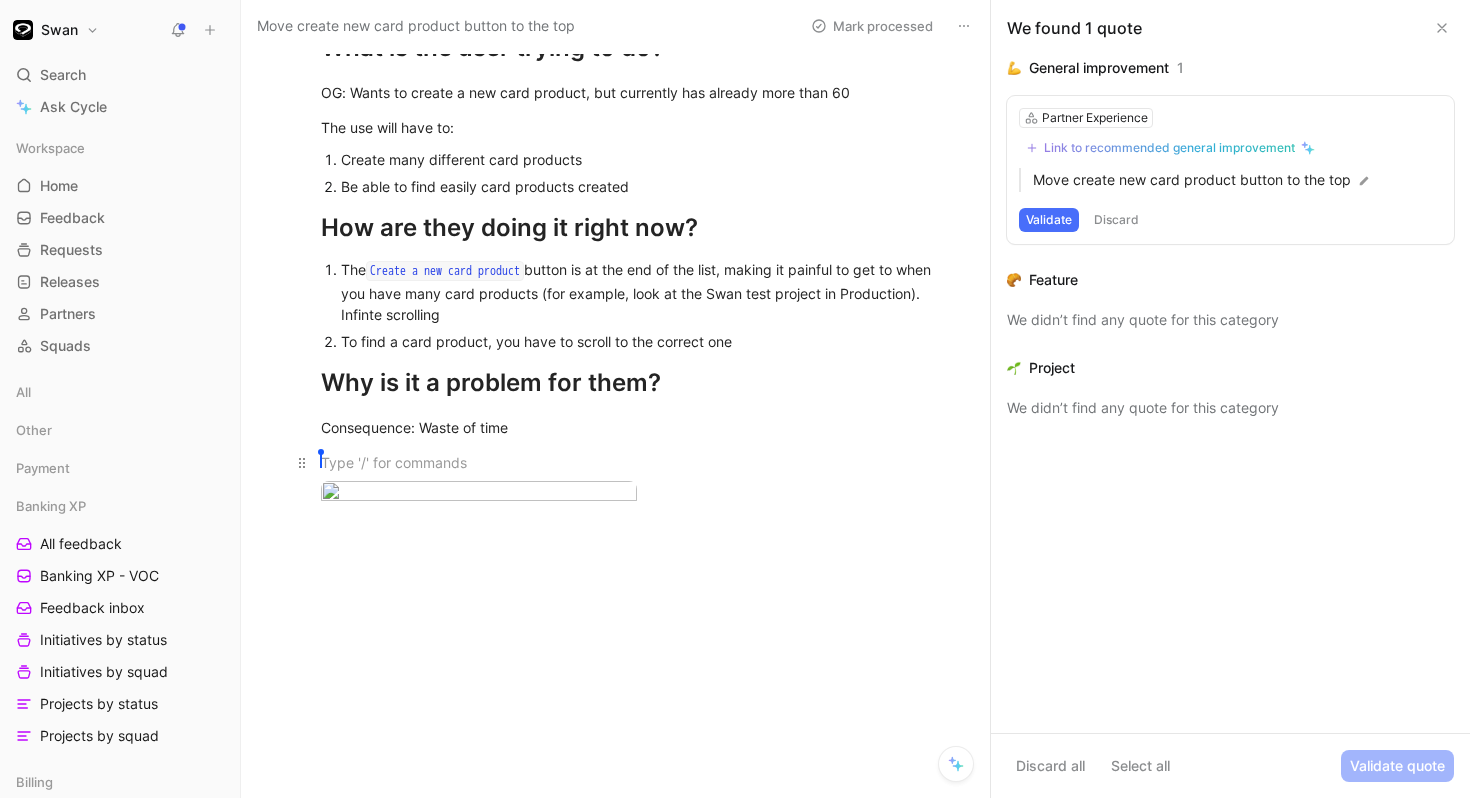 click on "[PERSON] [LASTNAME]" at bounding box center (636, 462) 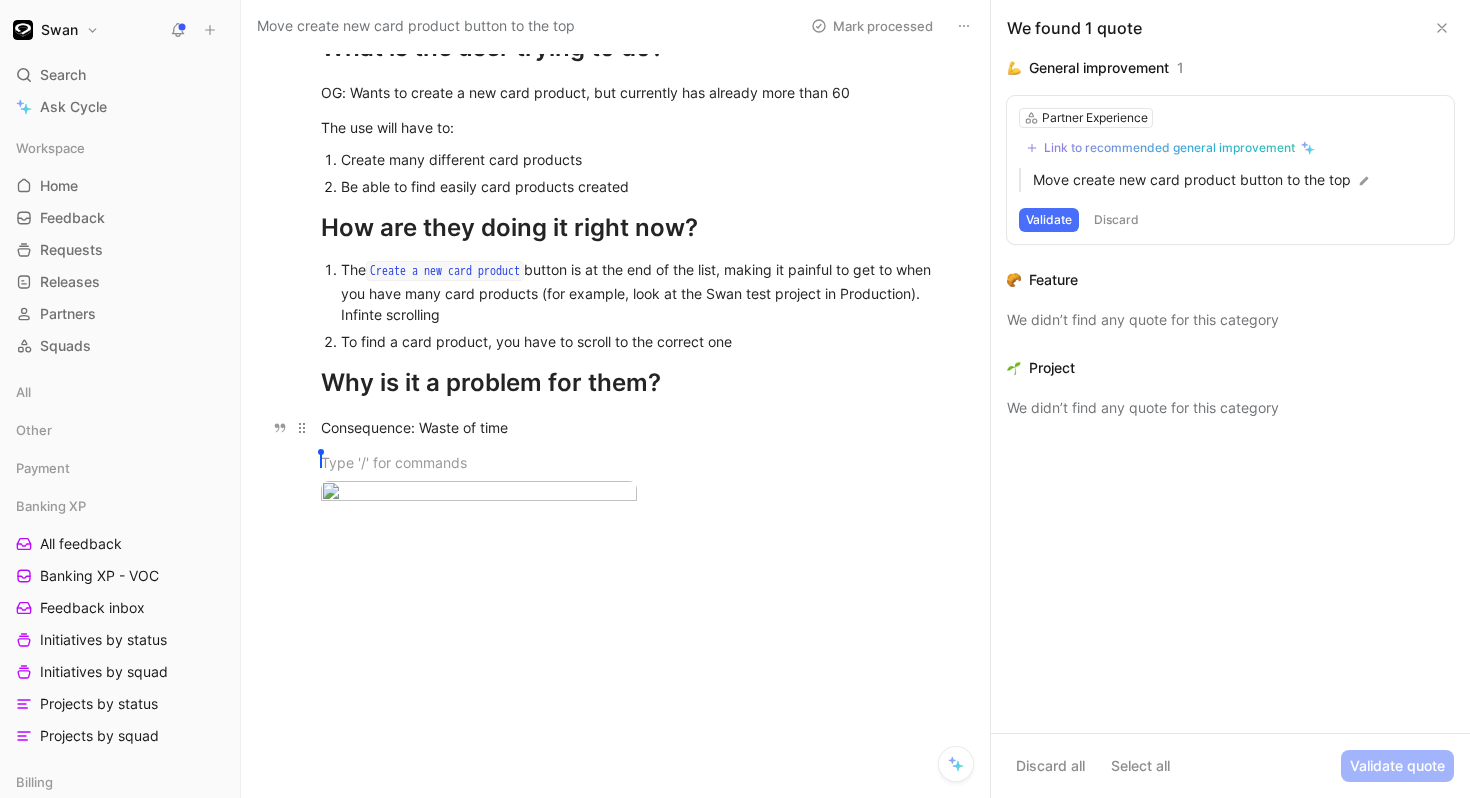 click on "Consequence: Waste of time" at bounding box center [636, 427] 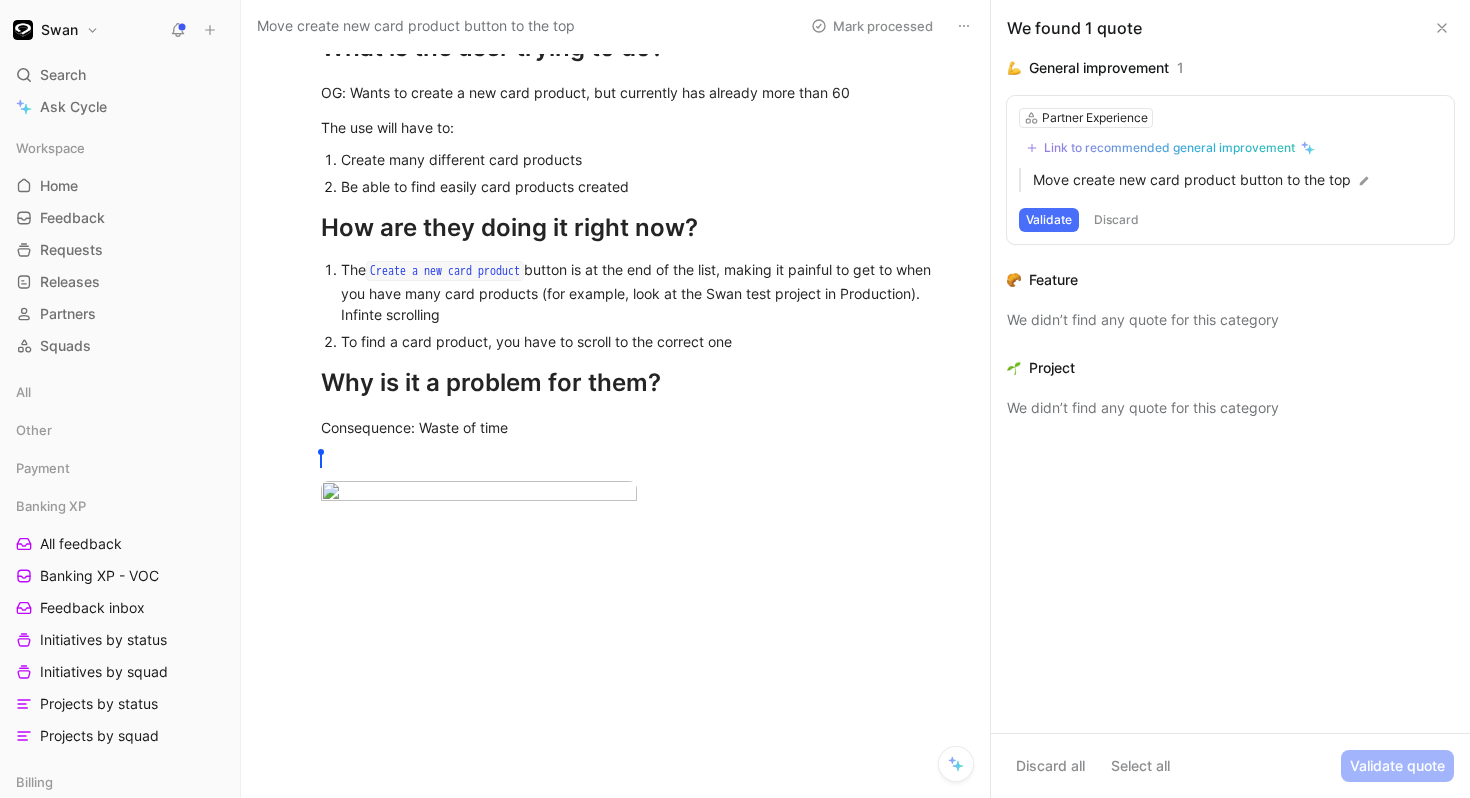 scroll, scrollTop: 283, scrollLeft: 0, axis: vertical 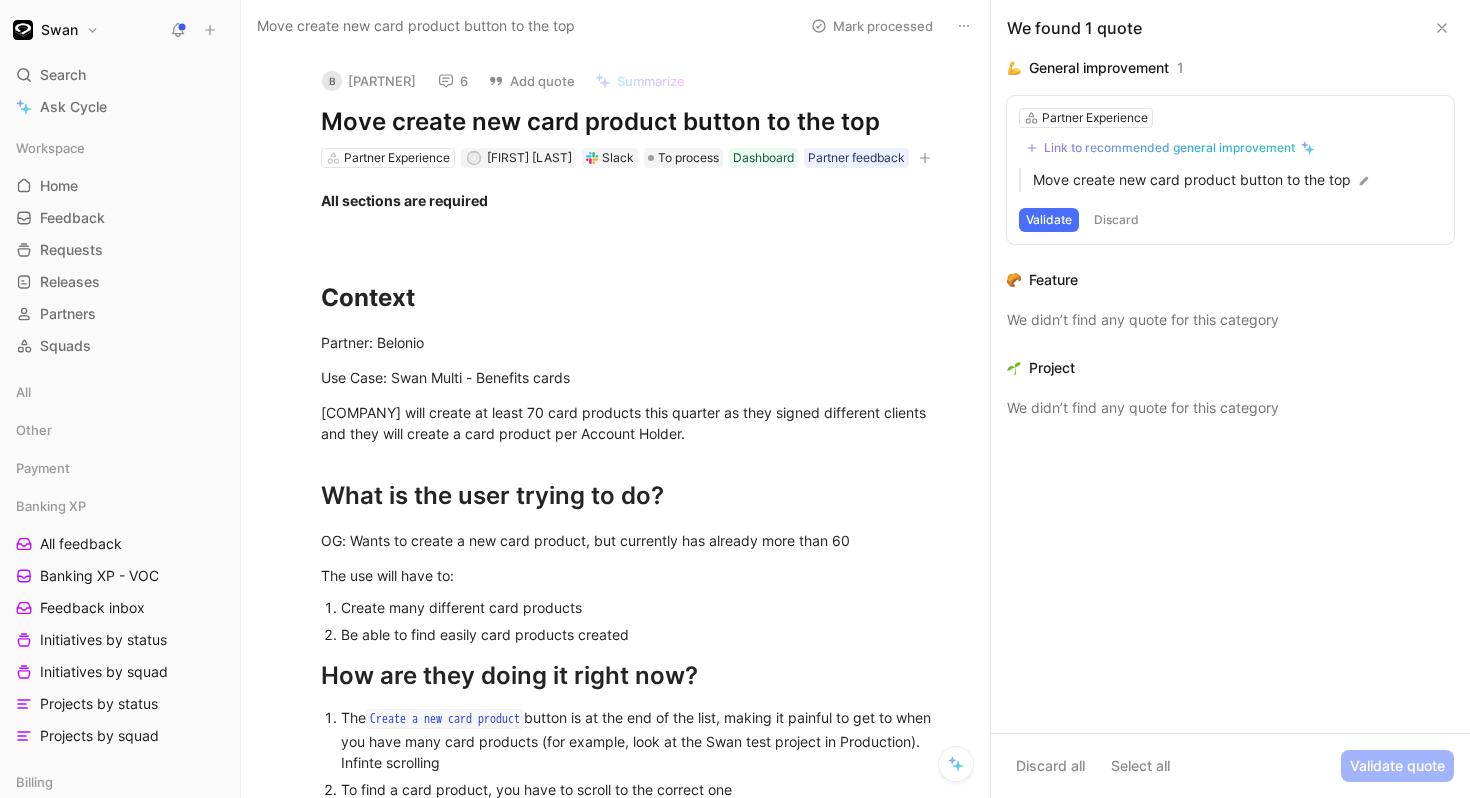 click on "6" at bounding box center (453, 81) 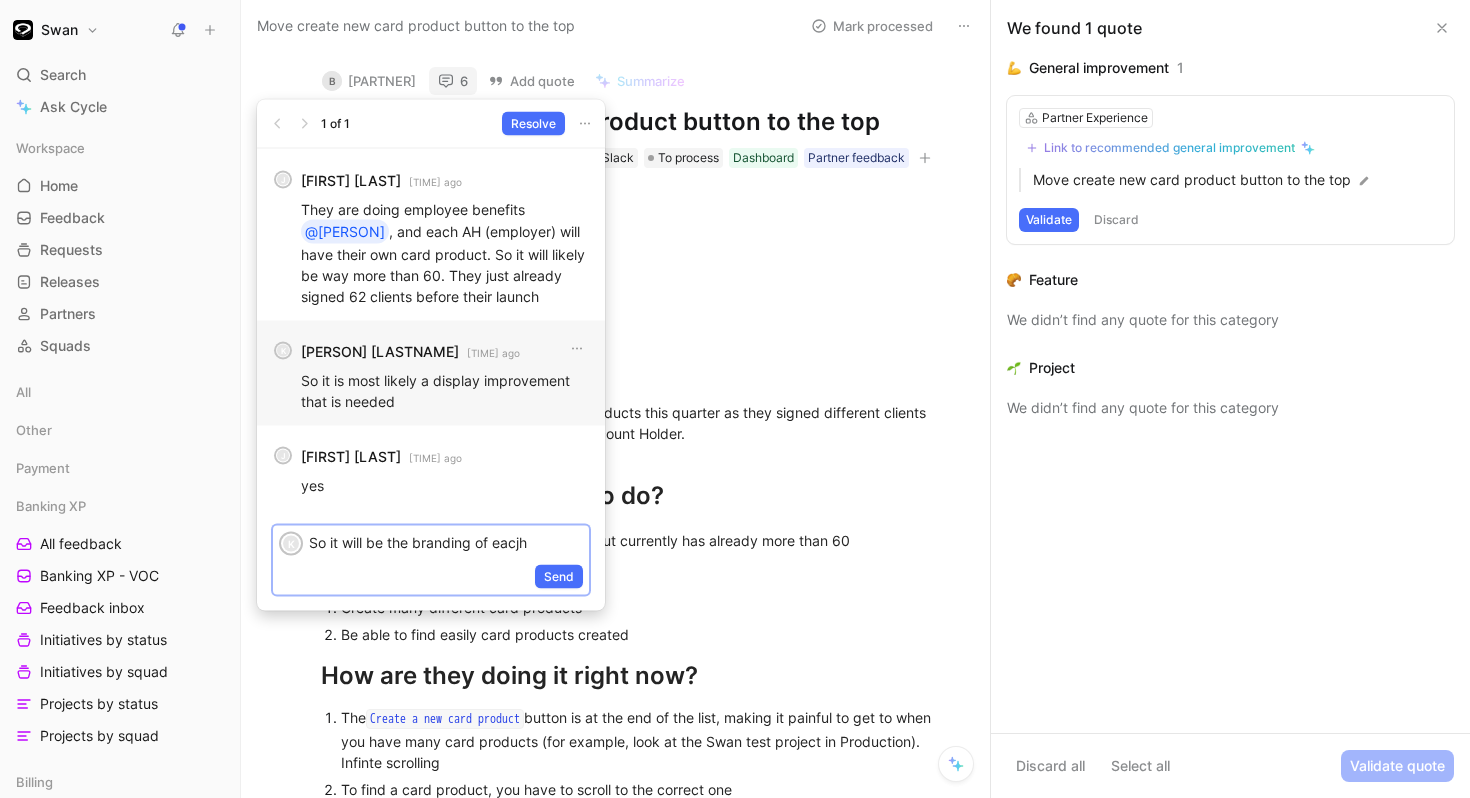 scroll, scrollTop: 0, scrollLeft: 0, axis: both 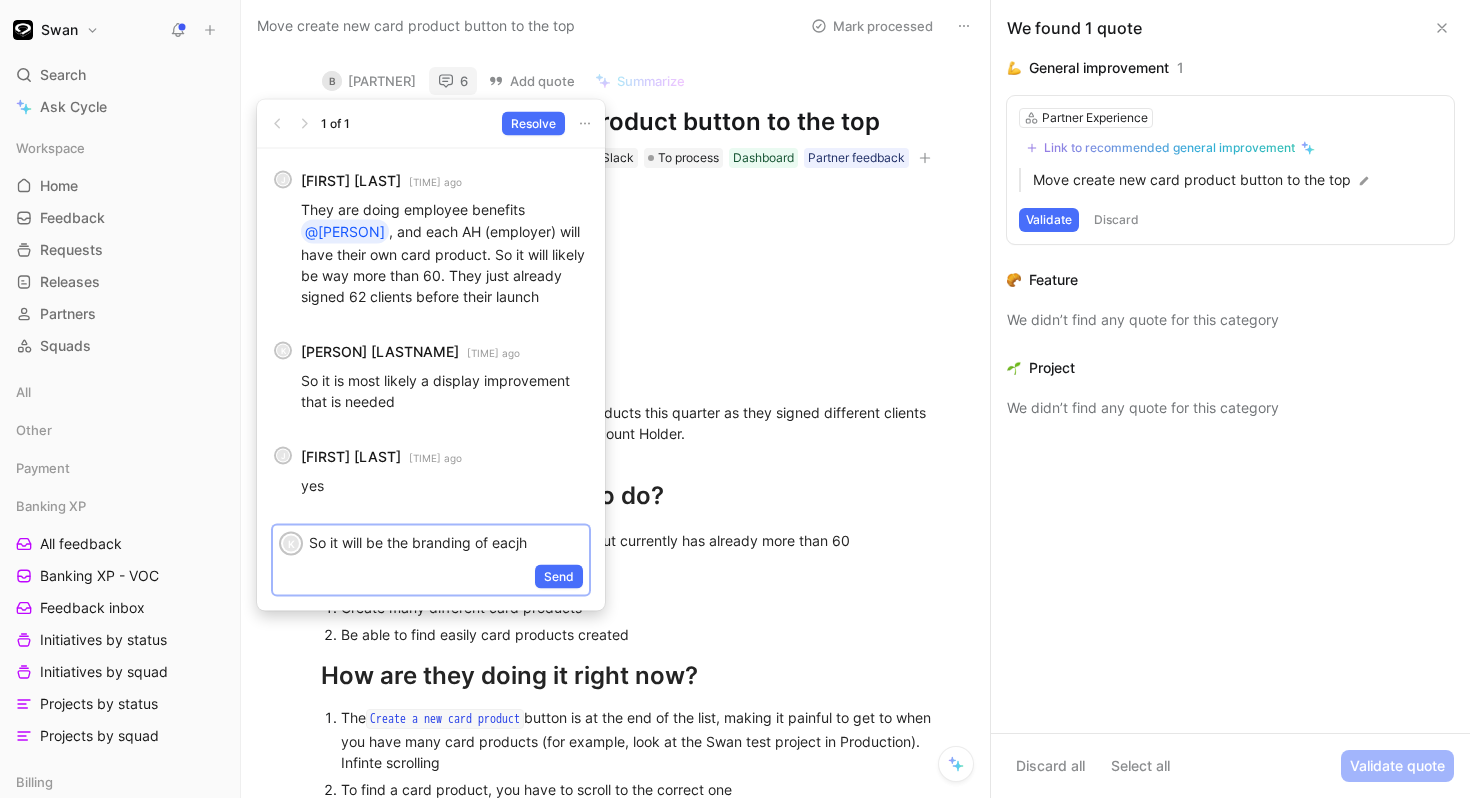 drag, startPoint x: 534, startPoint y: 541, endPoint x: 282, endPoint y: 532, distance: 252.16066 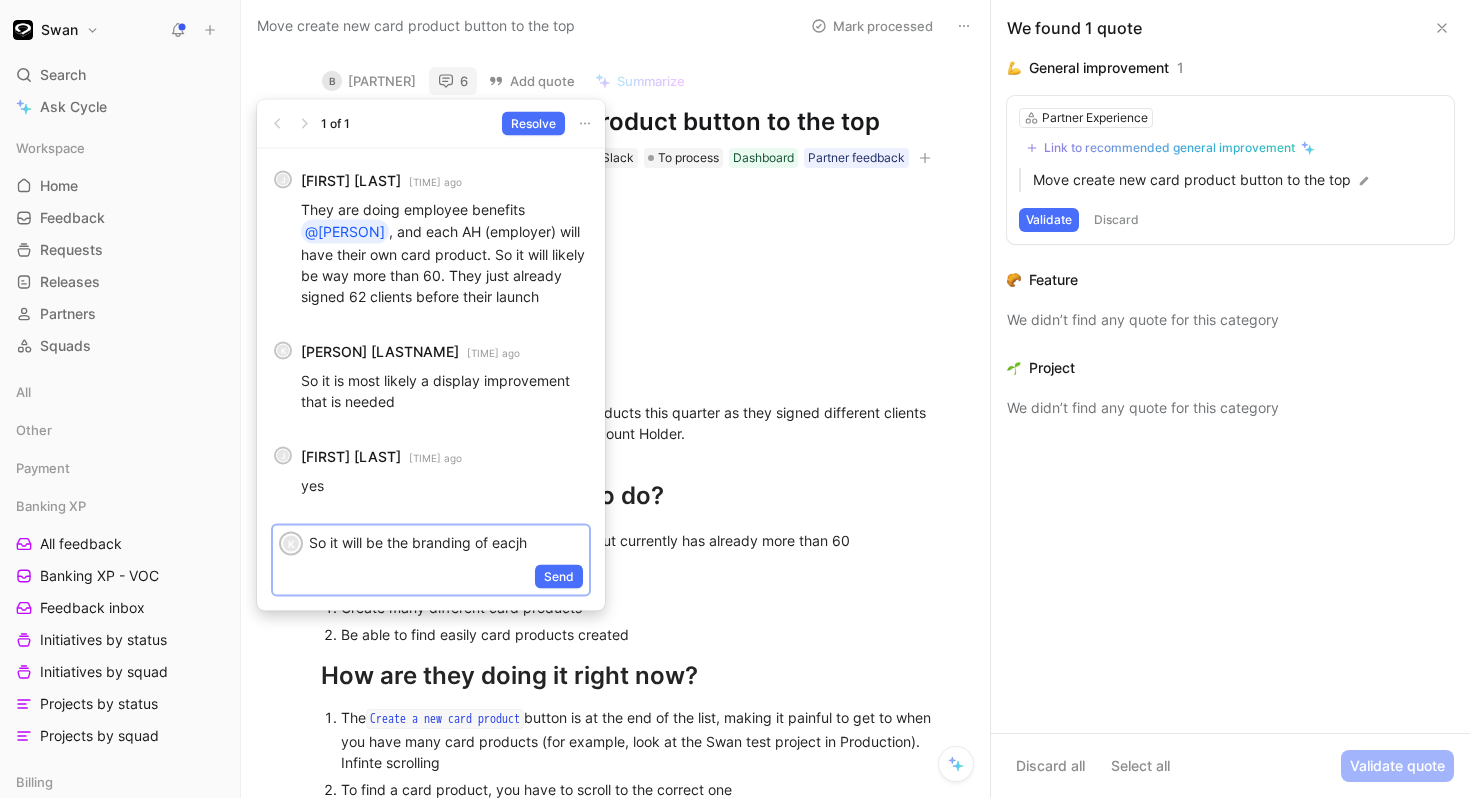 click on "K So it will be the branding of eacjh" at bounding box center (431, 543) 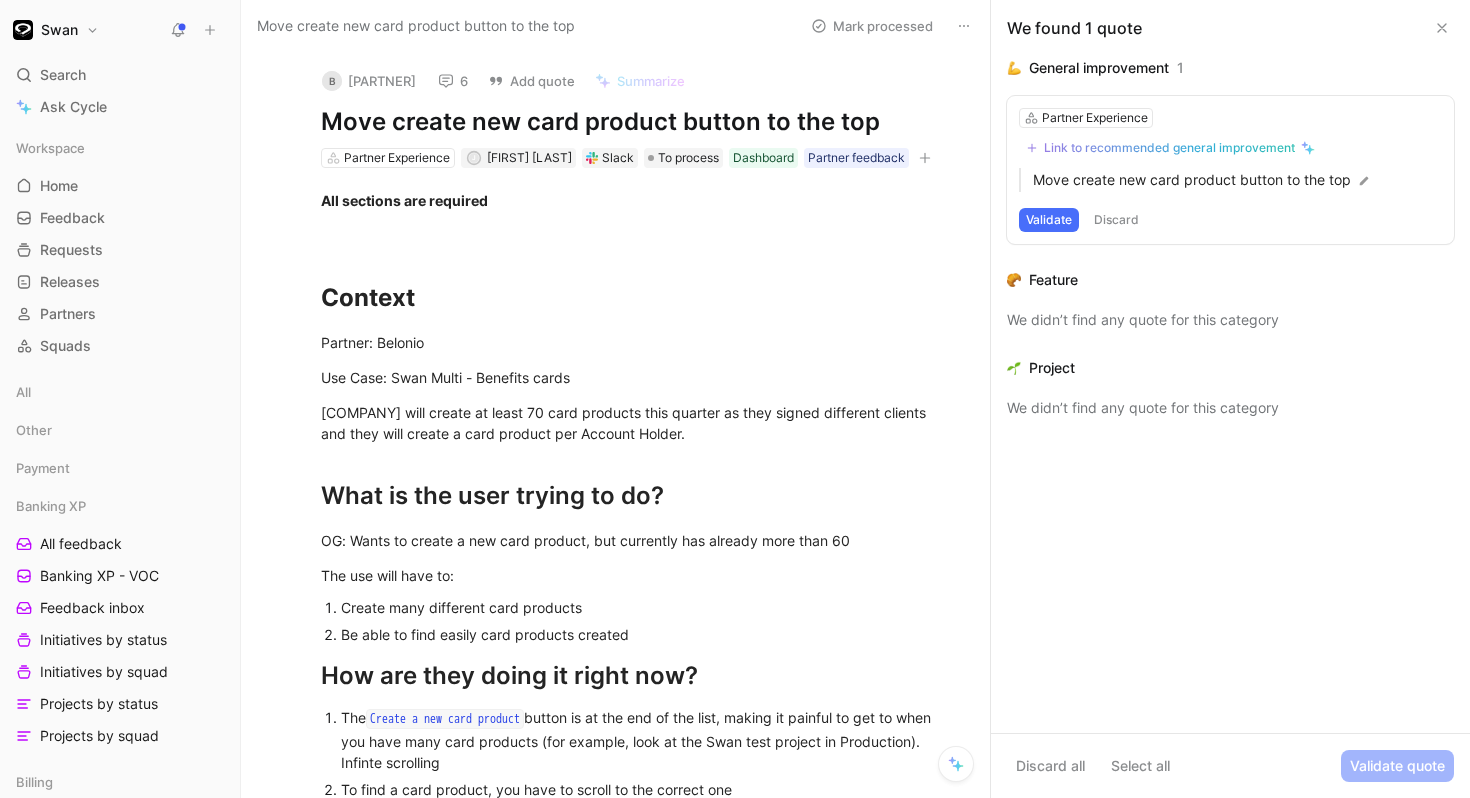 click on "6" at bounding box center [453, 81] 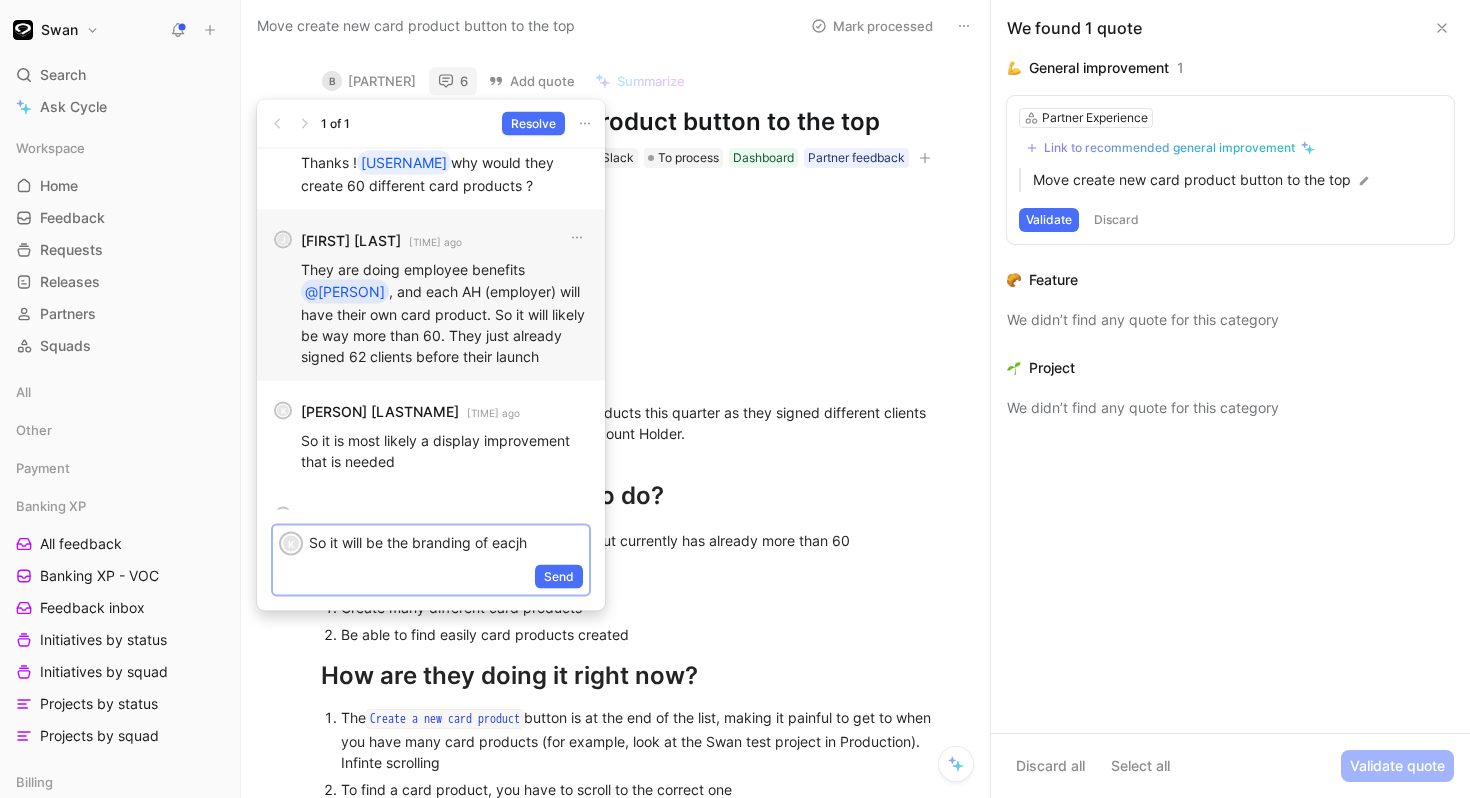 scroll, scrollTop: -74, scrollLeft: 0, axis: vertical 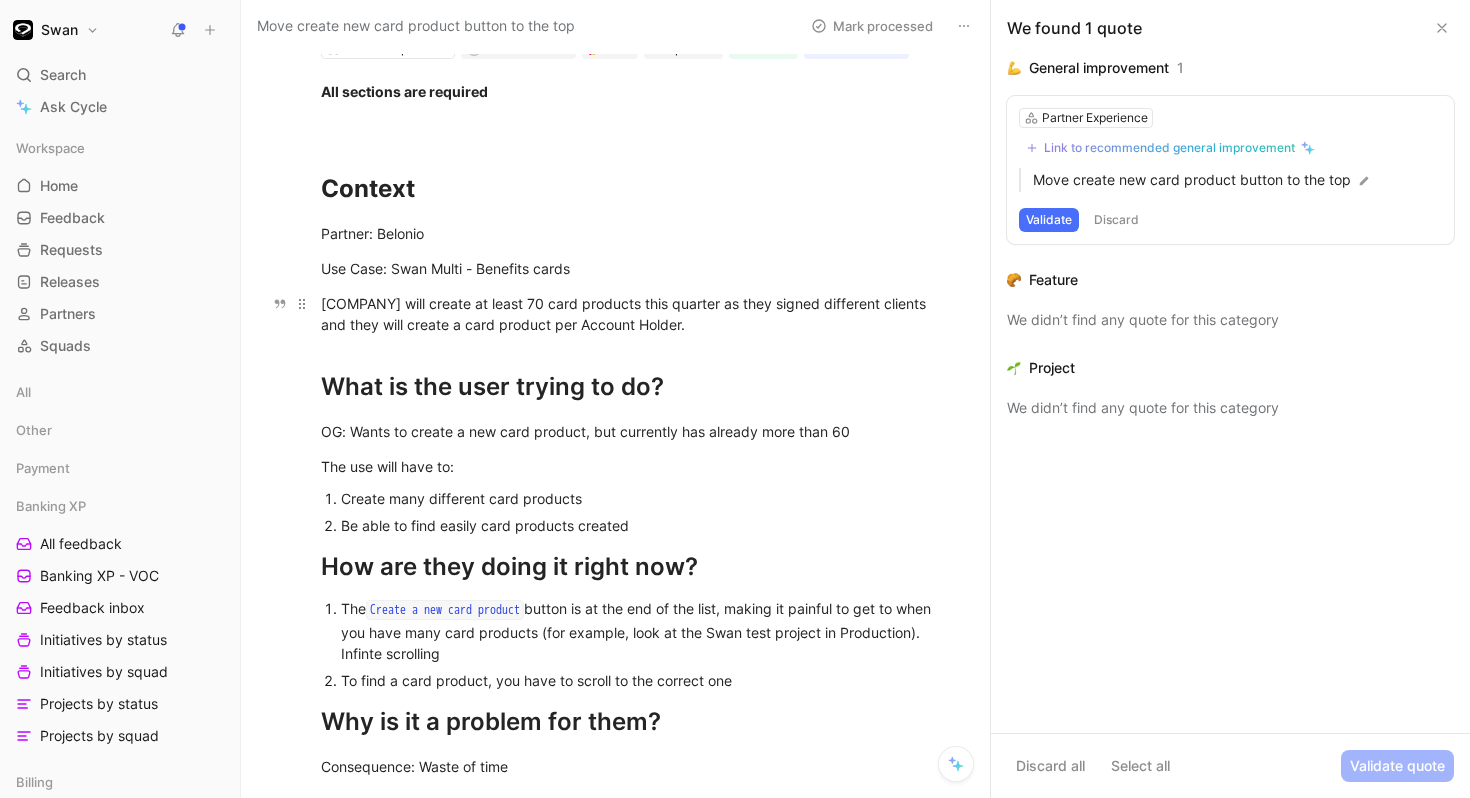 click on "[COMPANY] will create at least 70 card products this quarter as they signed different clients and they will create a card product per Account Holder." at bounding box center (636, 314) 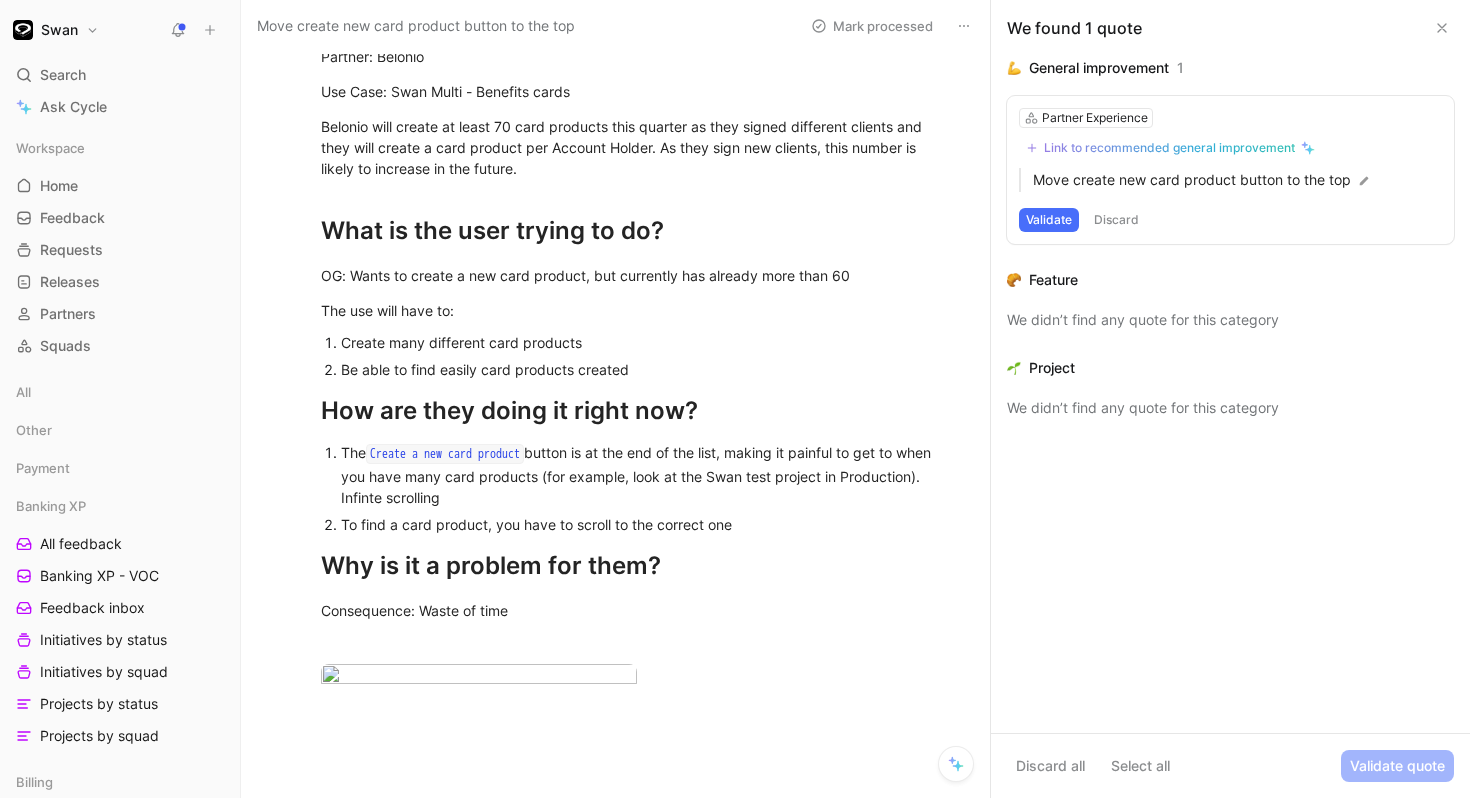 scroll, scrollTop: 395, scrollLeft: 0, axis: vertical 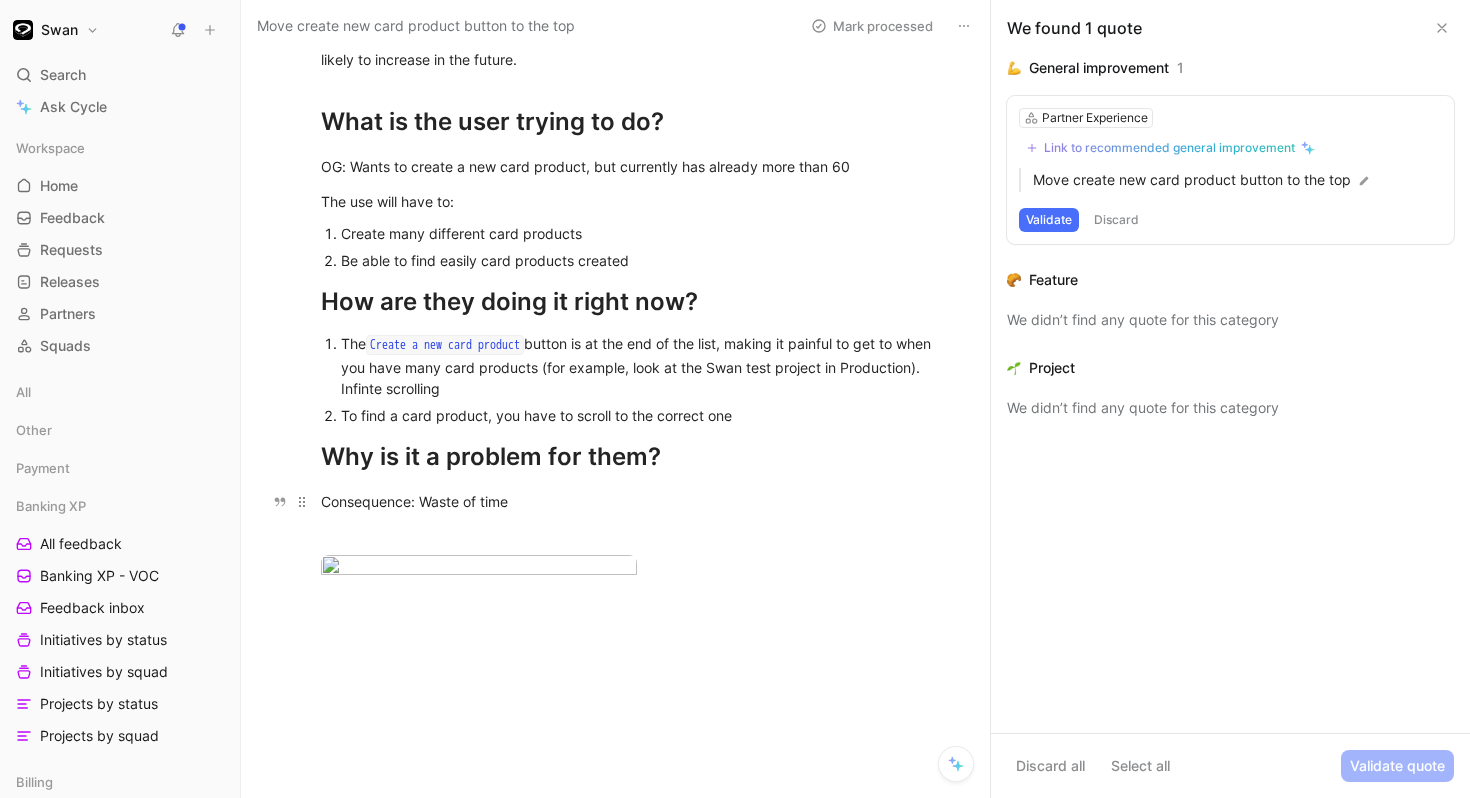 click on "Consequence: Waste of time" at bounding box center (636, 501) 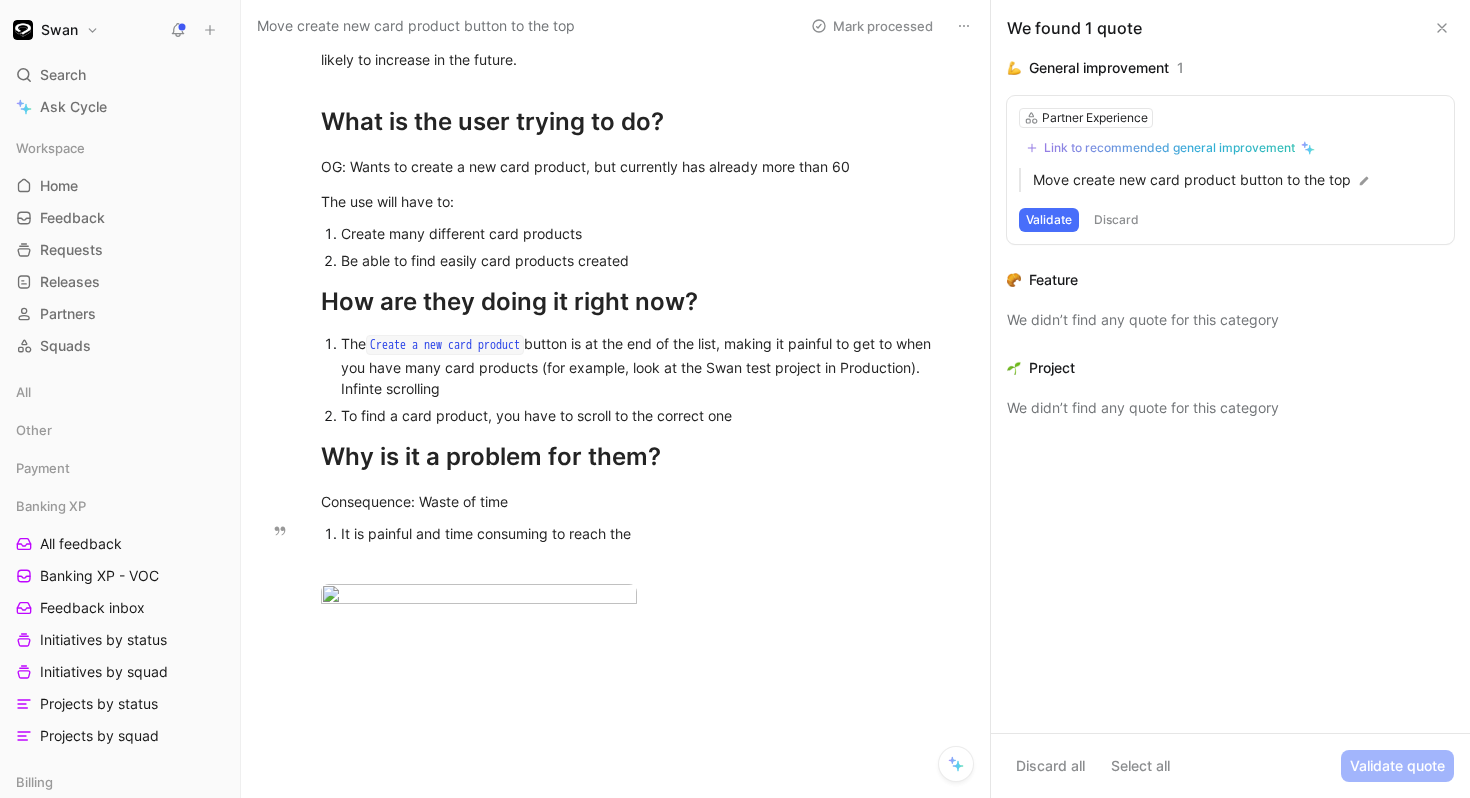 click on "It is painful and time consuming to reach the" at bounding box center (646, 533) 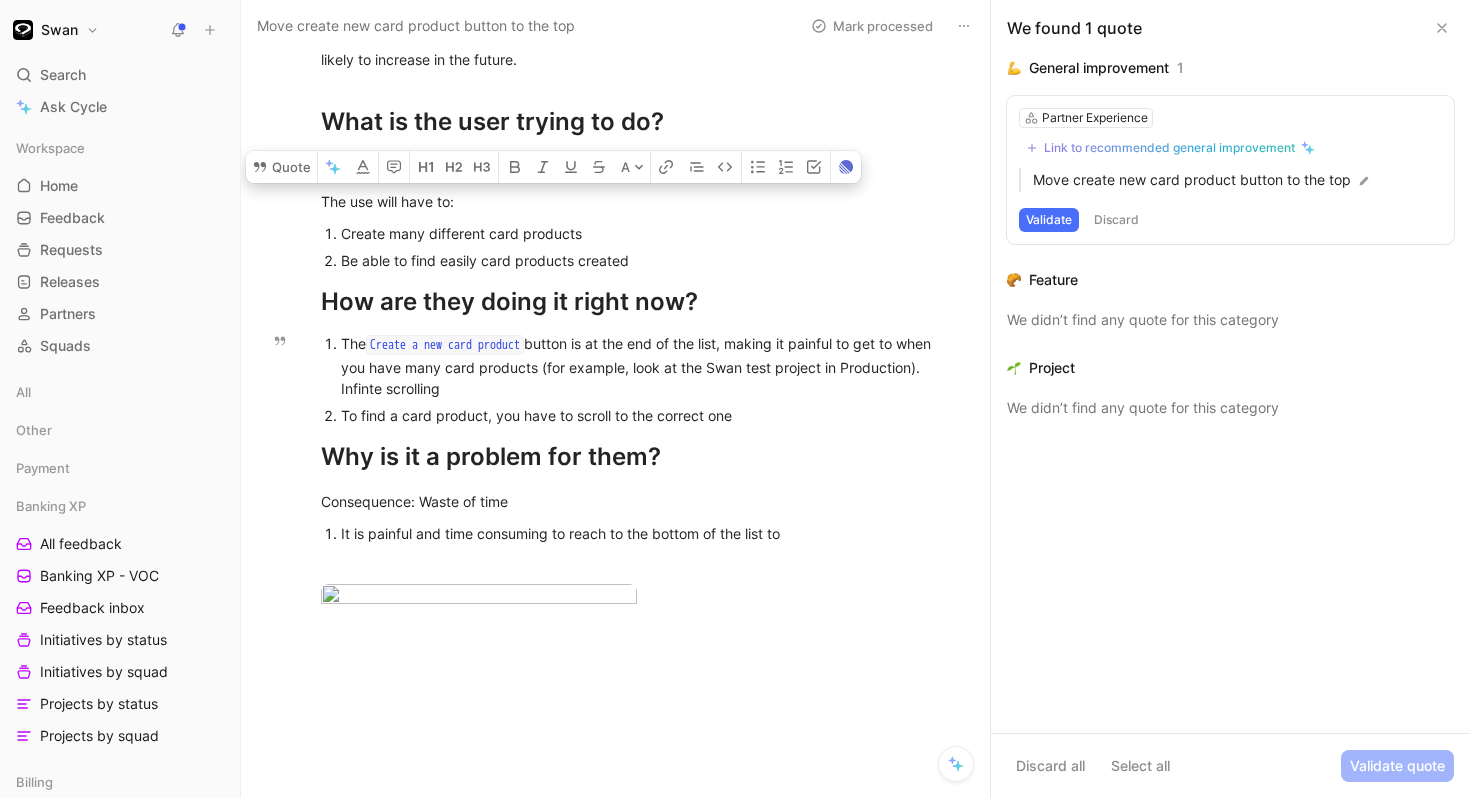 drag, startPoint x: 560, startPoint y: 368, endPoint x: 373, endPoint y: 364, distance: 187.04277 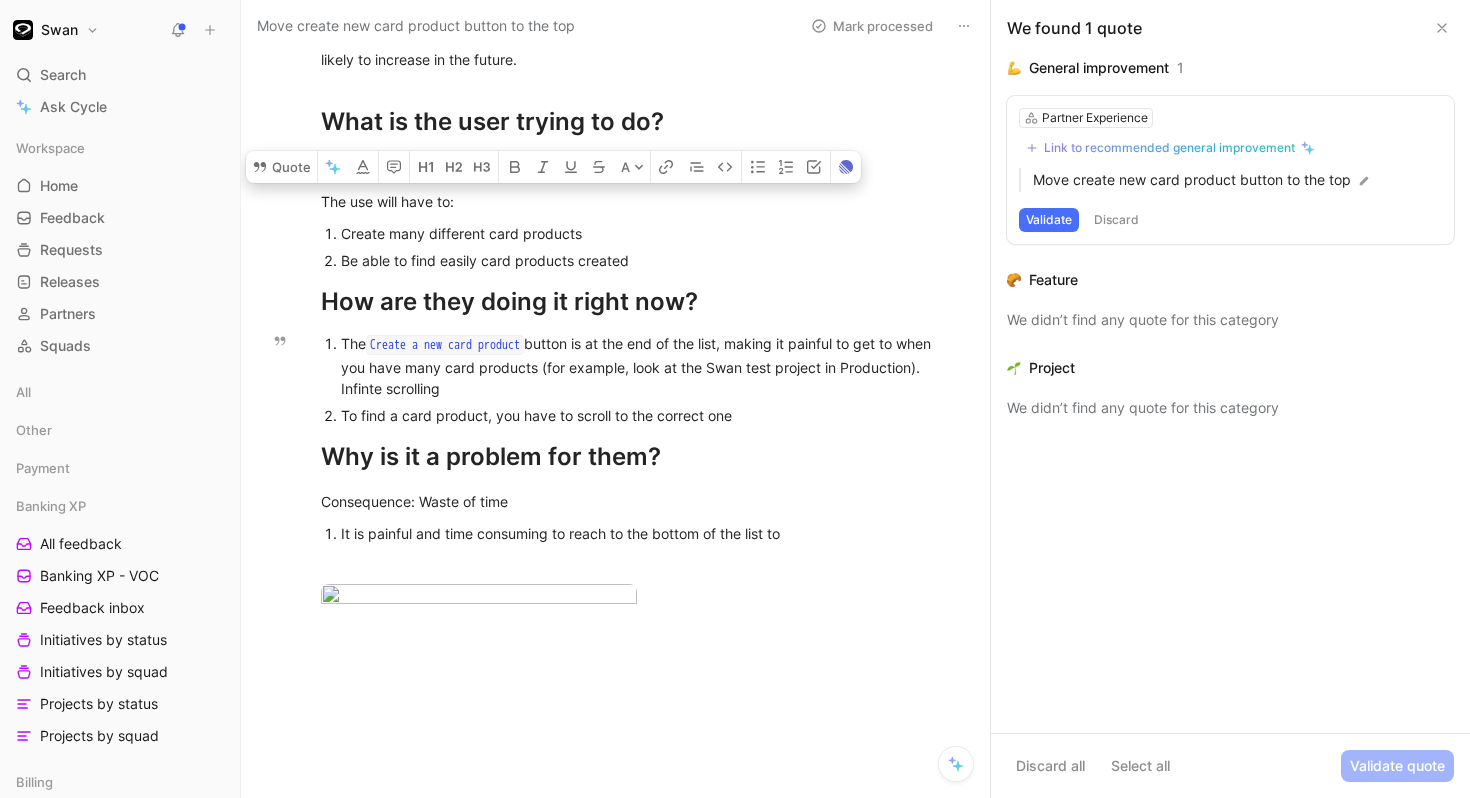 click on "The  Create a new card product  button is at the end of the list, making it painful to get to when you have many card products (for example, look at the Swan test project in Production). Infinte scrolling" at bounding box center [646, 366] 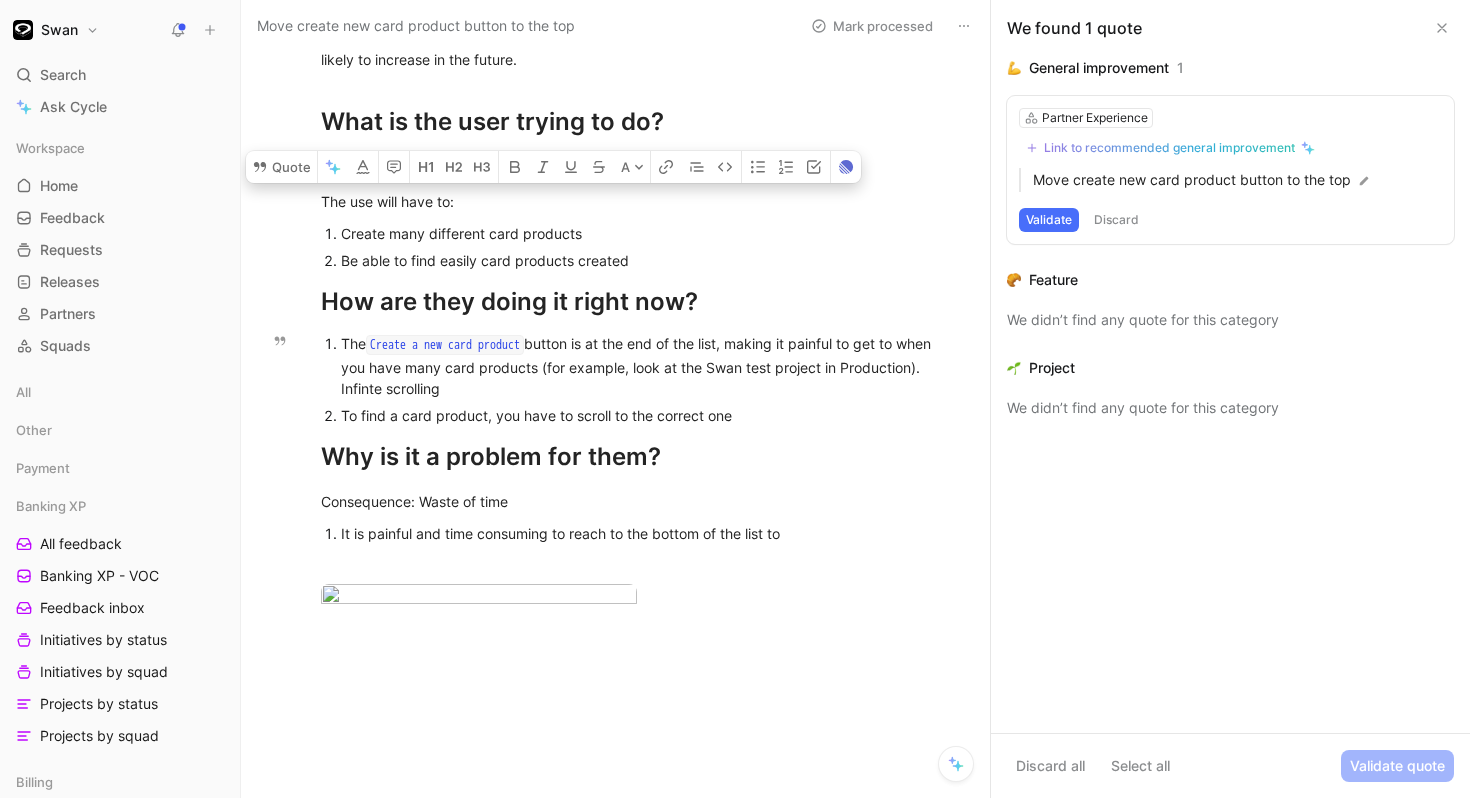 copy on "Create a new card product" 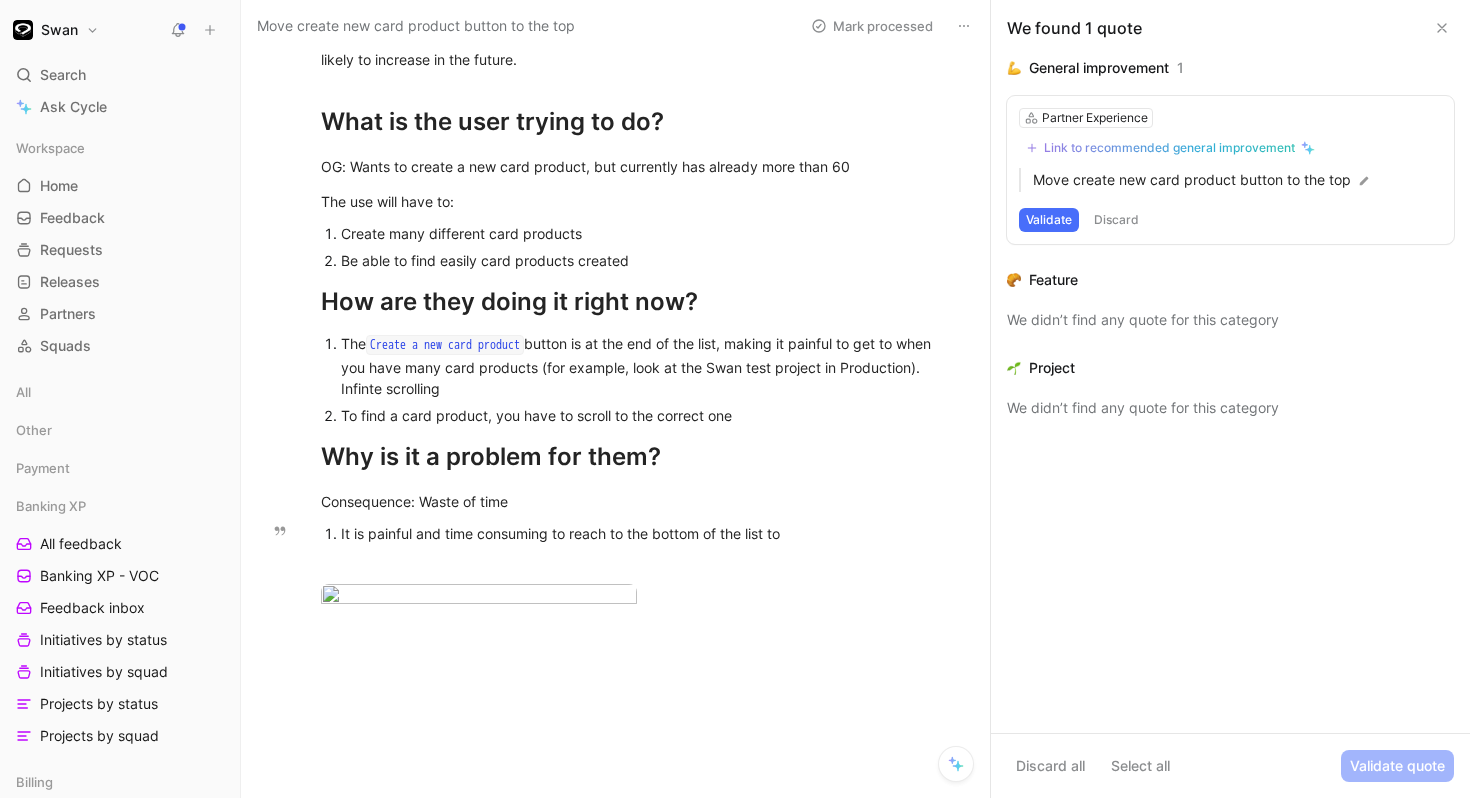 click on "It is painful and time consuming to reach to the bottom of the list to" at bounding box center [646, 533] 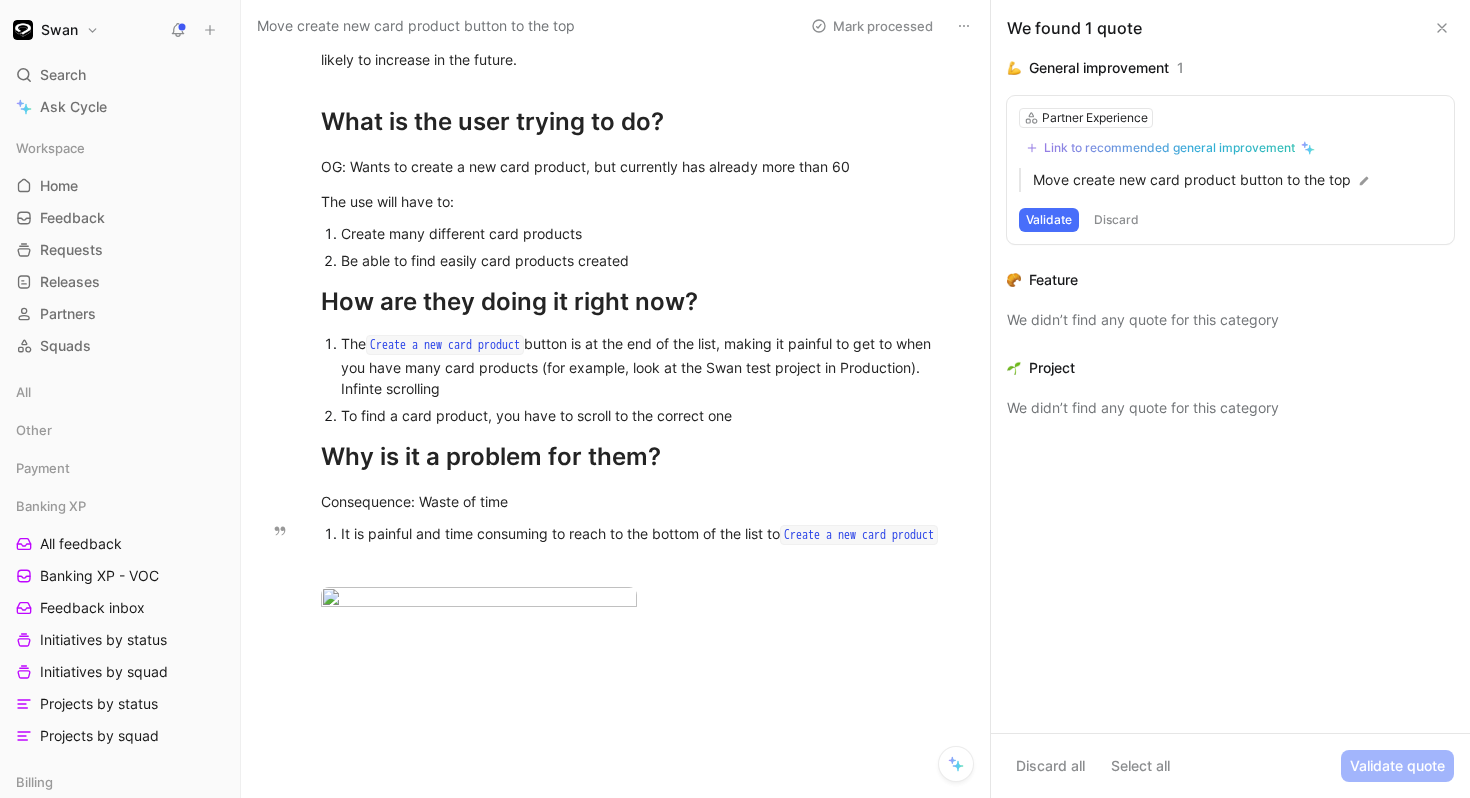 click on "It is painful and time consuming to reach to the bottom of the list to  Create a new card product" at bounding box center [636, 535] 